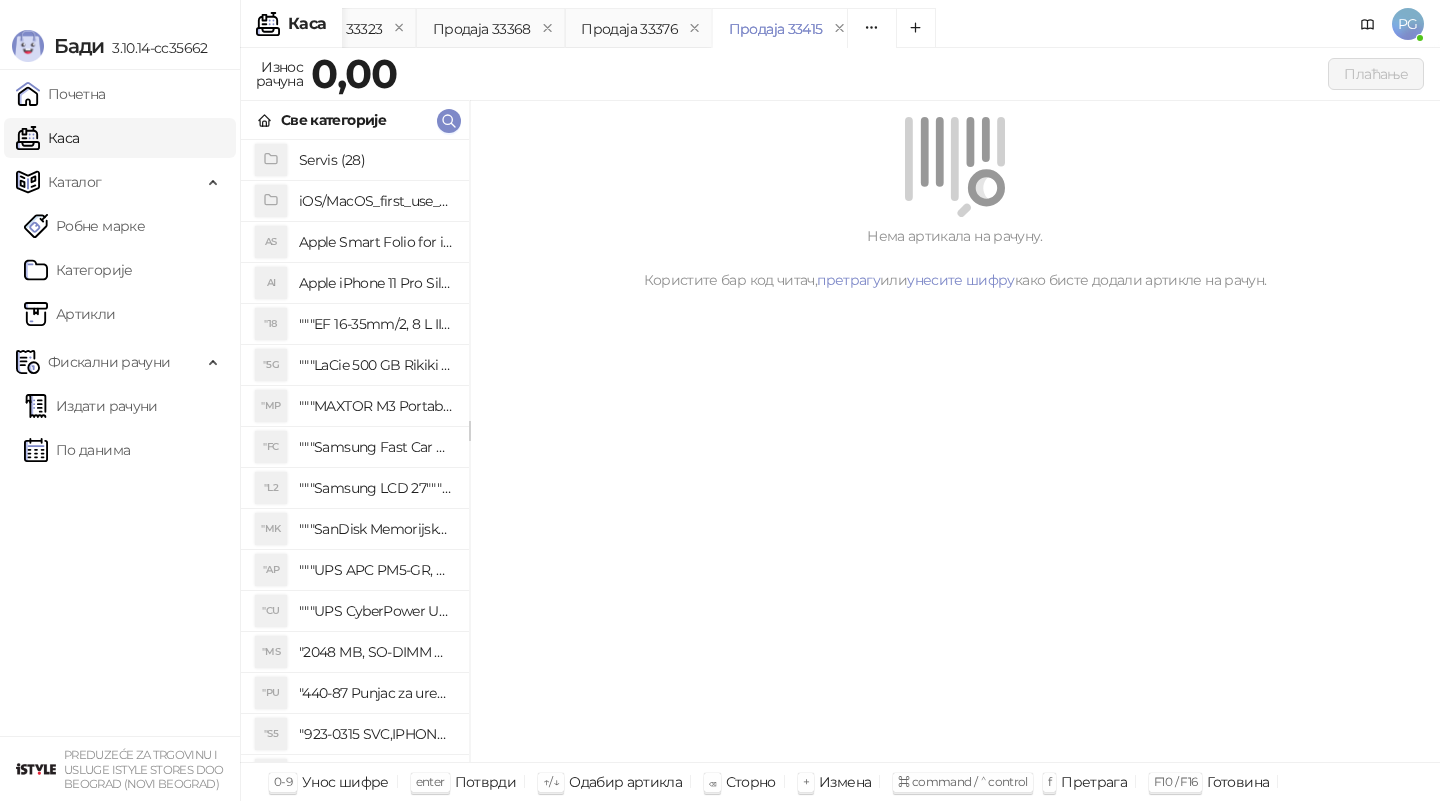 click 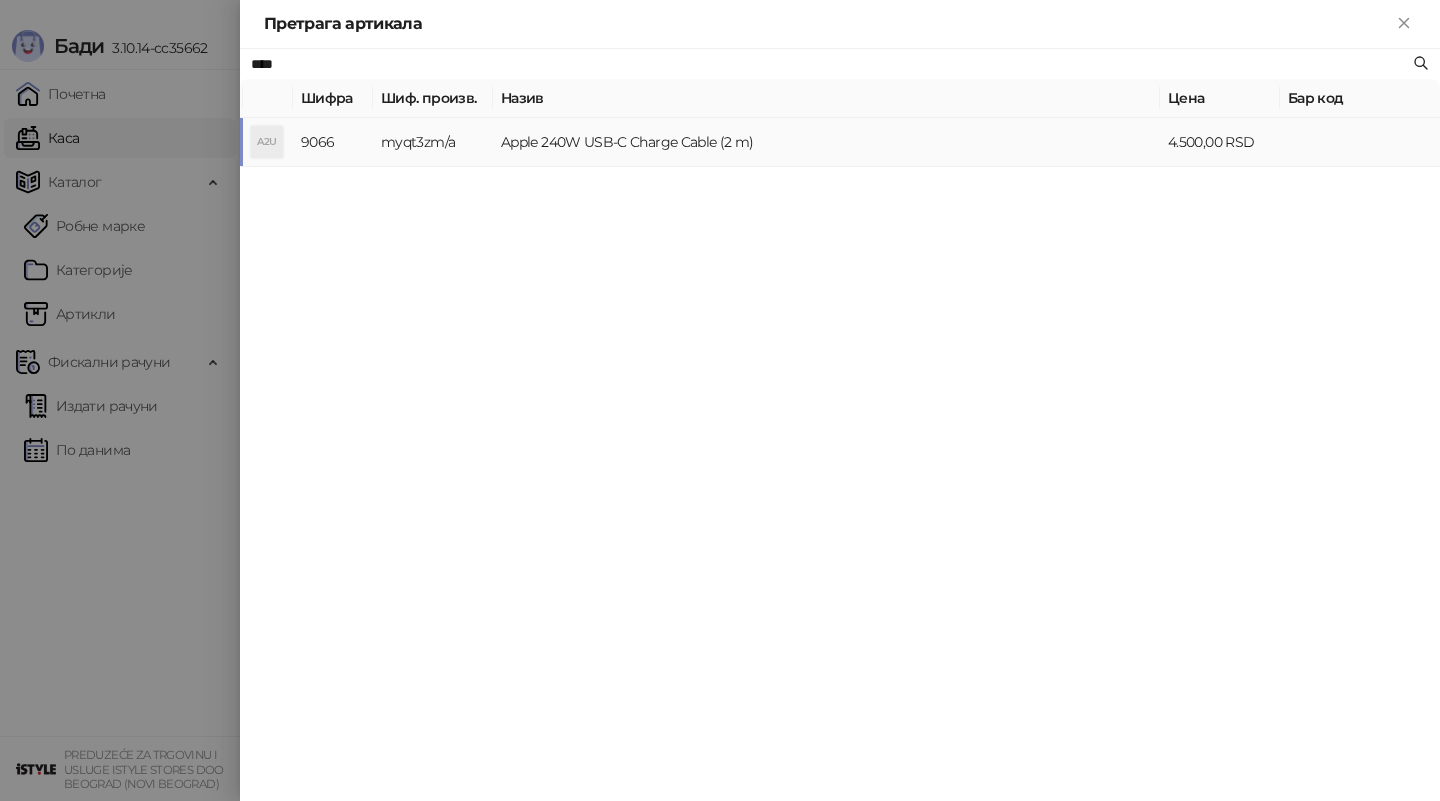 type on "****" 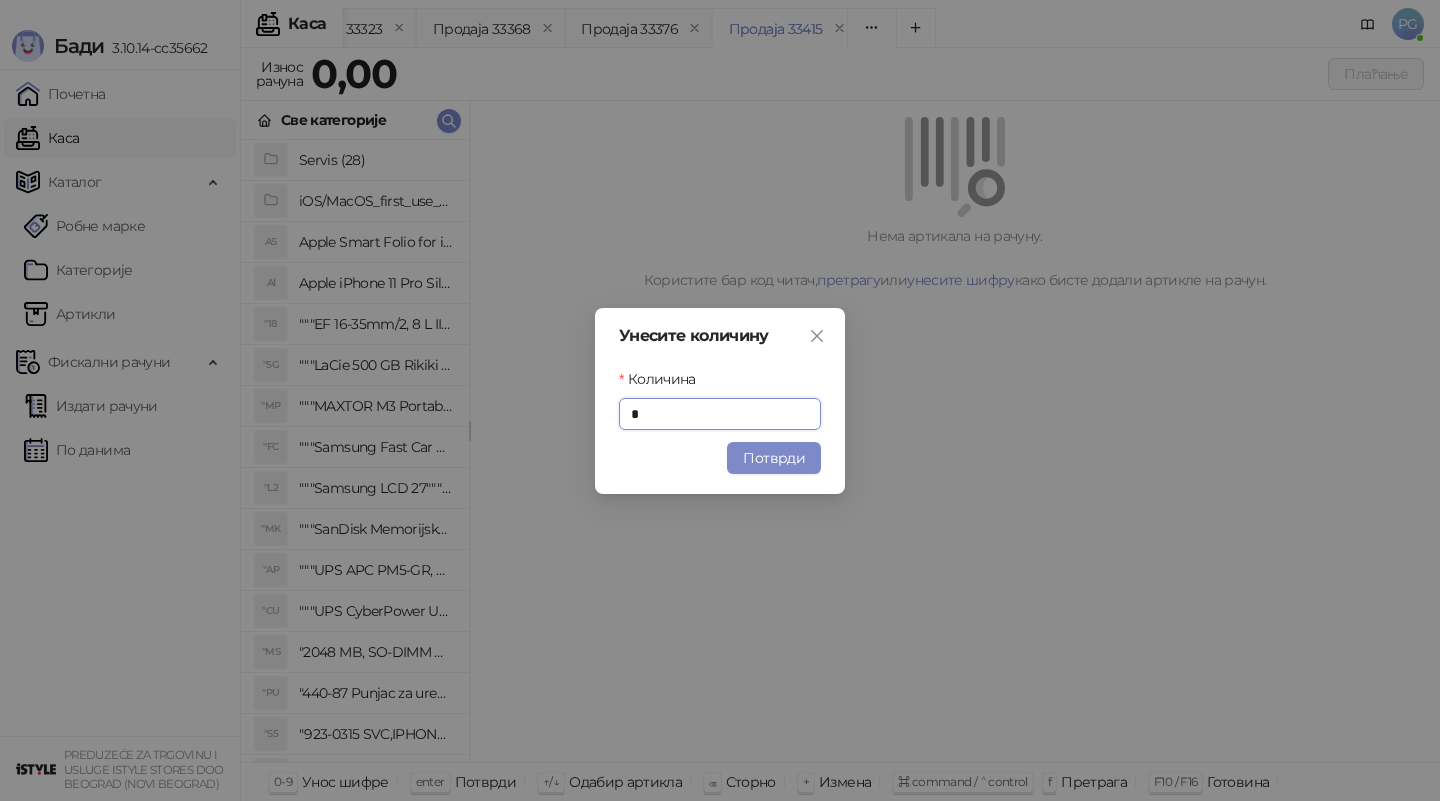 click on "Потврди" at bounding box center [774, 458] 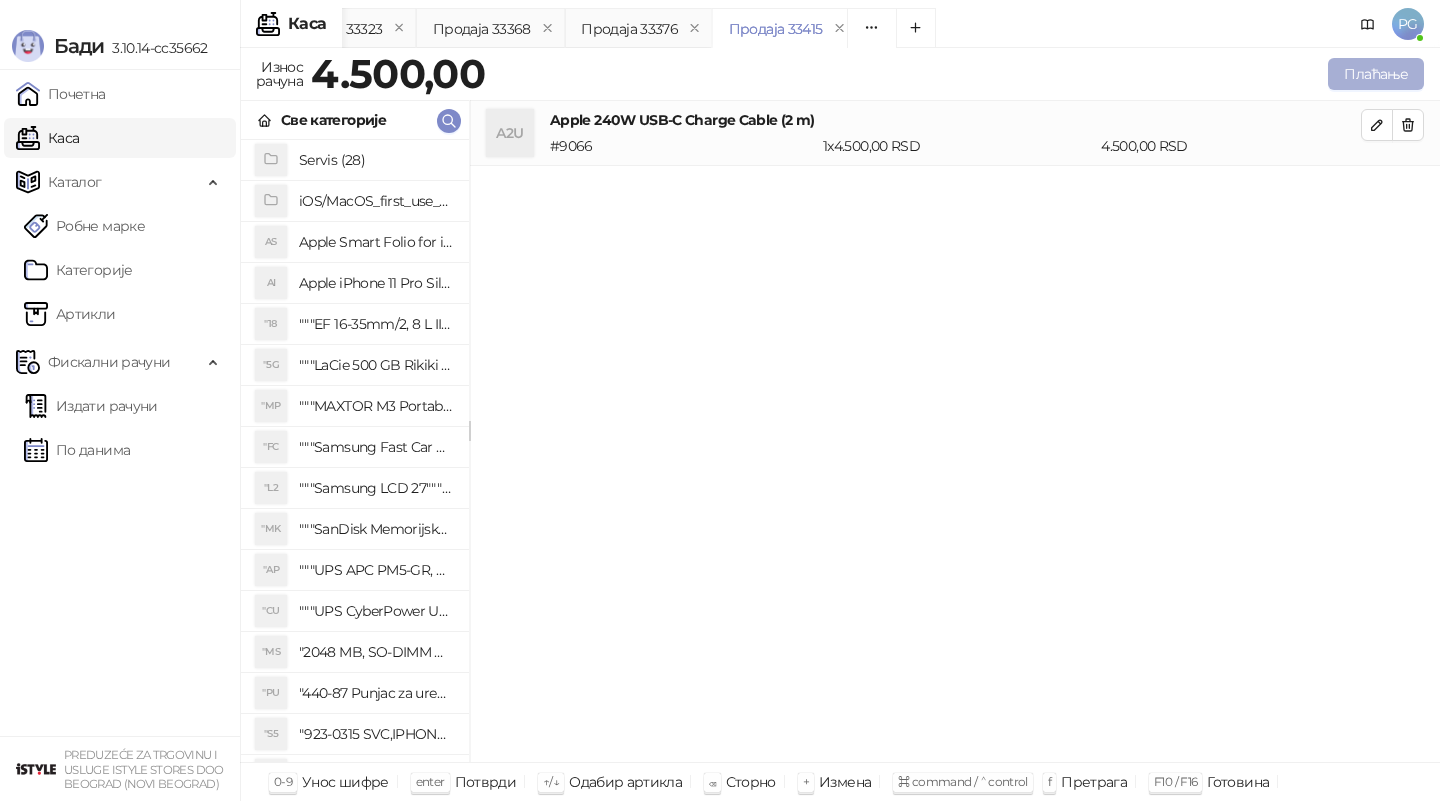 click on "Плаћање" at bounding box center (1376, 74) 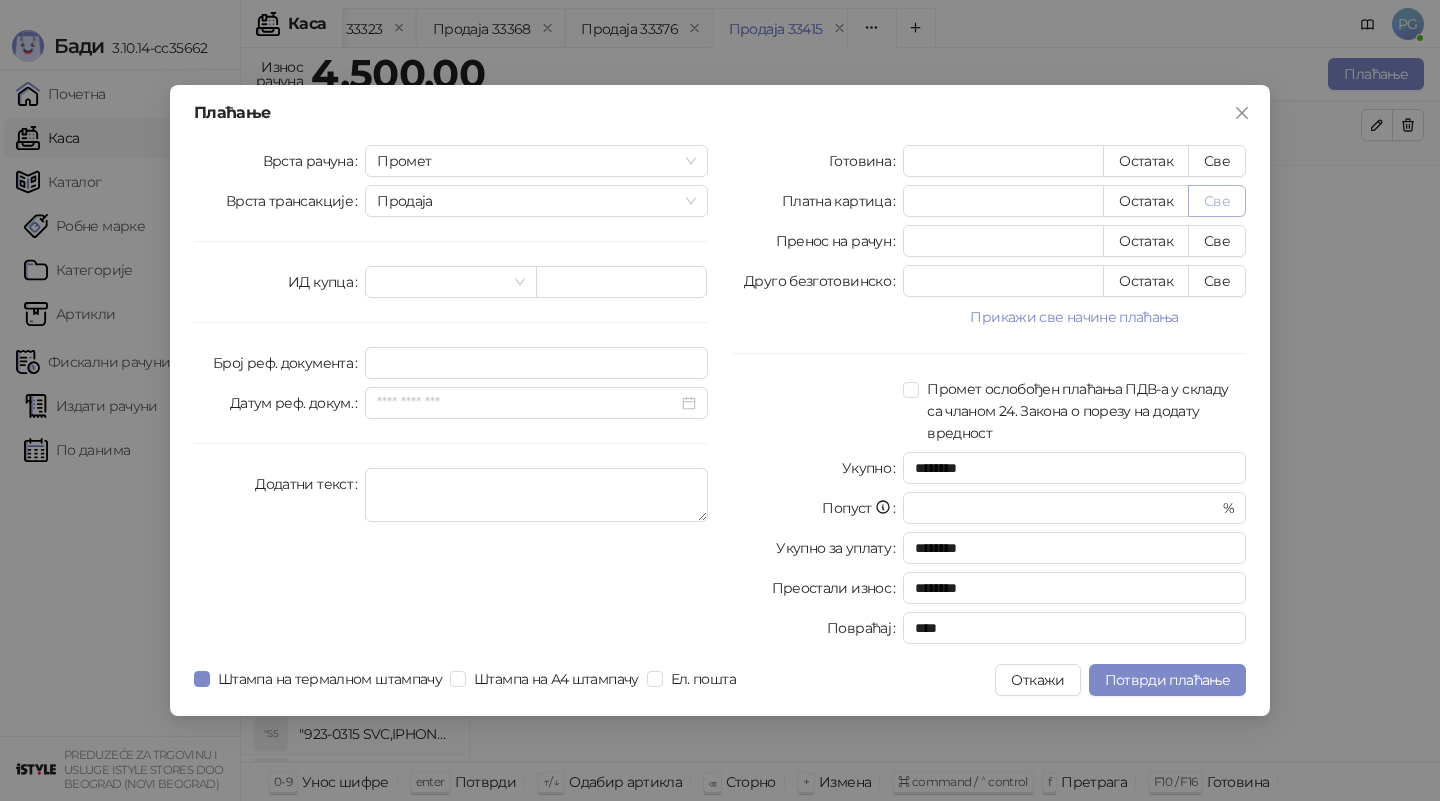 click on "Све" at bounding box center [1217, 201] 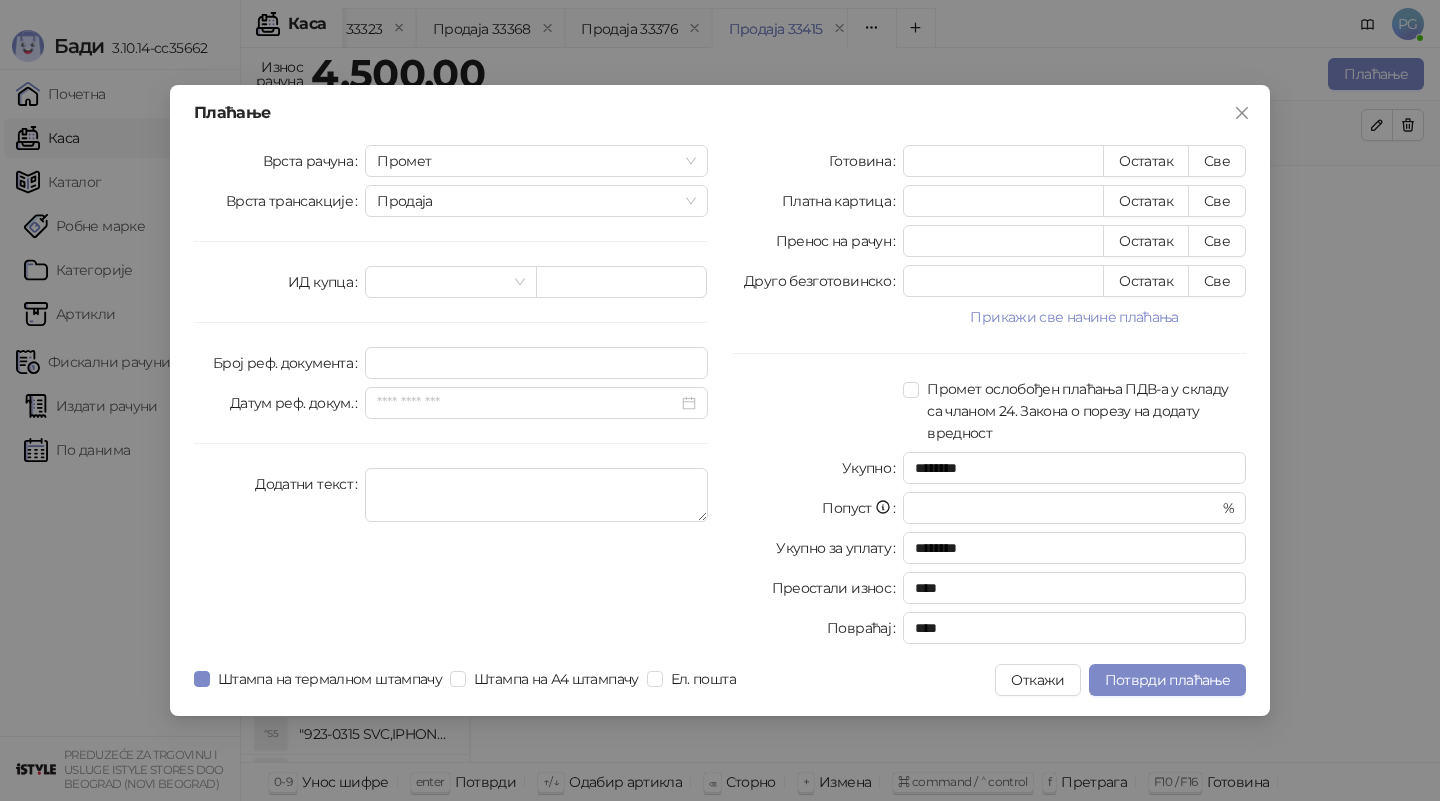 click on "Плаћање Врста рачуна Промет Врста трансакције Продаја ИД купца Број реф. документа Датум реф. докум. Додатни текст Готовина * Остатак Све Платна картица **** Остатак Све Пренос на рачун * Остатак Све Друго безготовинско * Остатак Све Прикажи све начине плаћања Чек * Остатак Све Ваучер * Остатак Све Инстант плаћање * Остатак Све   Промет ослобођен плаћања ПДВ-а у складу са чланом 24. Закона о порезу на додату вредност Укупно ******** Попуст   * % Укупно за уплату ******** Преостали износ **** Повраћај **** Штампа на термалном штампачу Штампа на А4 штампачу Ел. пошта Откажи" at bounding box center (720, 400) 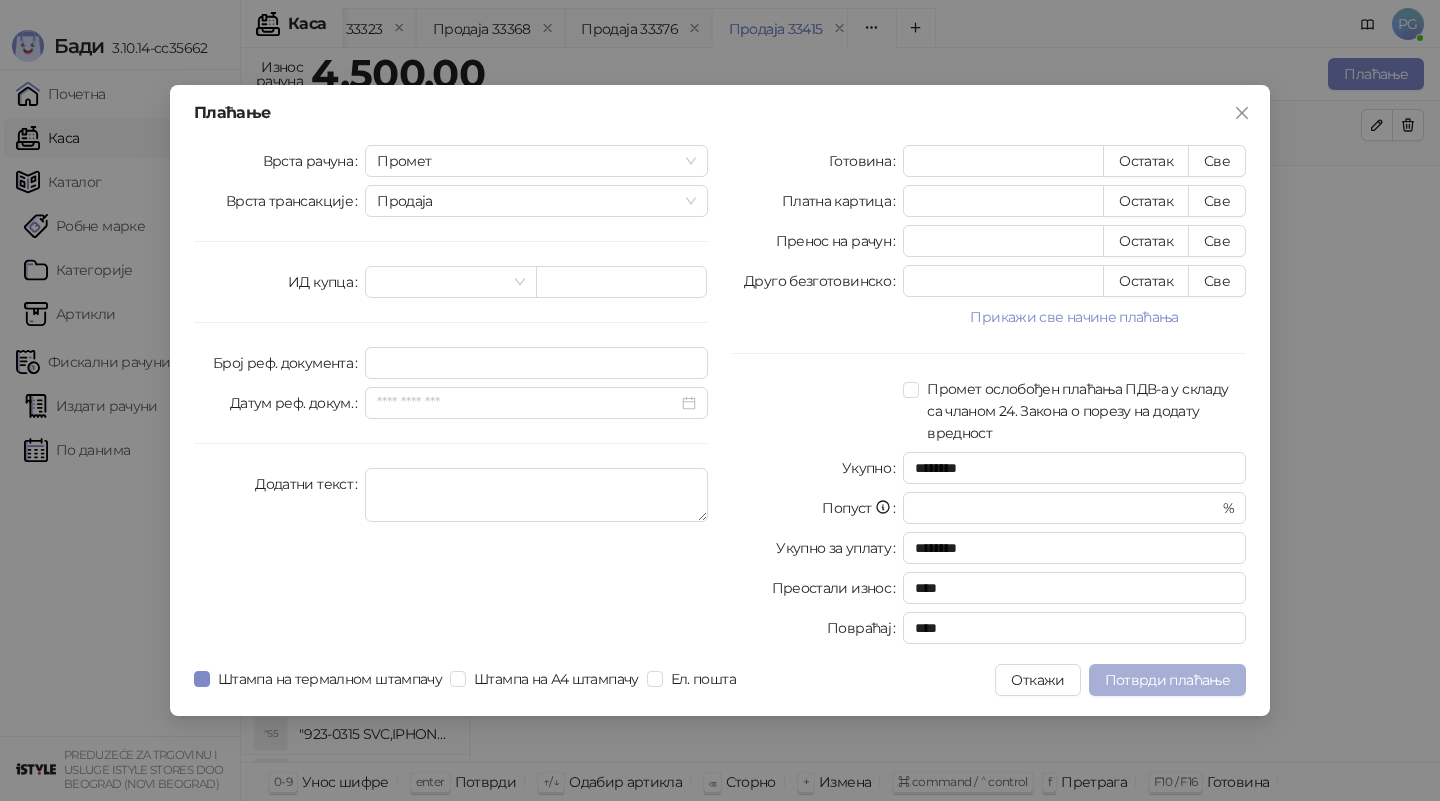 click on "Потврди плаћање" at bounding box center [1167, 680] 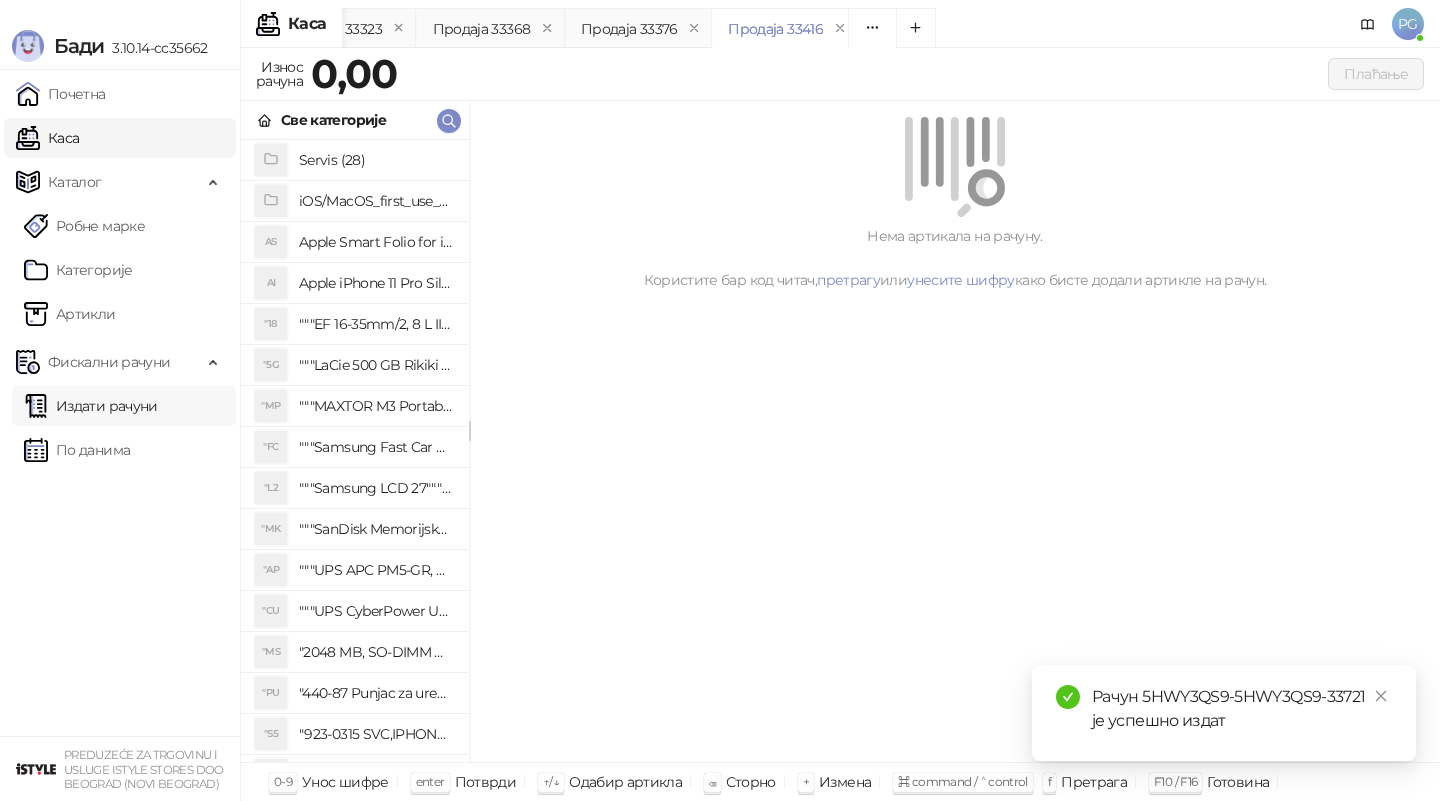 click on "Издати рачуни" at bounding box center [91, 406] 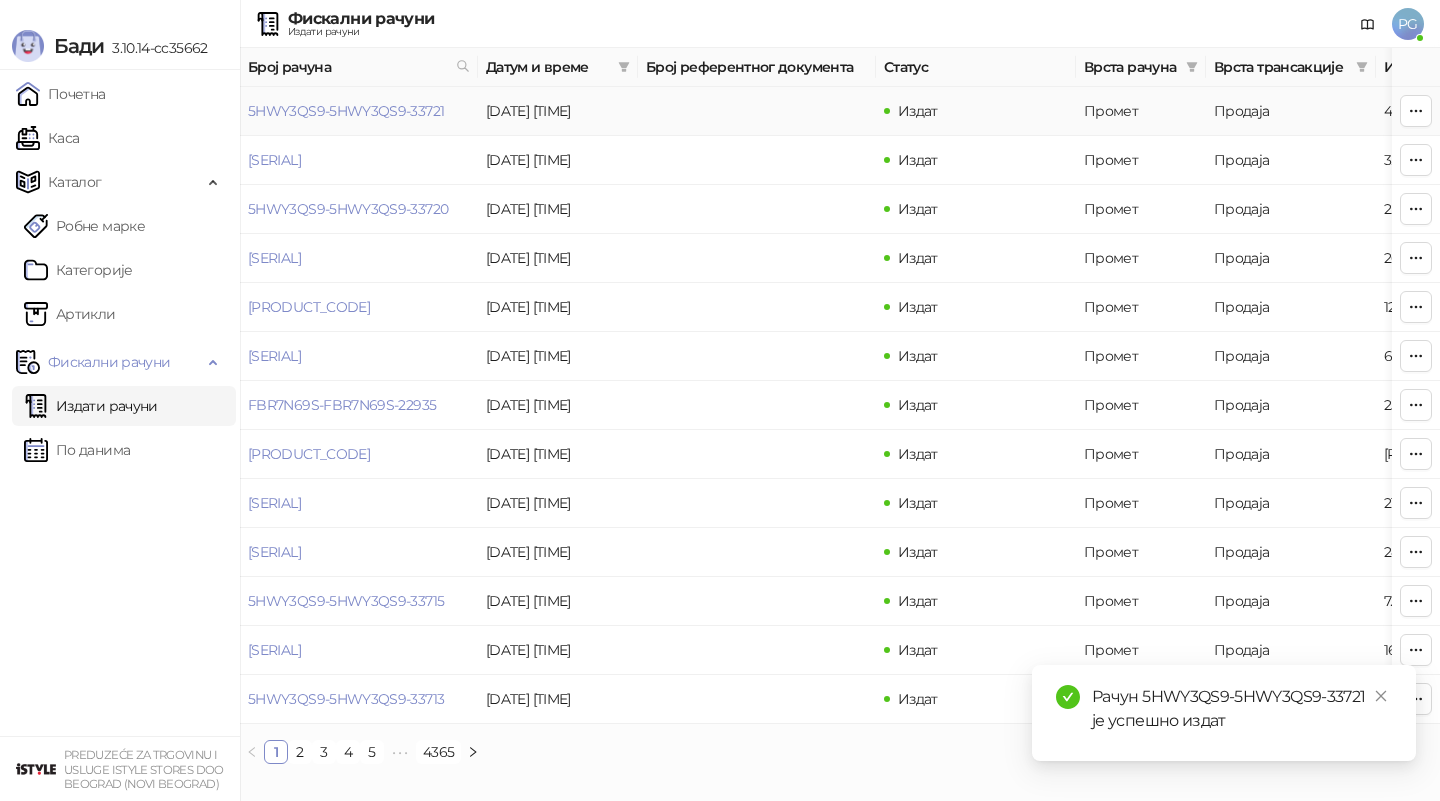 click on "5HWY3QS9-5HWY3QS9-33721" at bounding box center [346, 111] 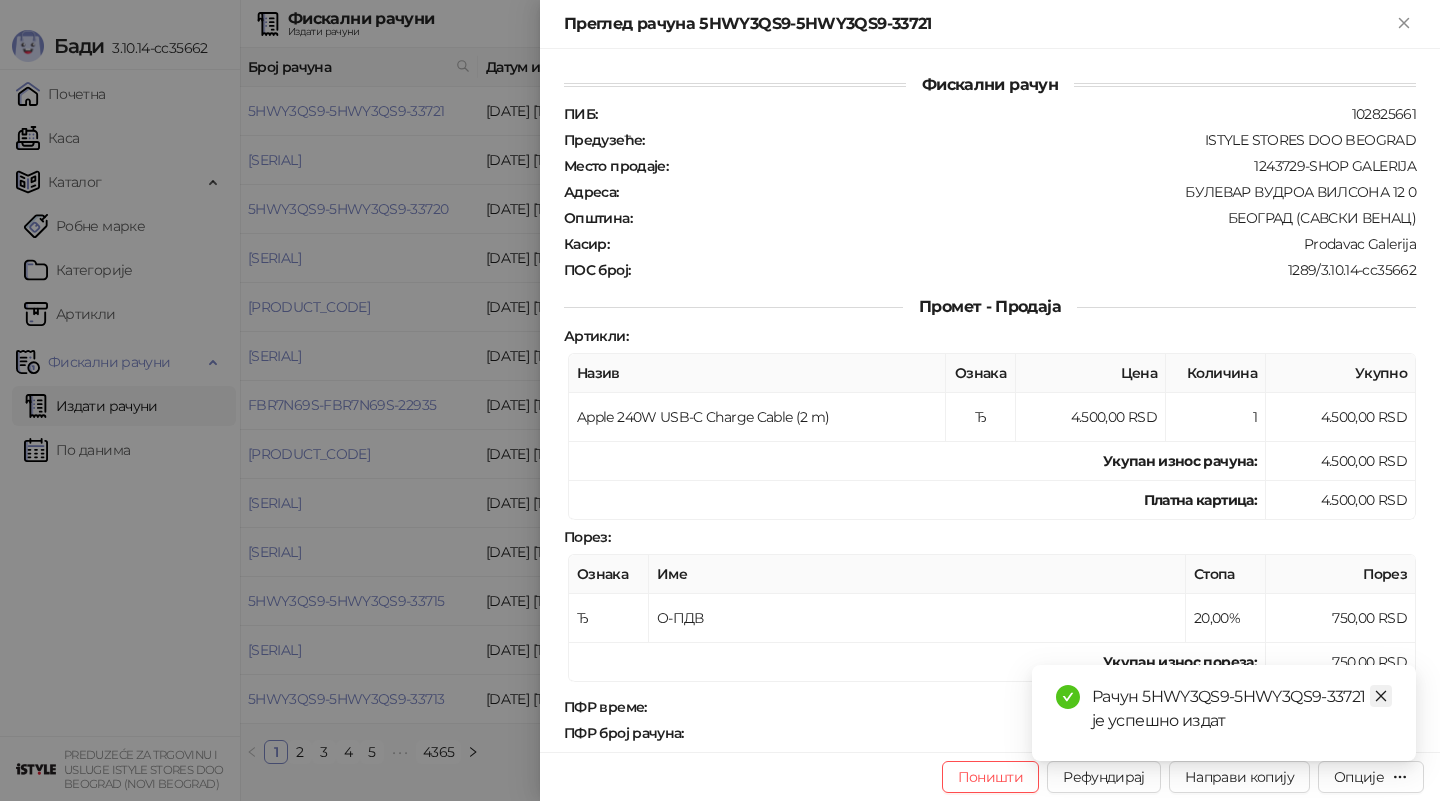 click 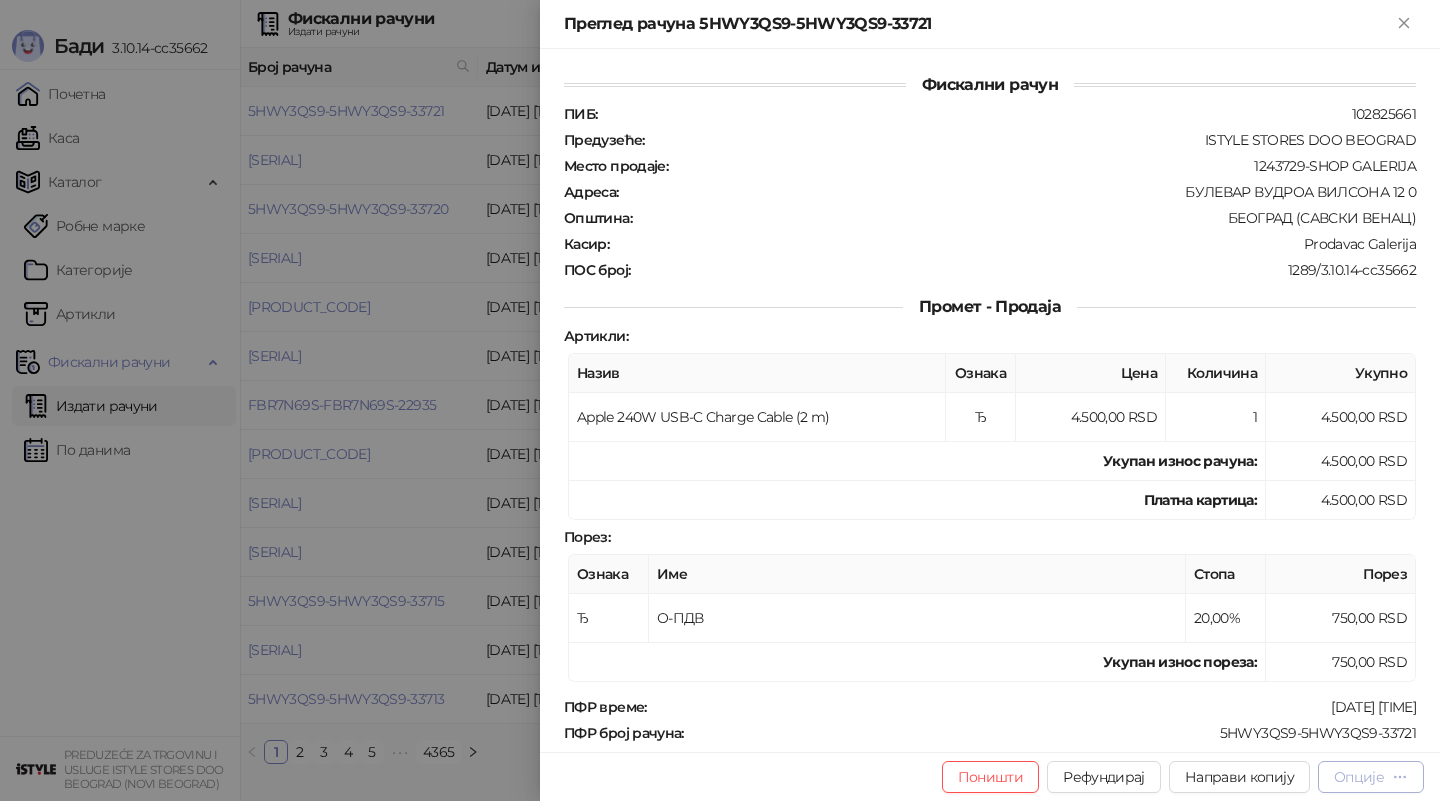 click on "Опције" at bounding box center (1359, 777) 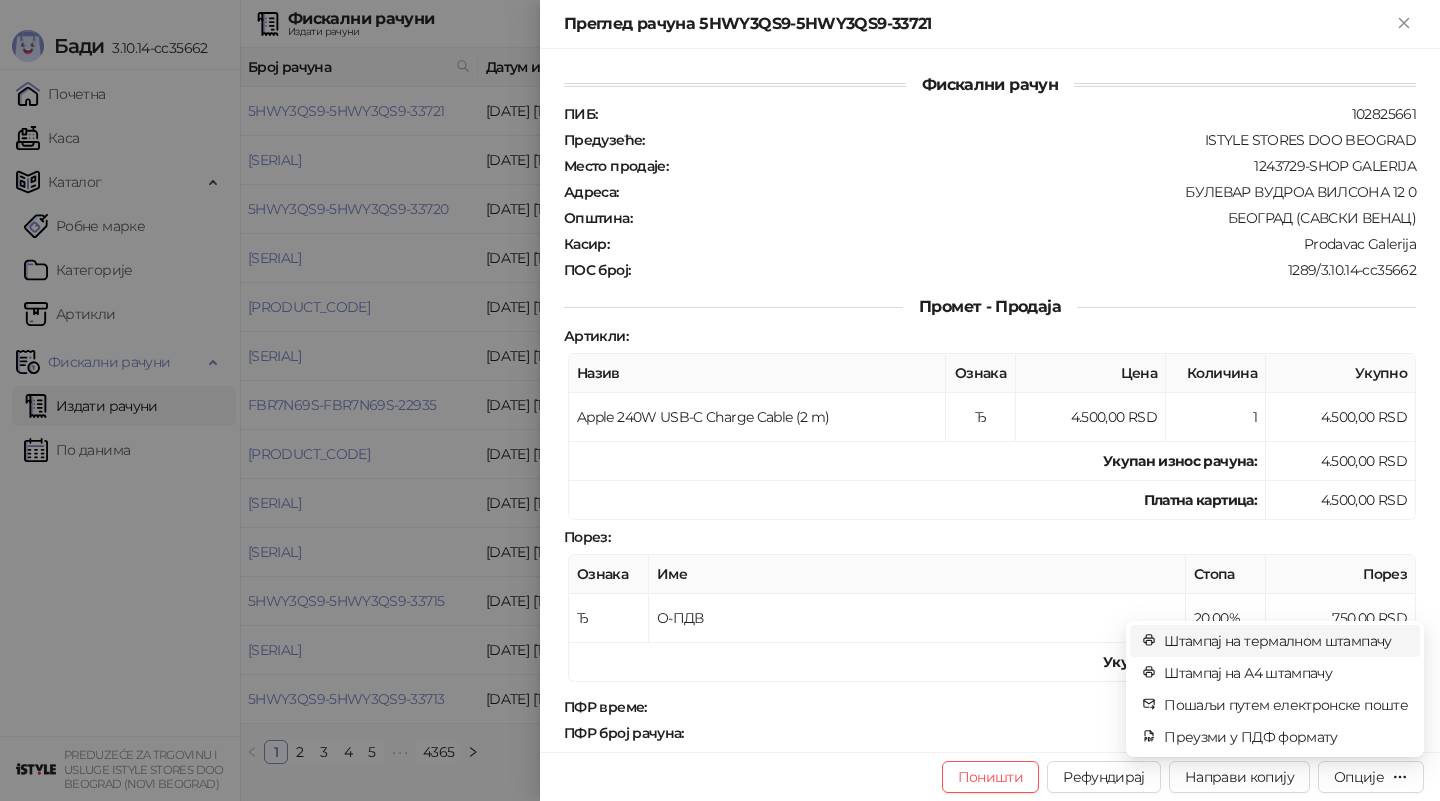 click on "Штампај на термалном штампачу" at bounding box center (1286, 641) 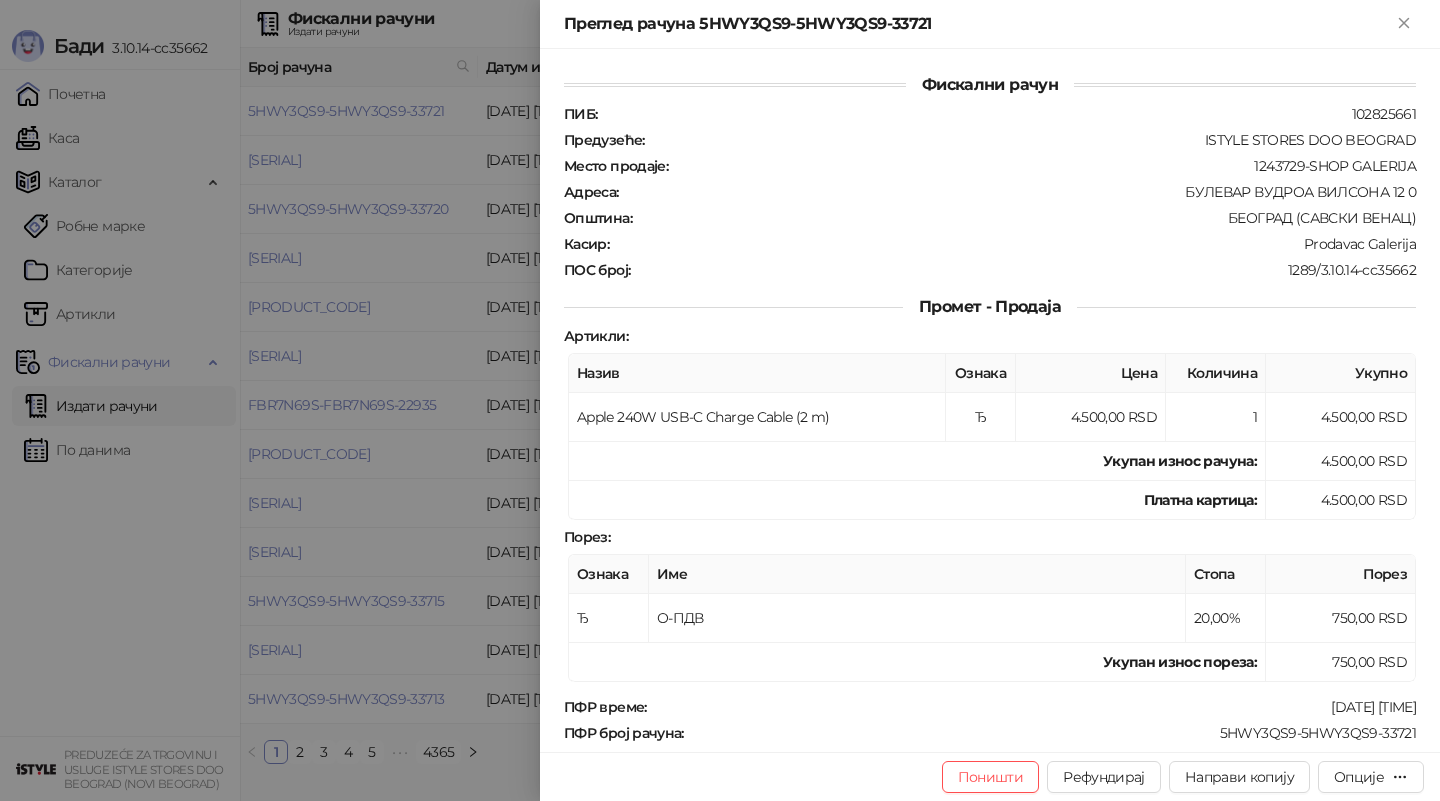 click at bounding box center [720, 400] 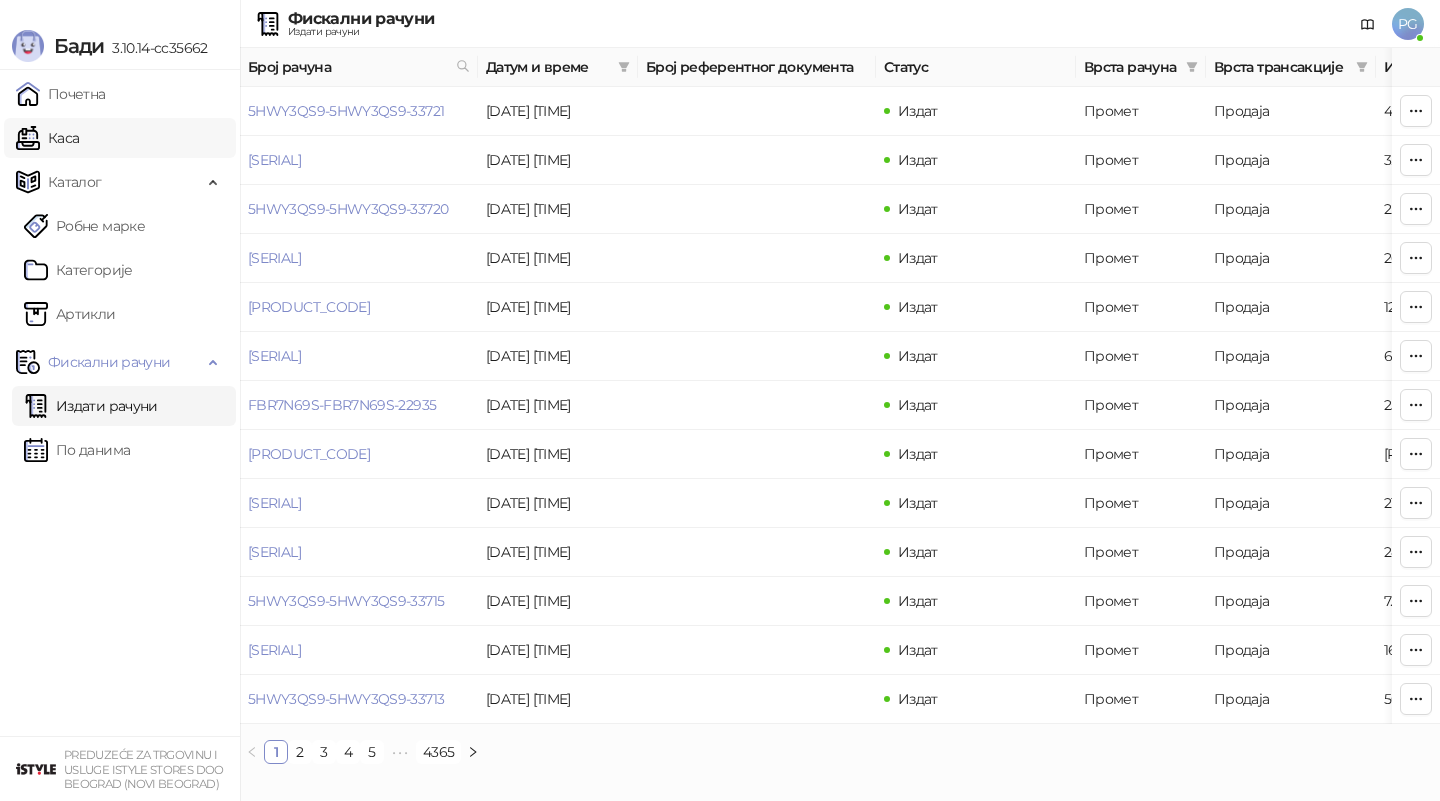 click on "Каса" at bounding box center (47, 138) 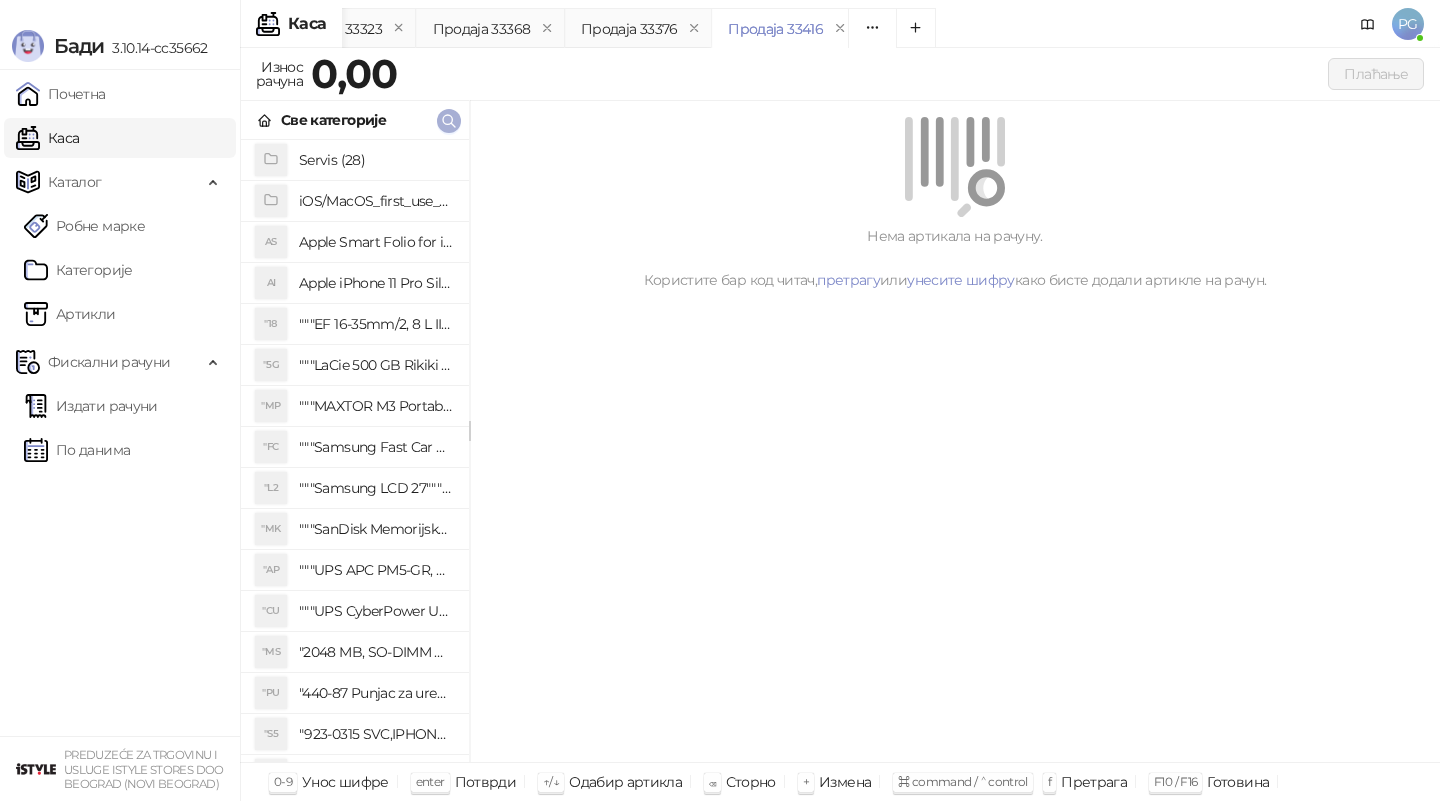 click 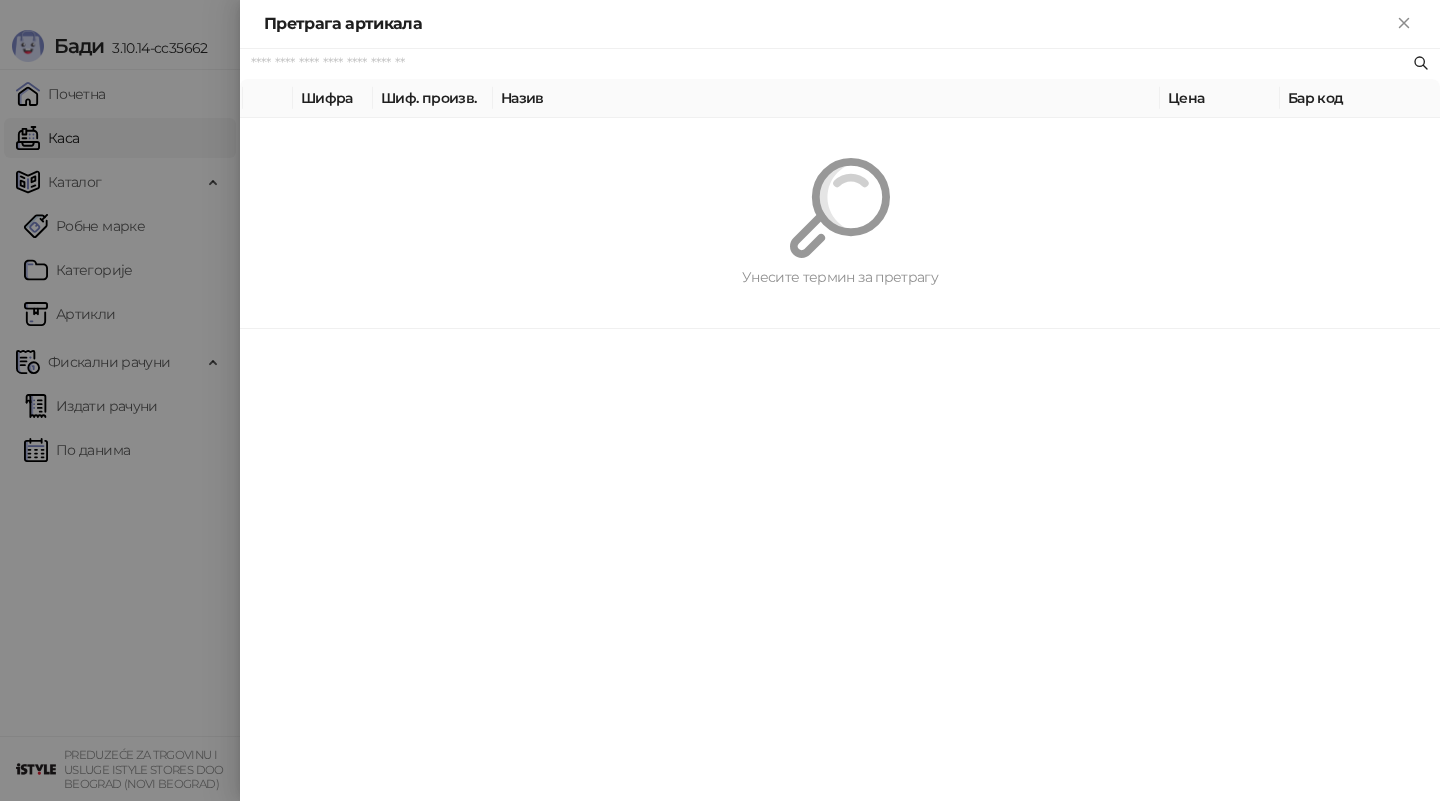 paste on "*********" 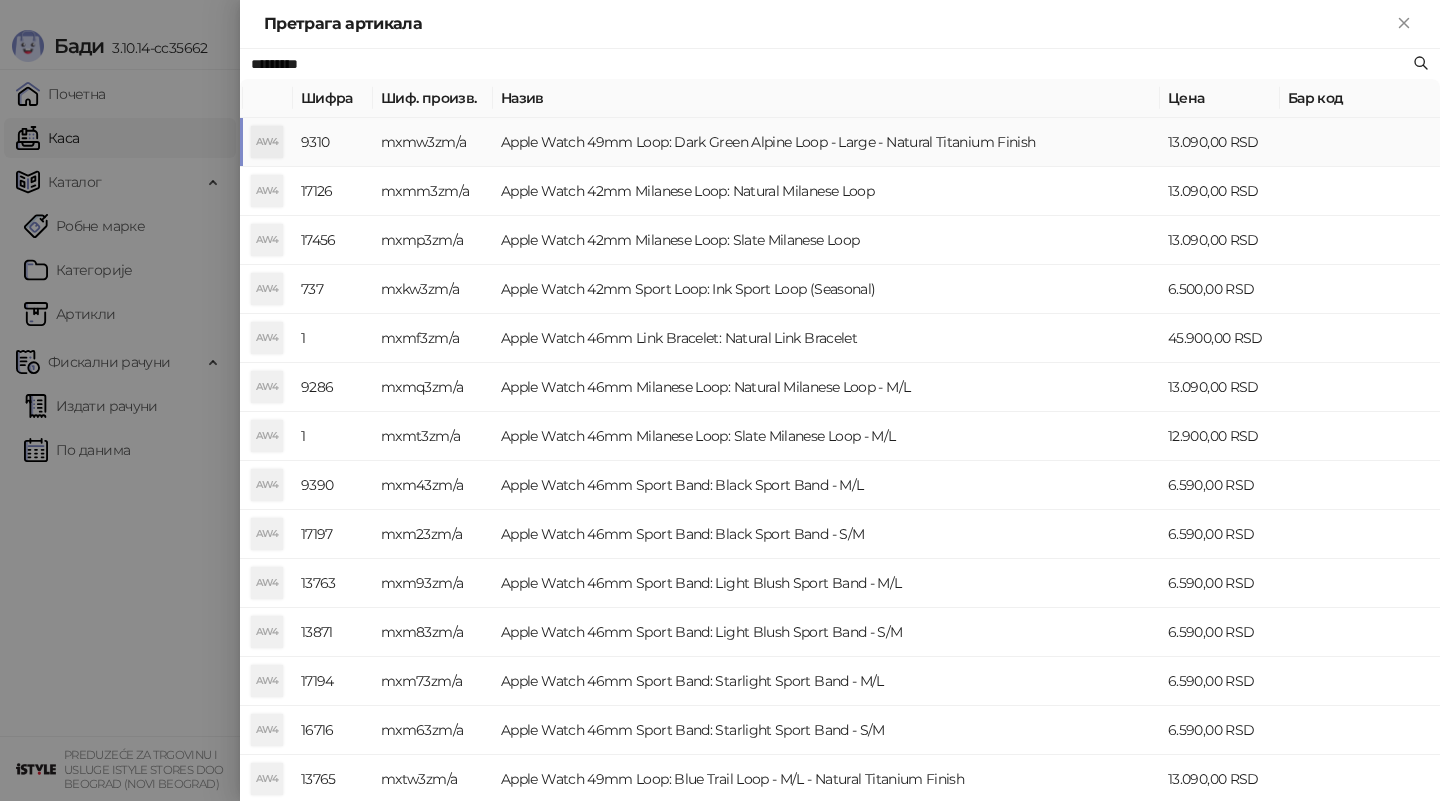 type on "*********" 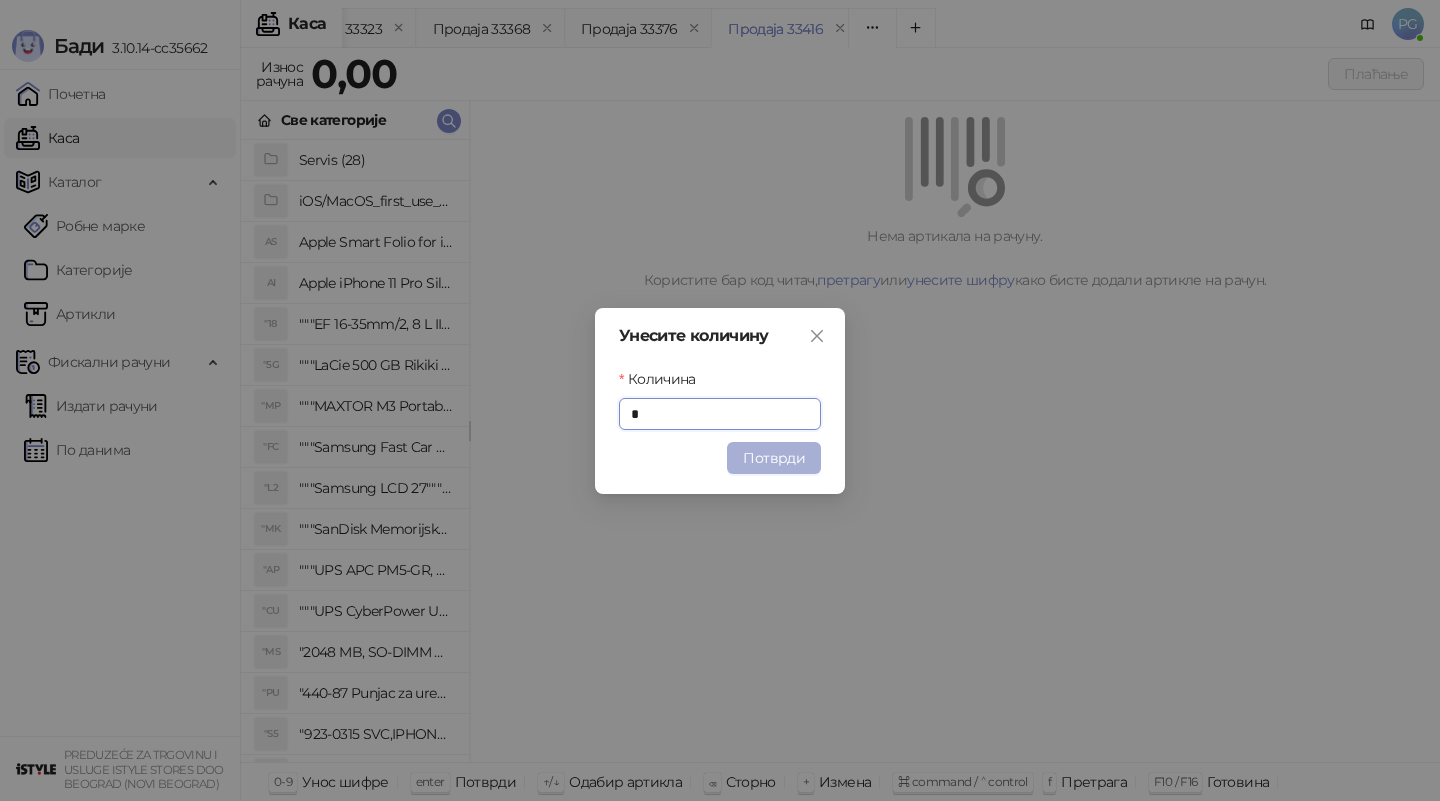 click on "Потврди" at bounding box center [774, 458] 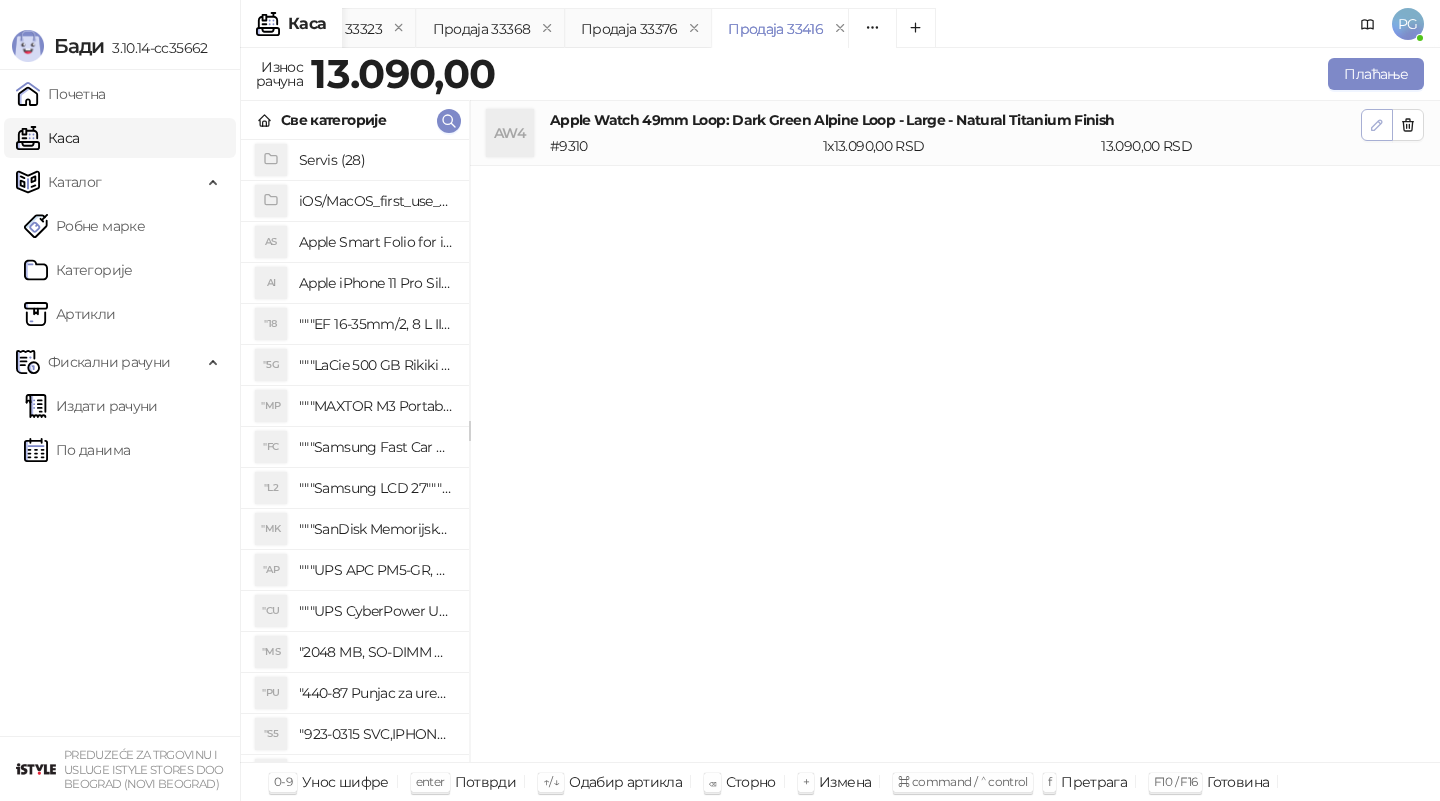 click 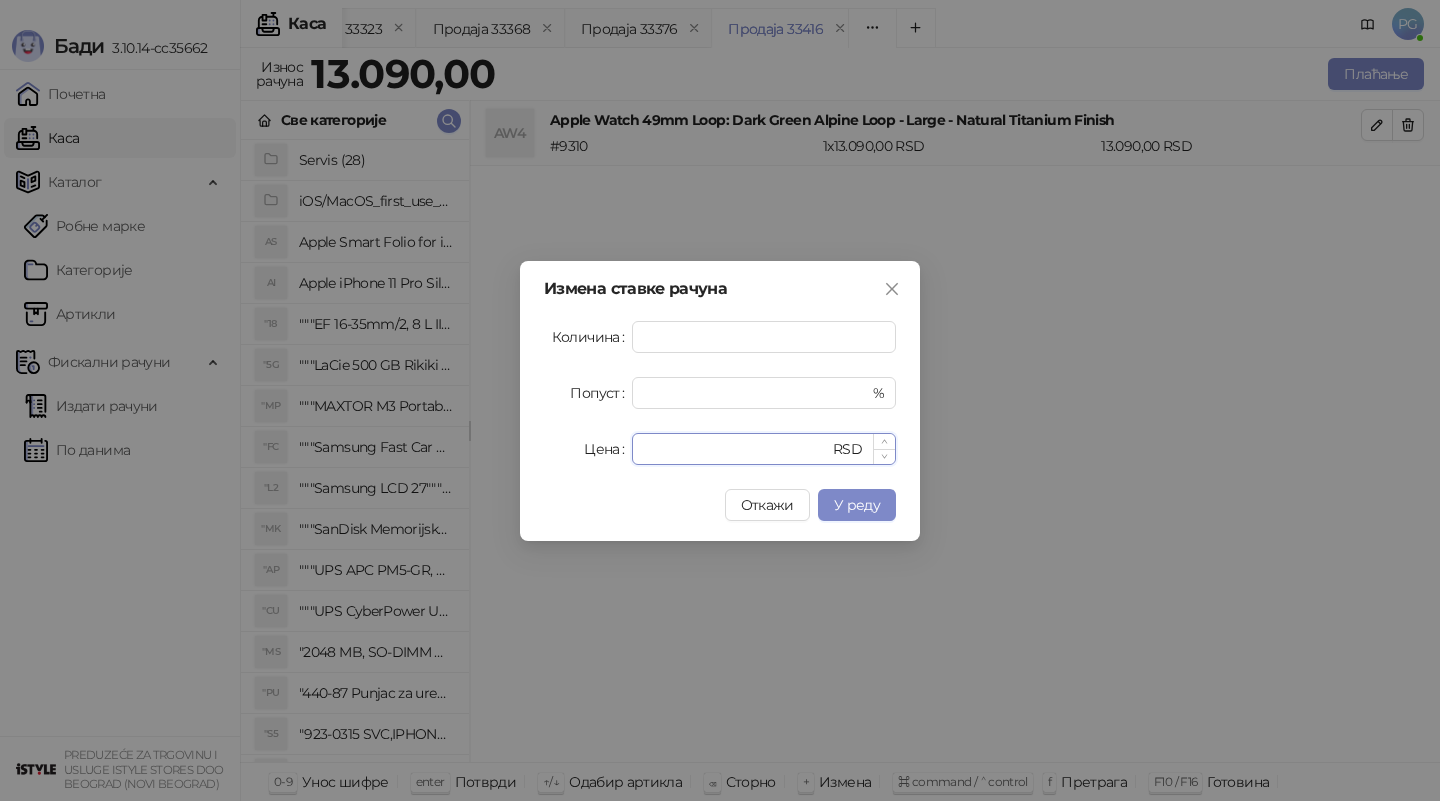 click on "*****" at bounding box center [736, 449] 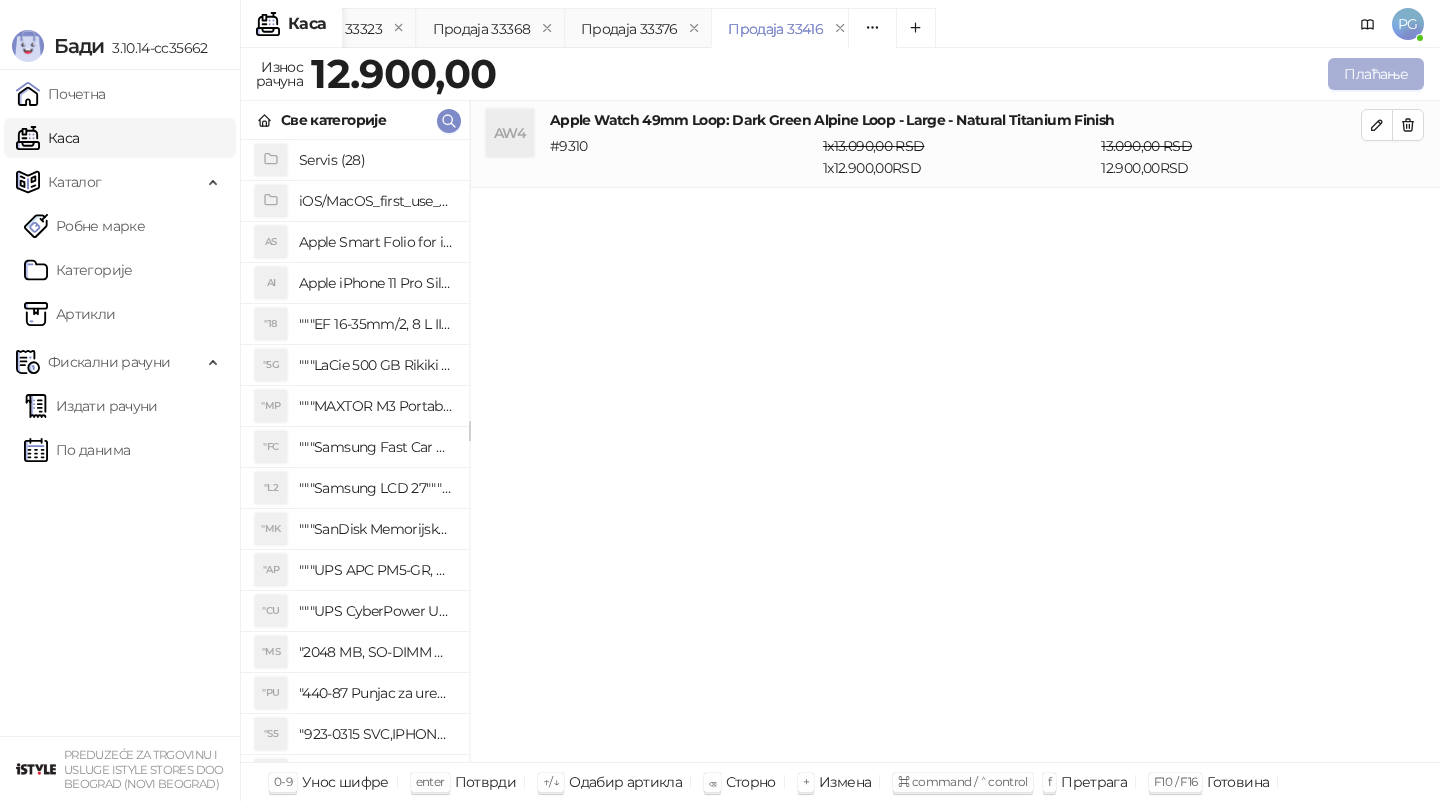 click on "Плаћање" at bounding box center [1376, 74] 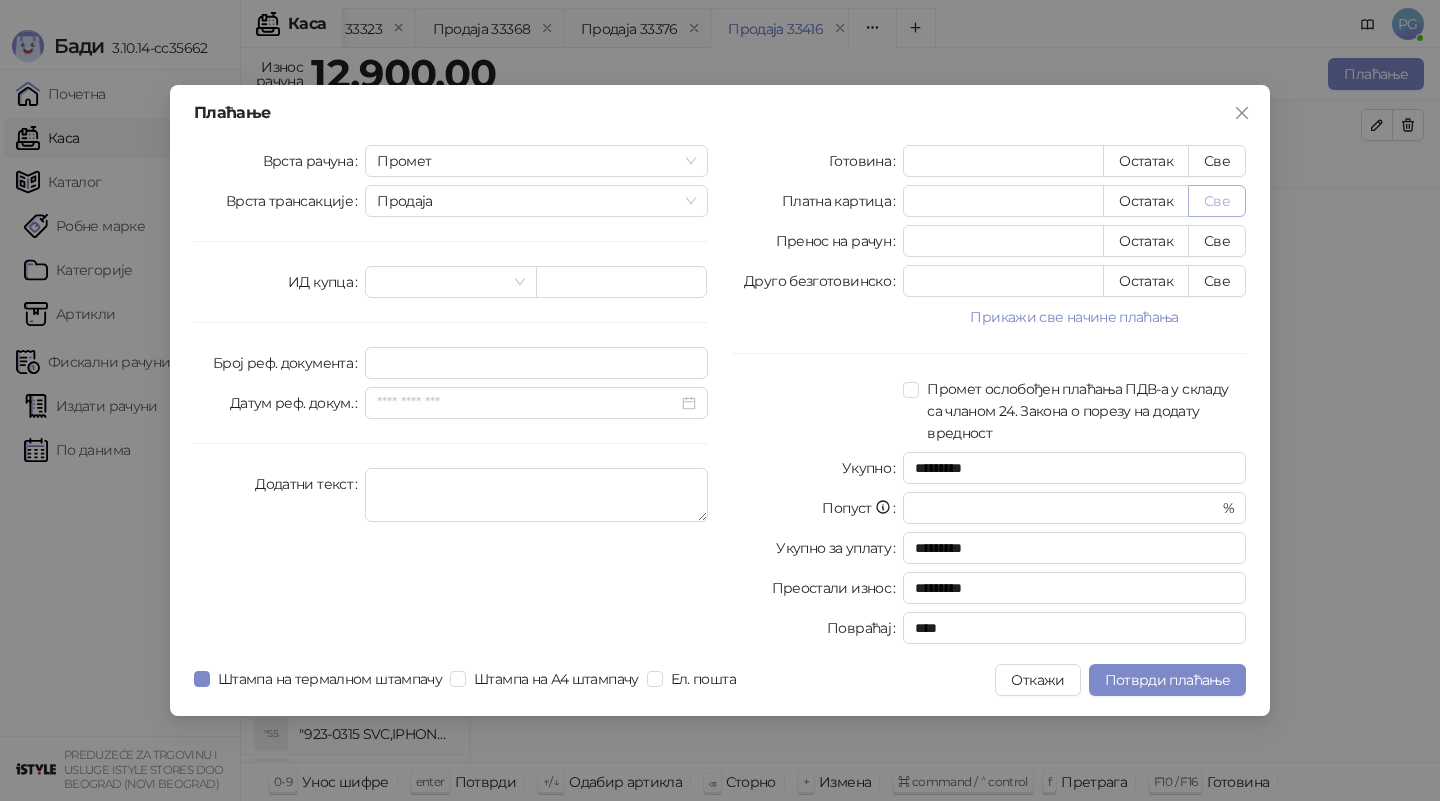 click on "Све" at bounding box center (1217, 201) 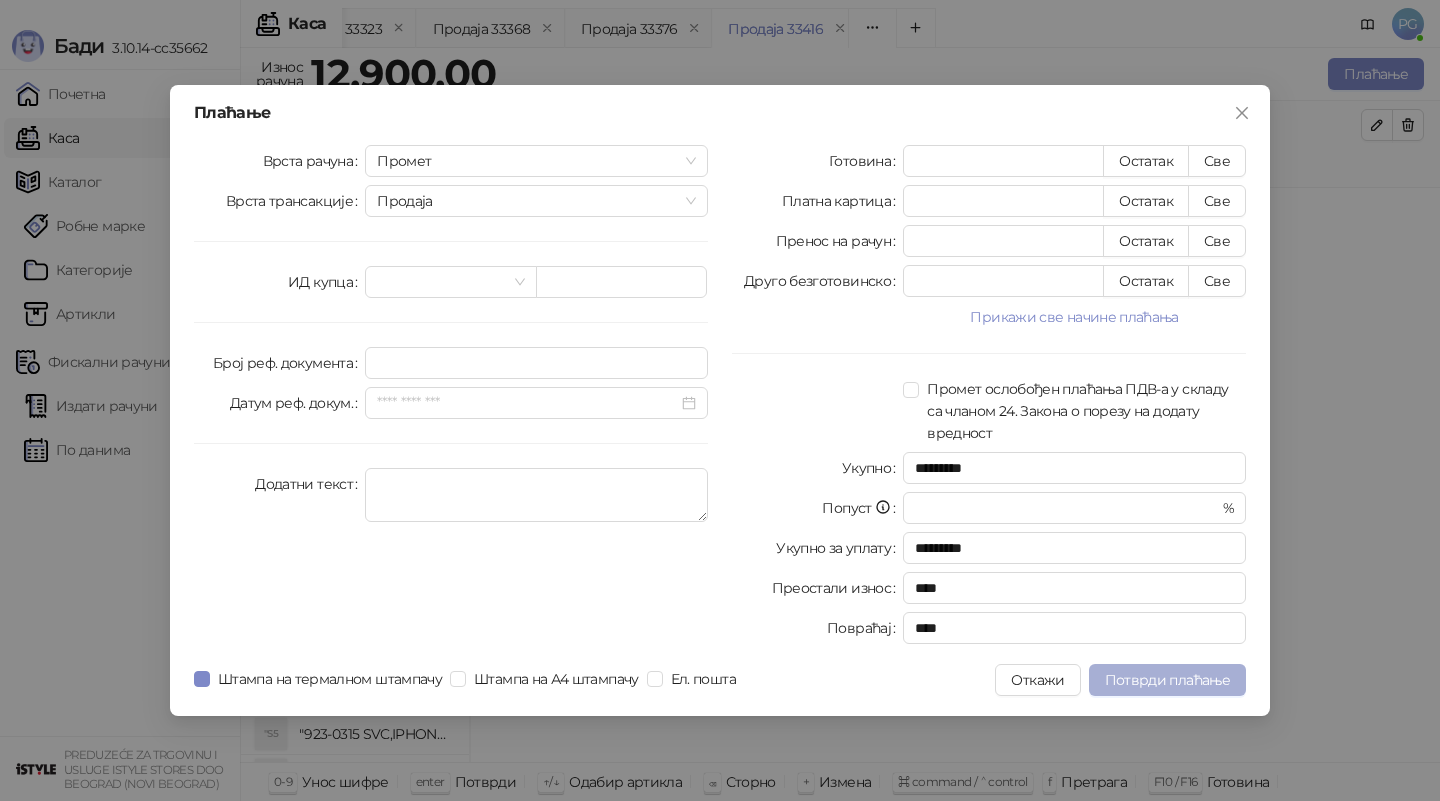 click on "Потврди плаћање" at bounding box center (1167, 680) 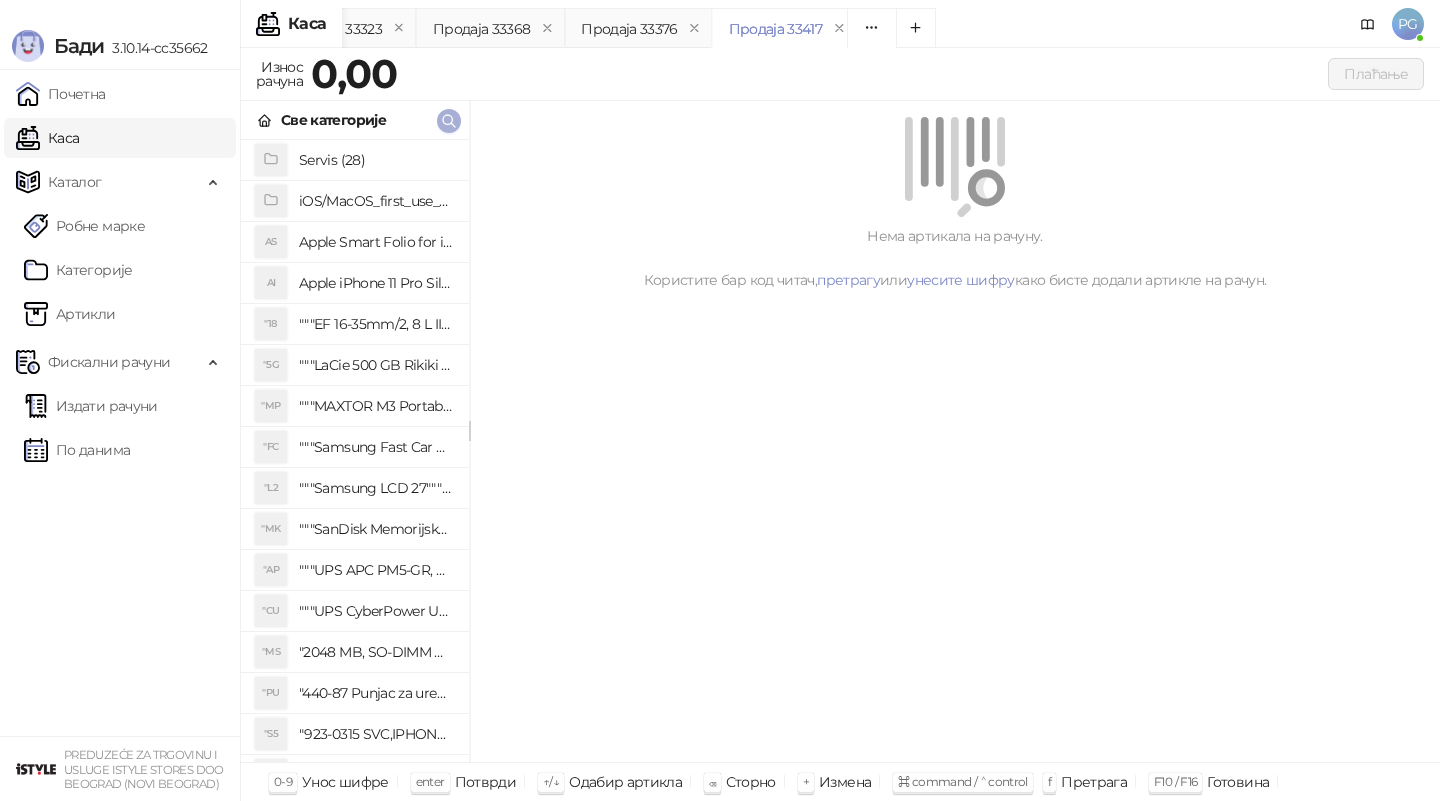 click 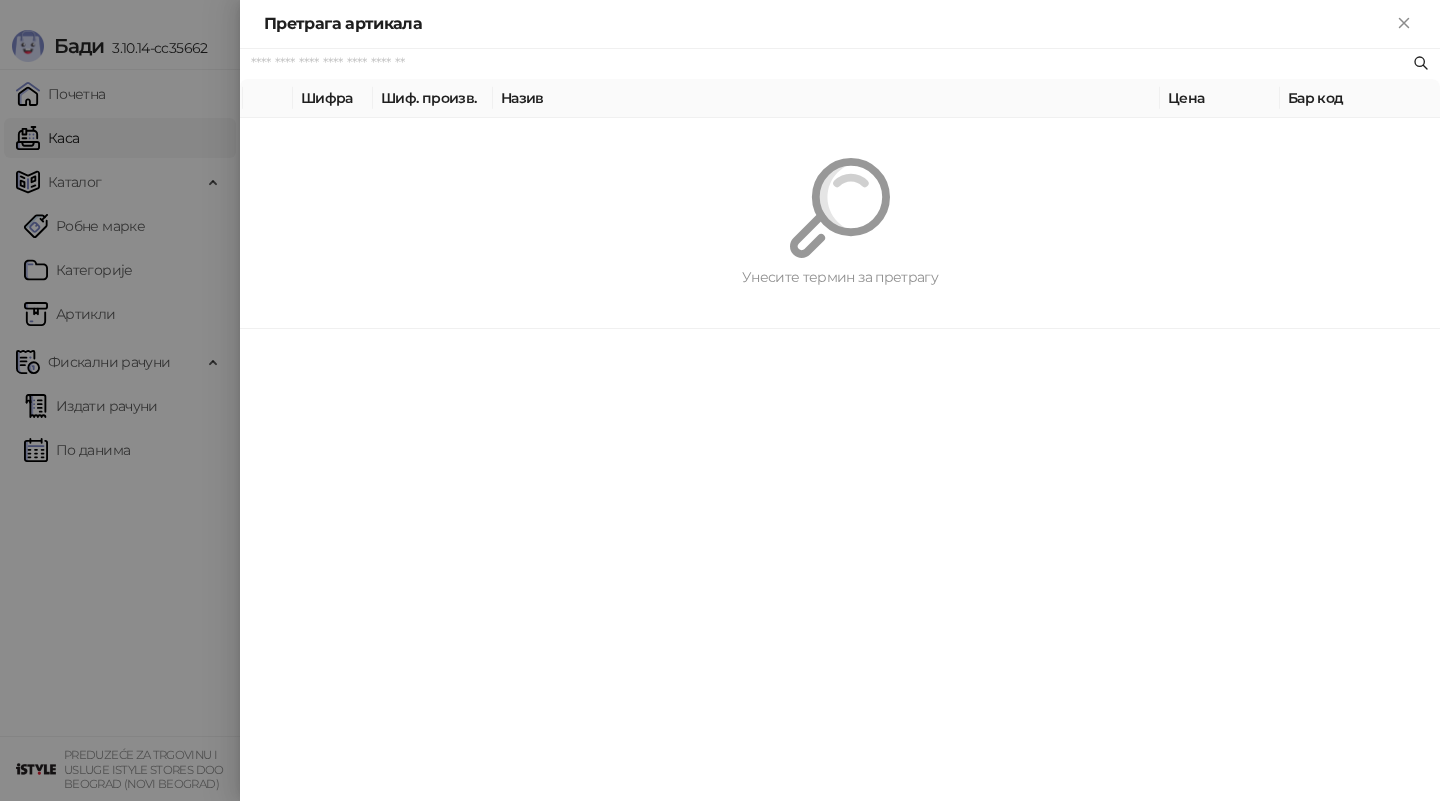 paste on "**********" 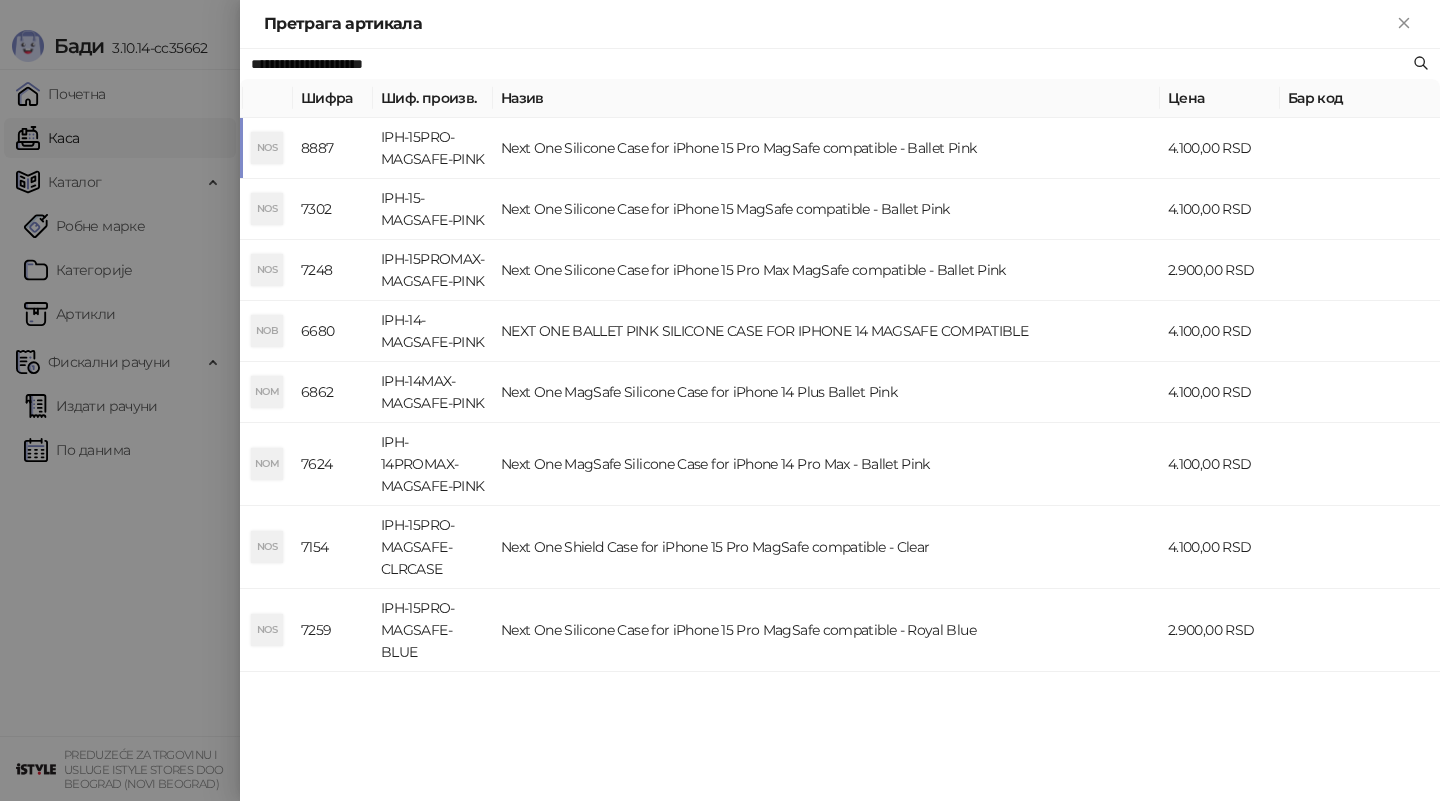 type on "**********" 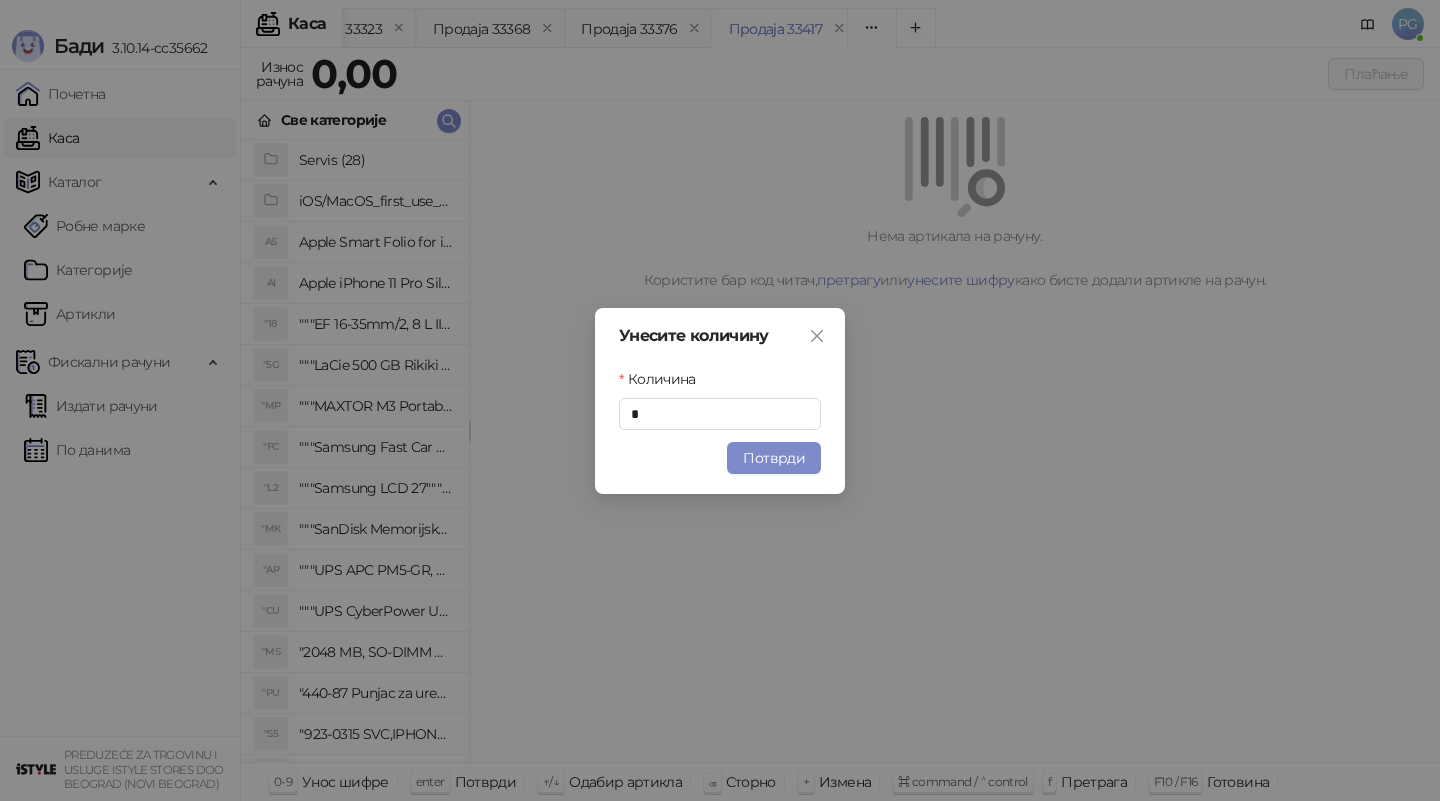 click on "Потврди" at bounding box center (774, 458) 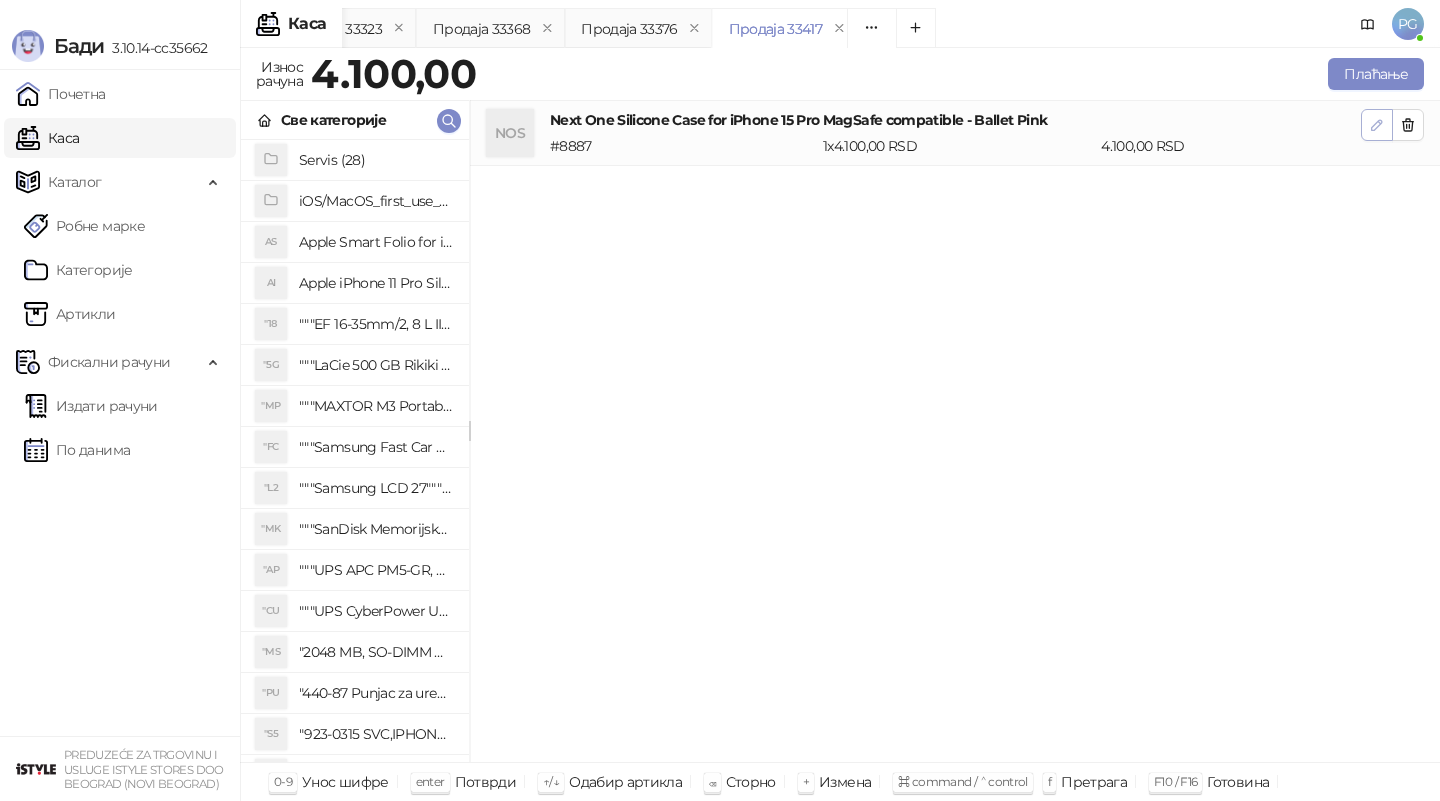 click at bounding box center (1377, 124) 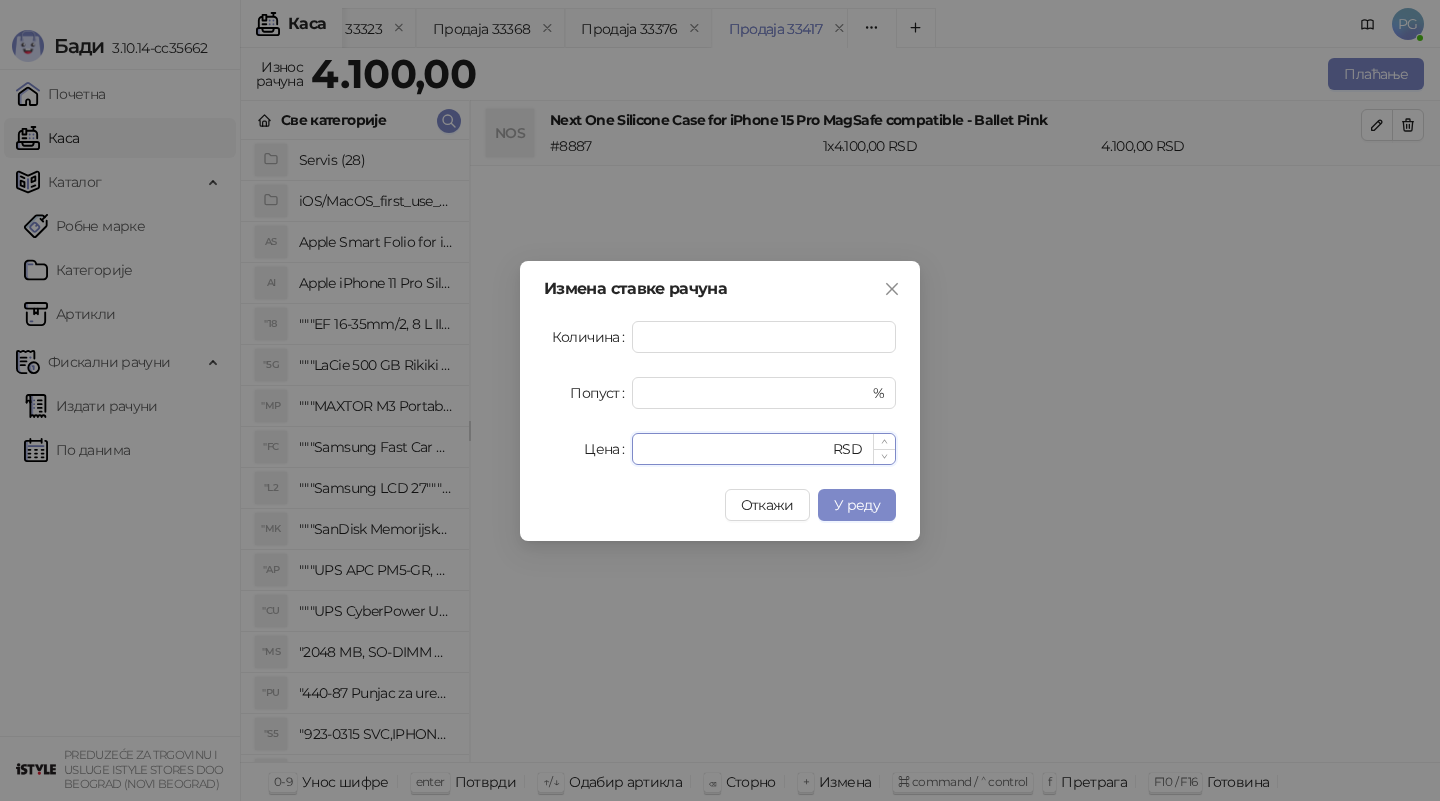click on "****" at bounding box center [736, 449] 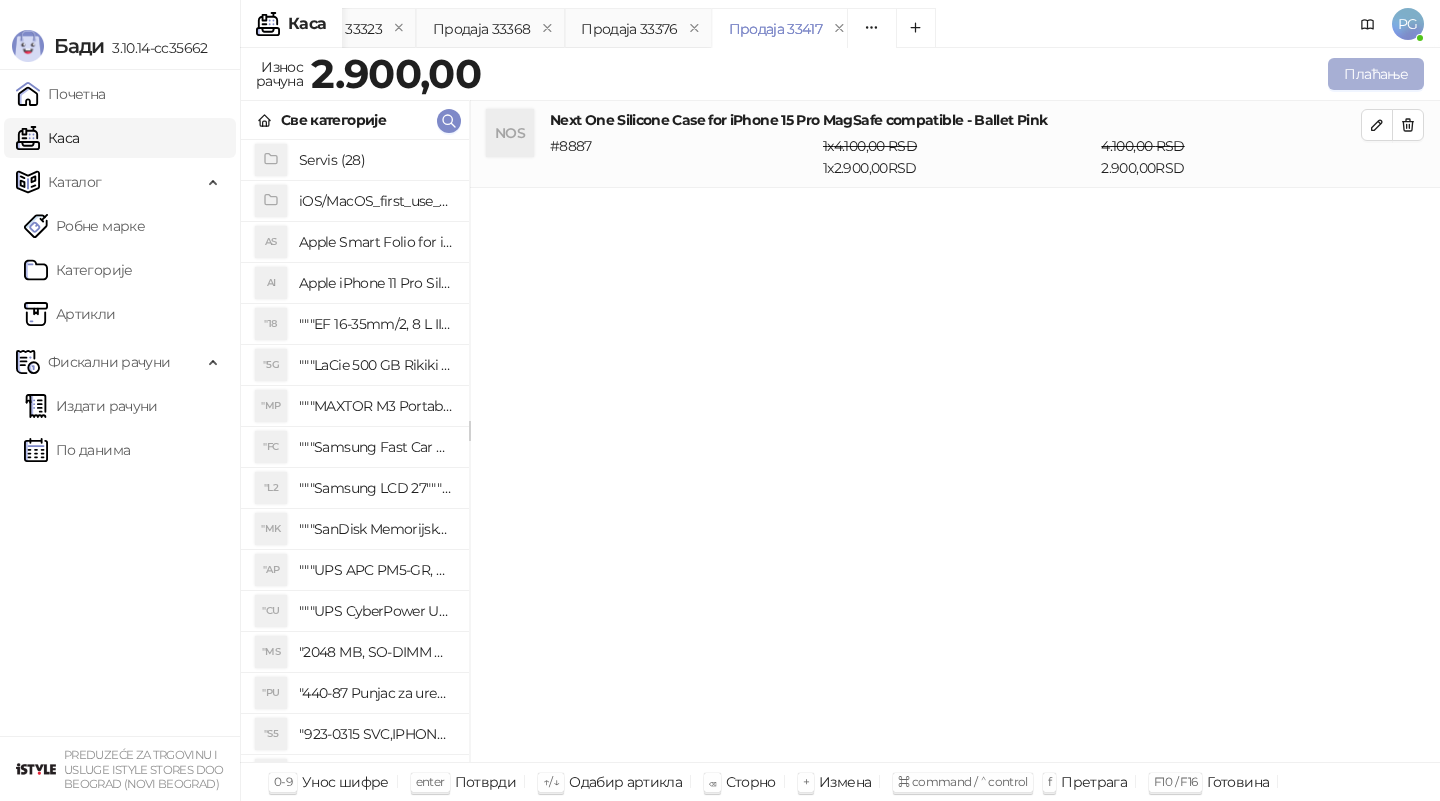 click on "Плаћање" at bounding box center (1376, 74) 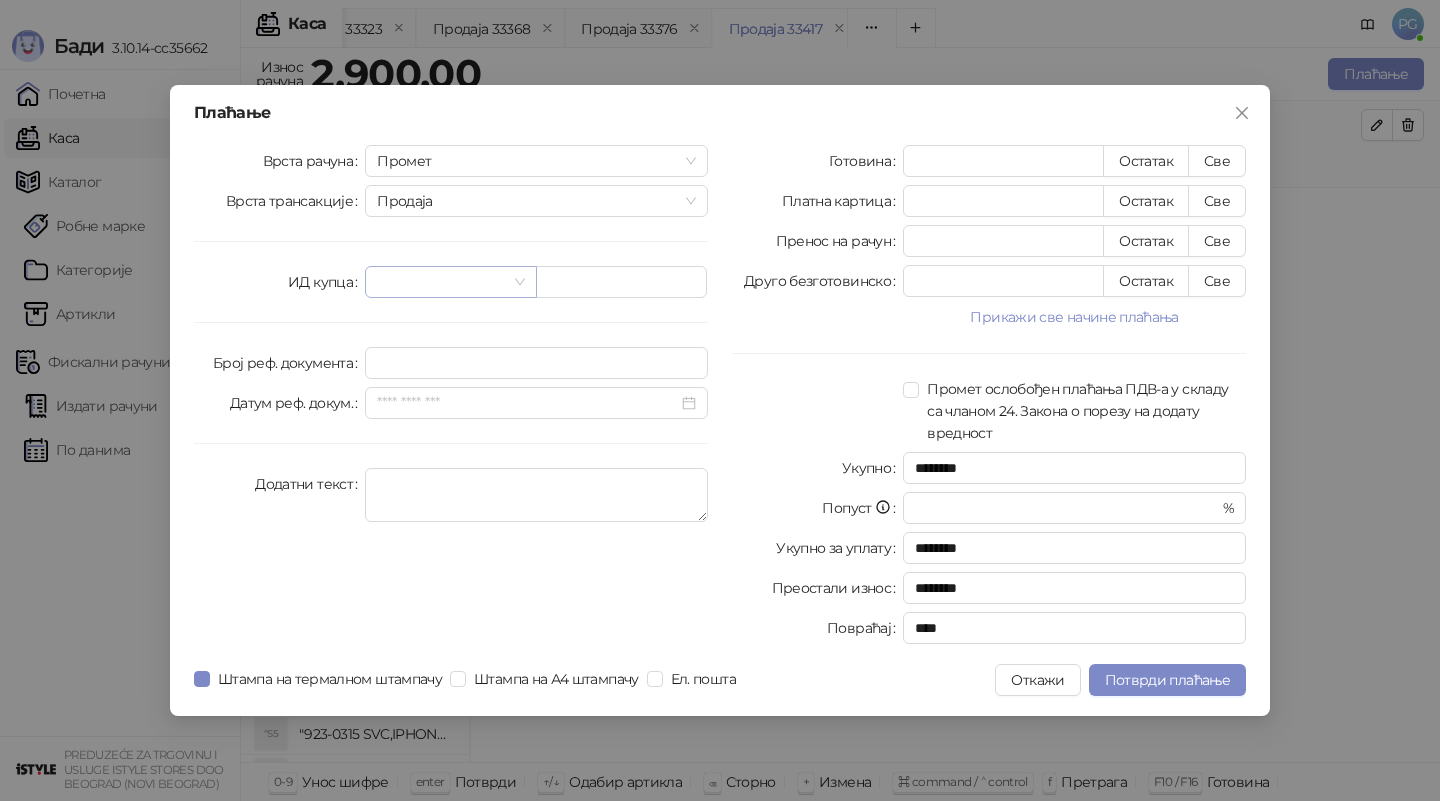 click at bounding box center [441, 282] 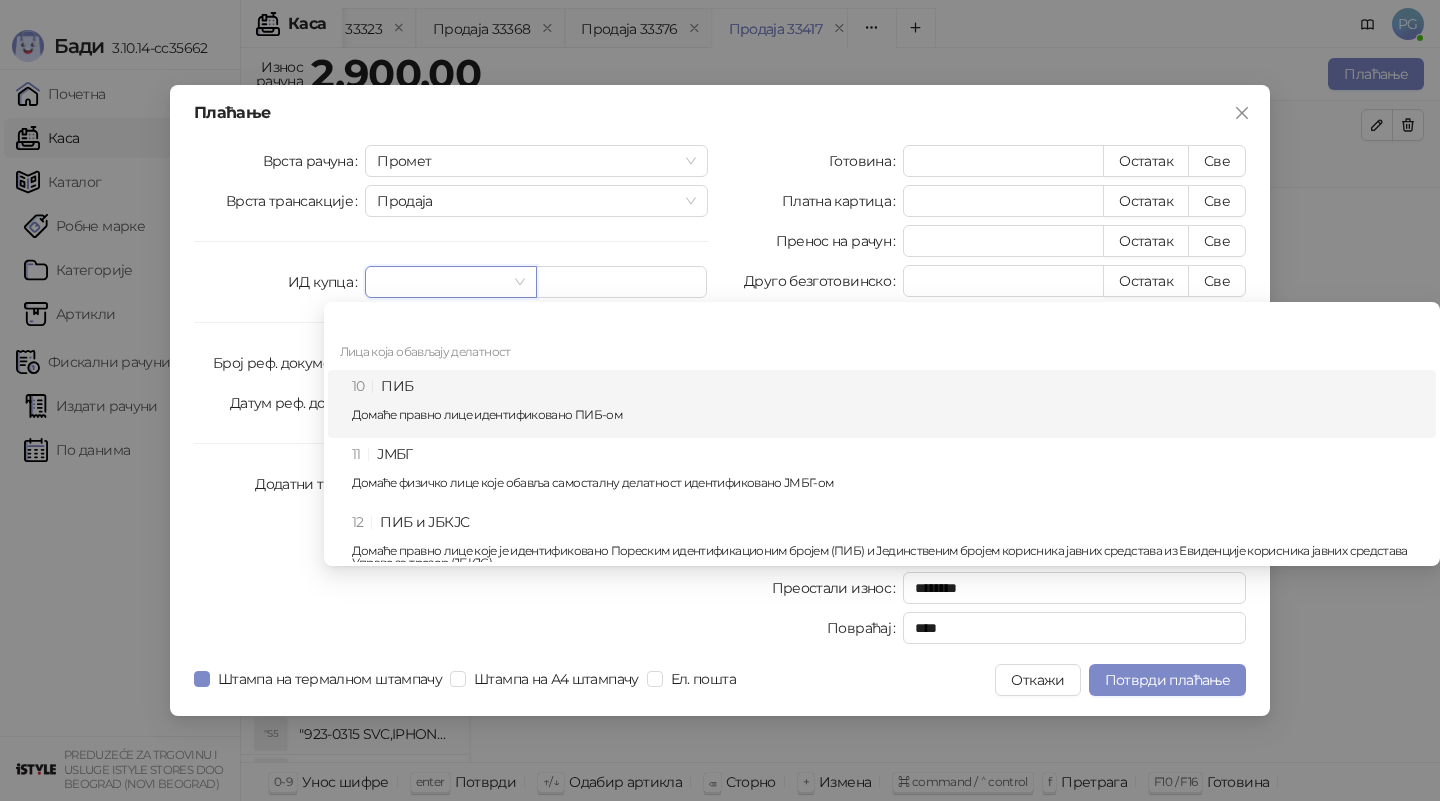 click on "10 ПИБ Домаће правно лице идентификовано ПИБ-ом" at bounding box center [888, 404] 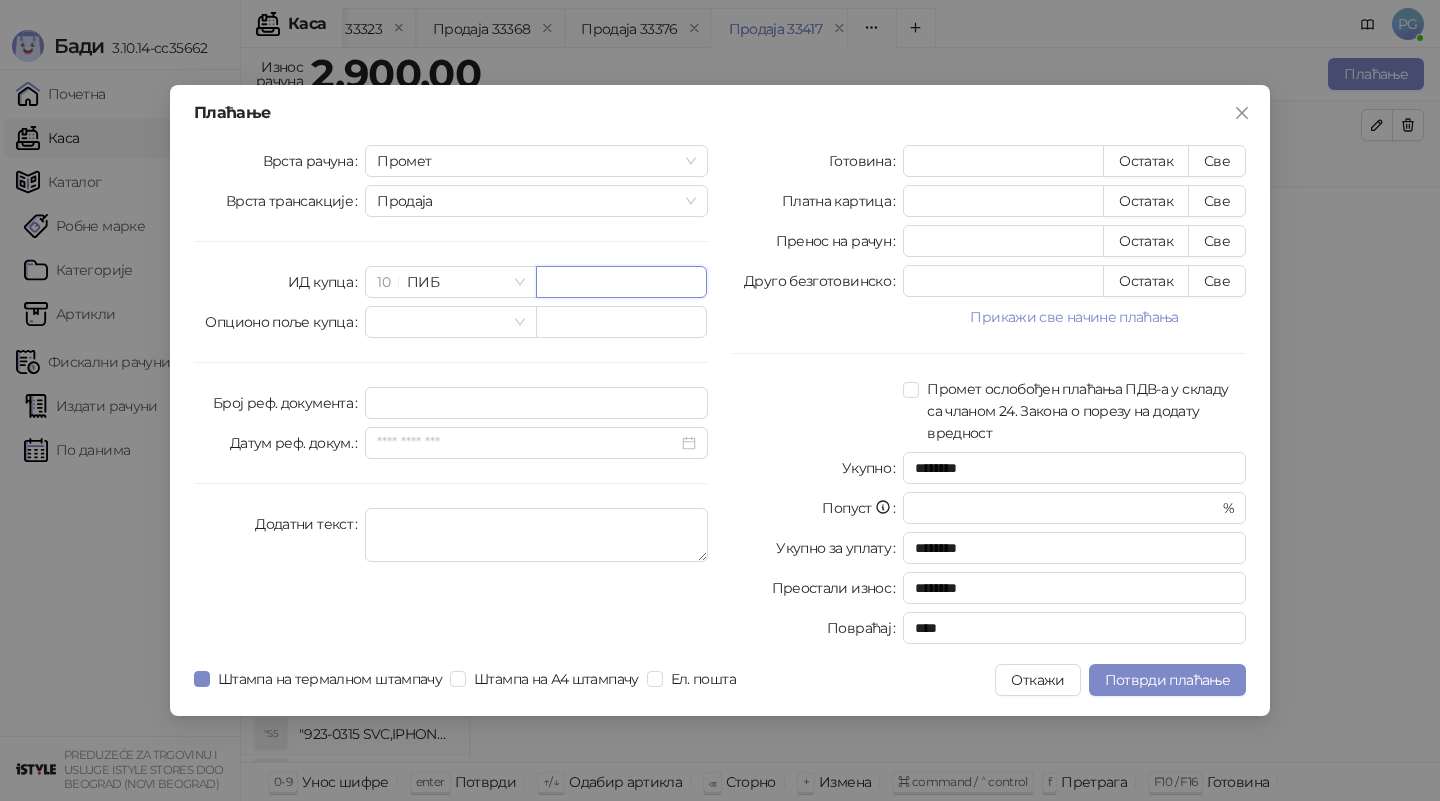 paste on "*********" 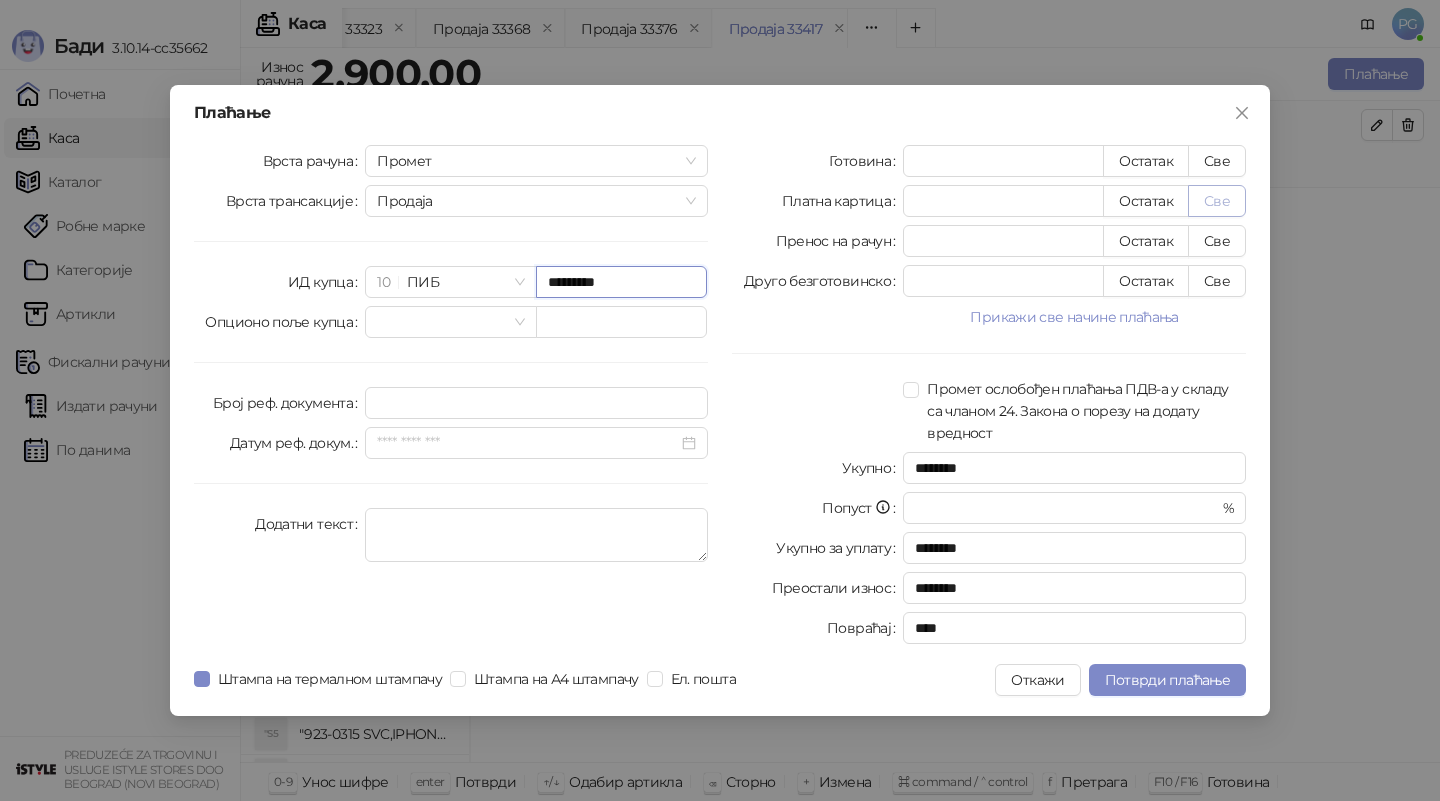 type on "*********" 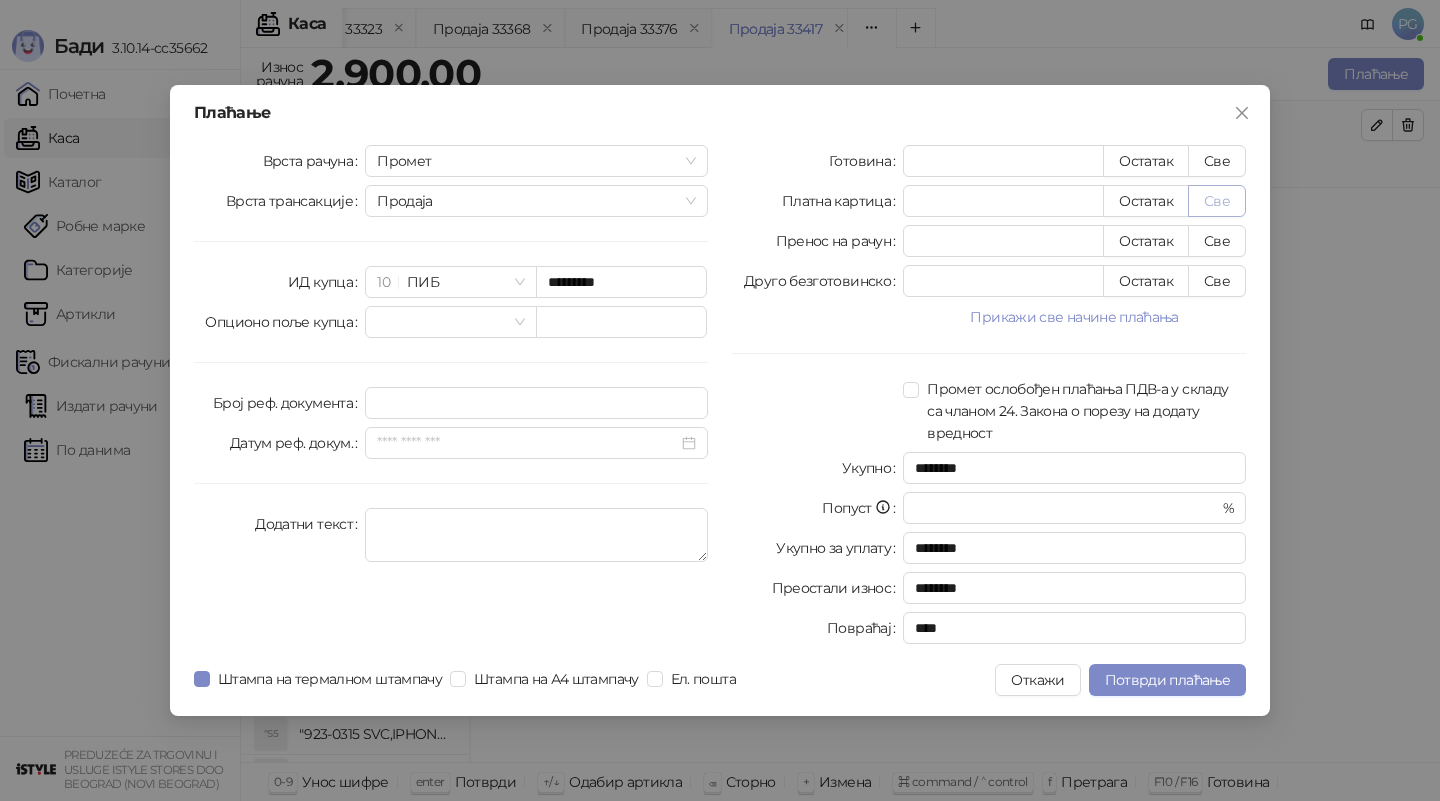 click on "Све" at bounding box center [1217, 201] 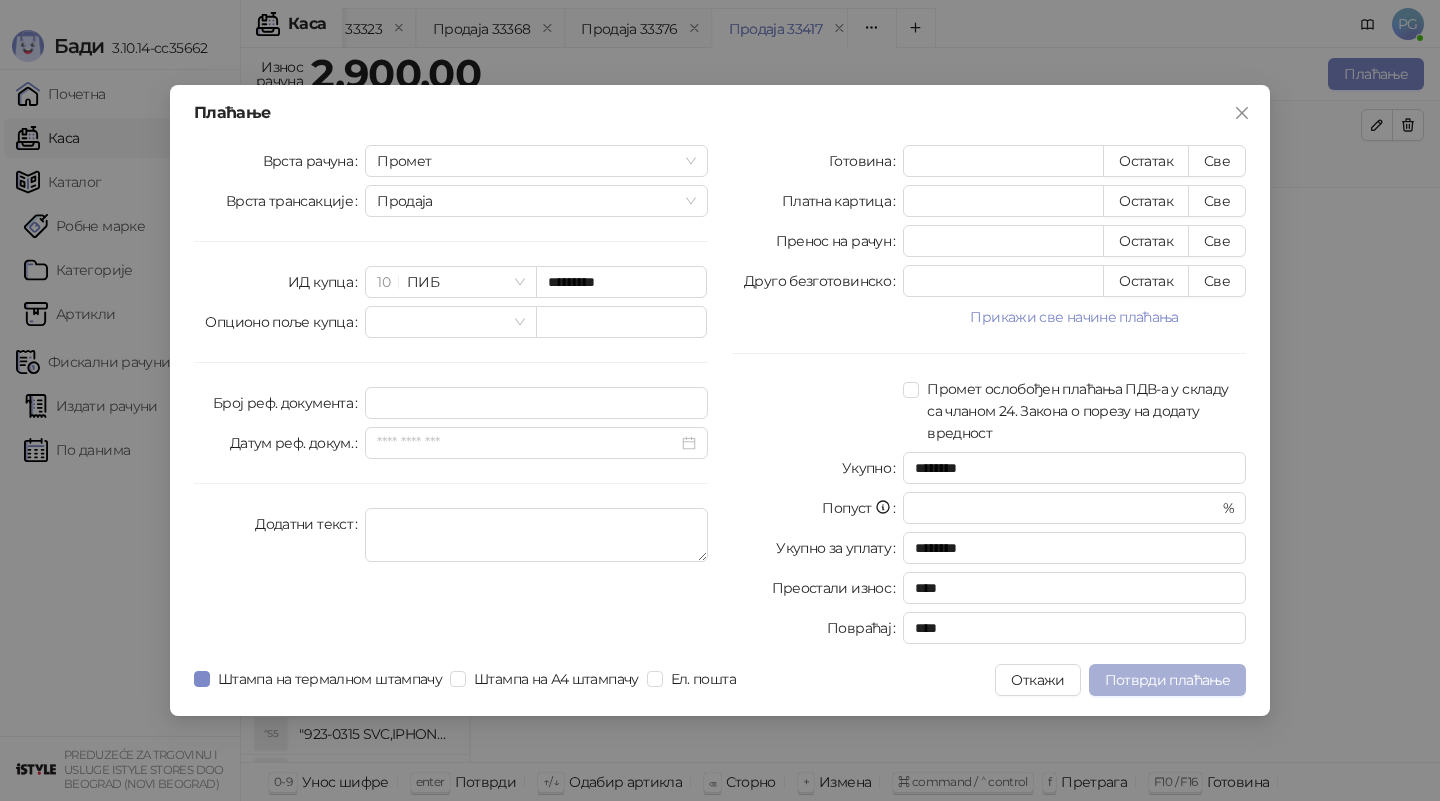 click on "Потврди плаћање" at bounding box center (1167, 680) 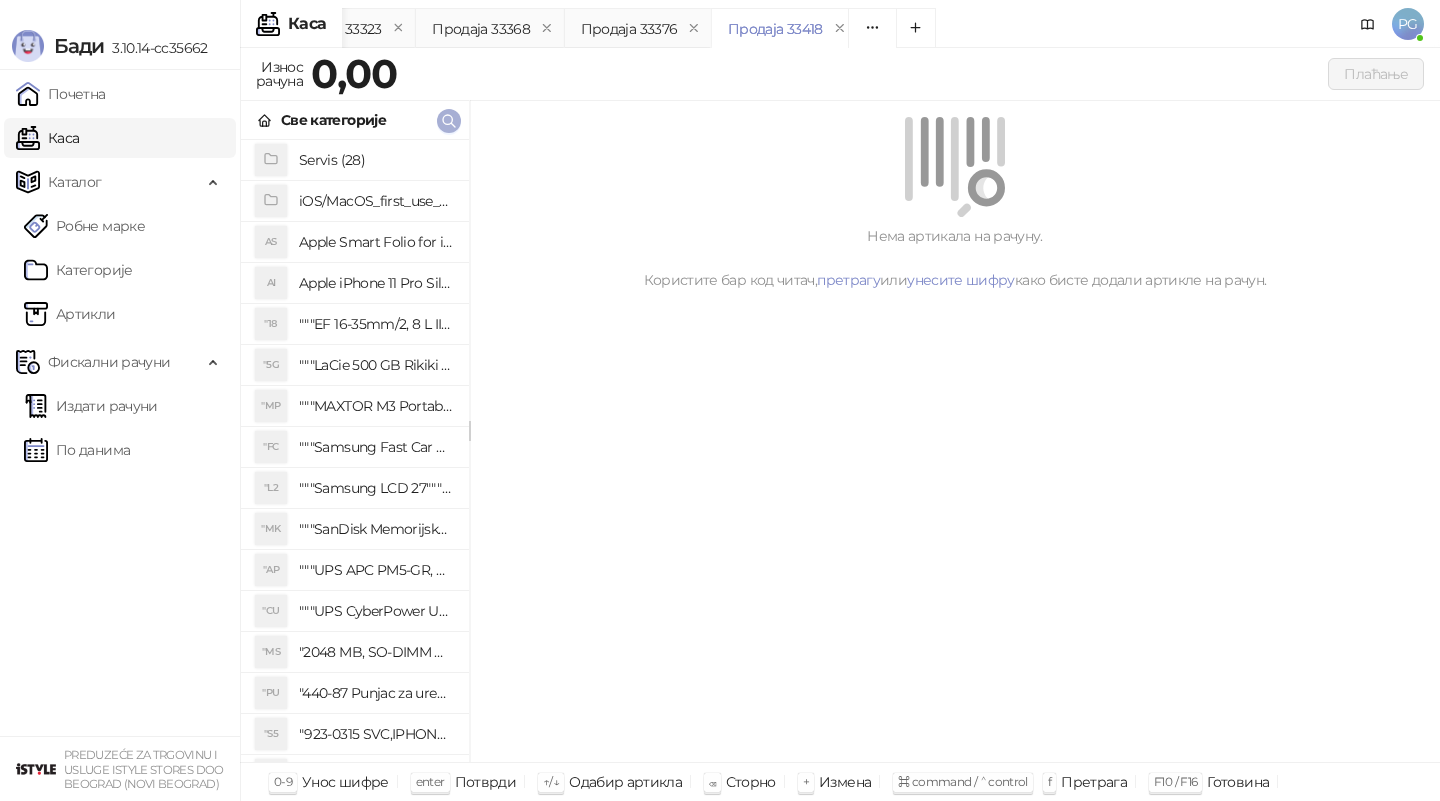 click 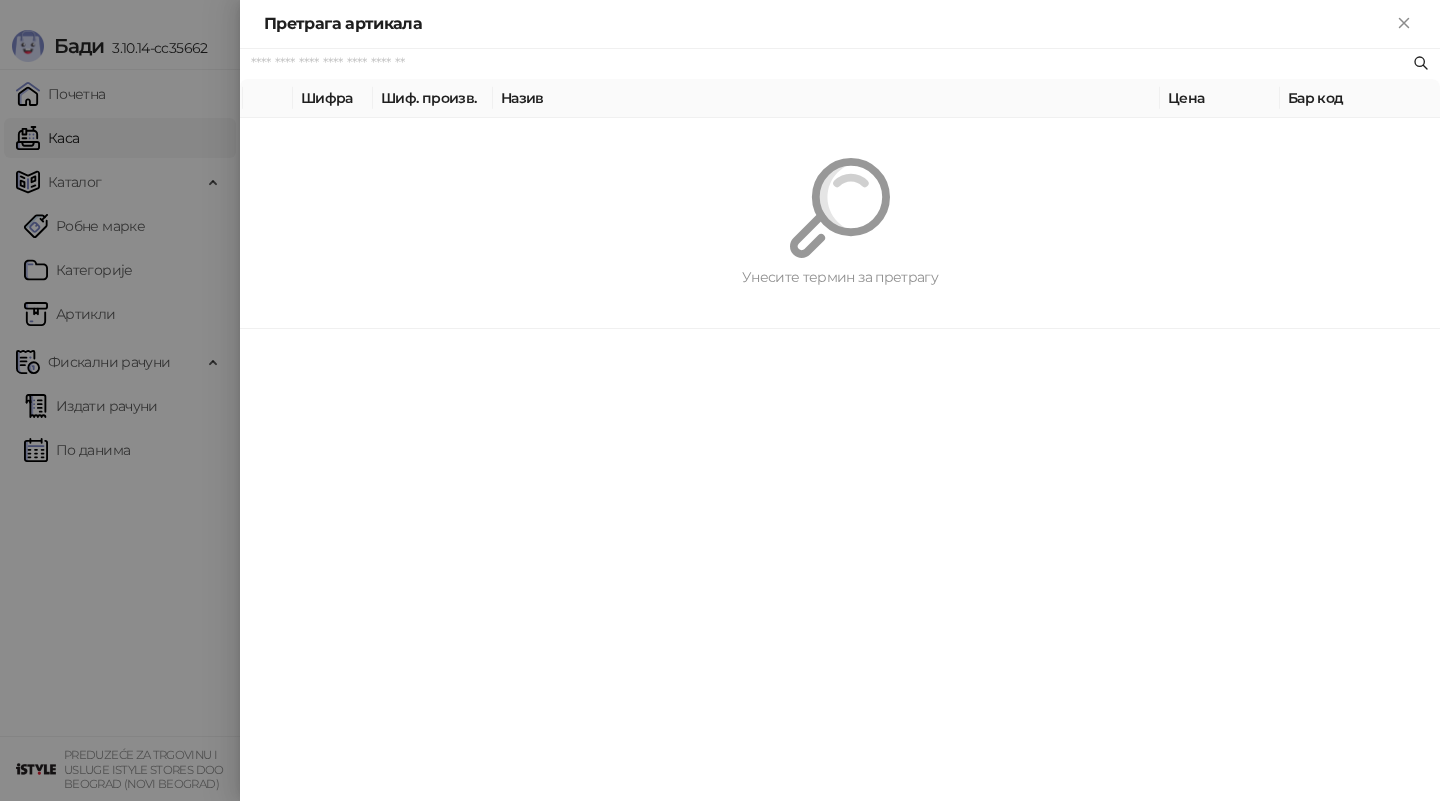 paste on "*********" 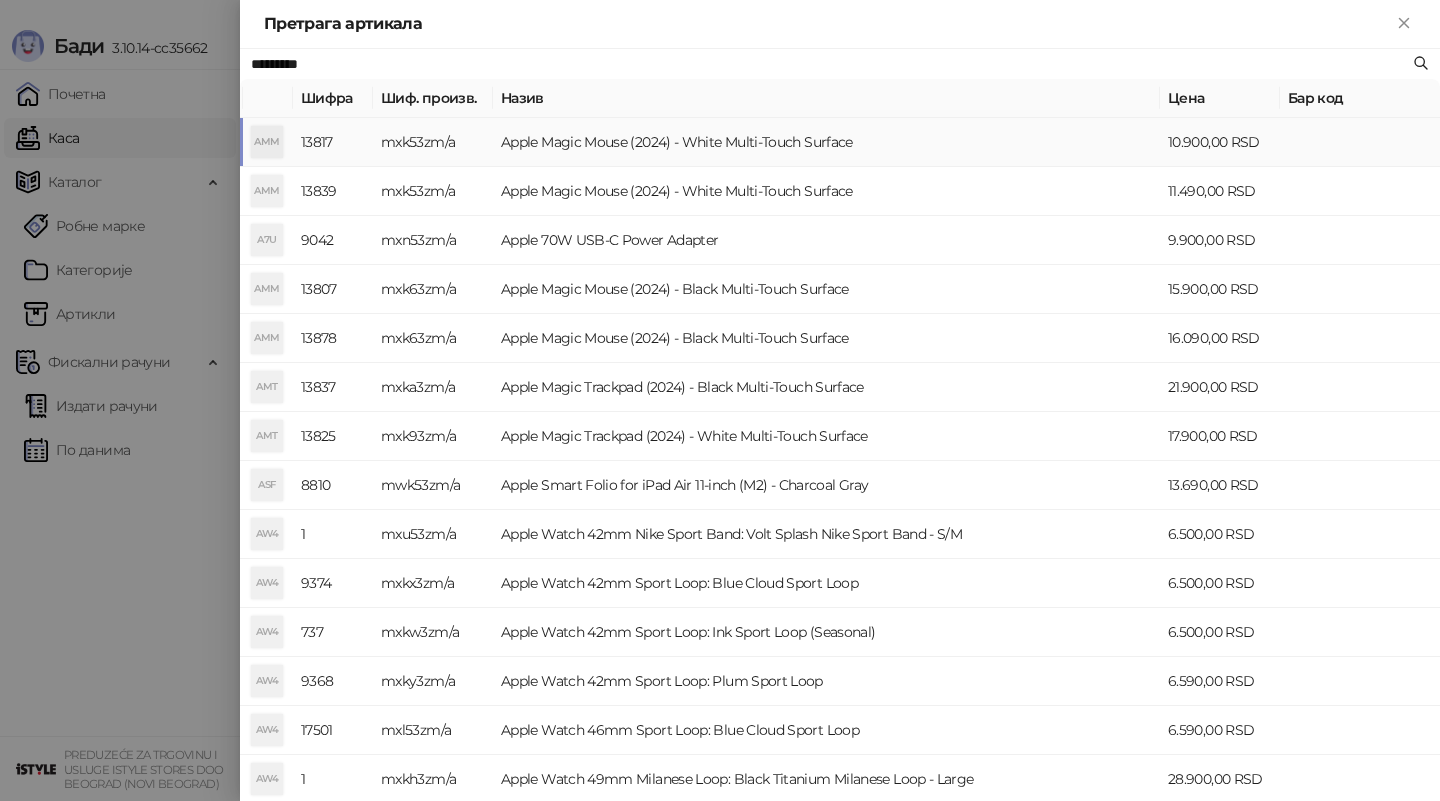 click on "Apple Magic Mouse (2024) - White Multi-Touch Surface" at bounding box center (826, 142) 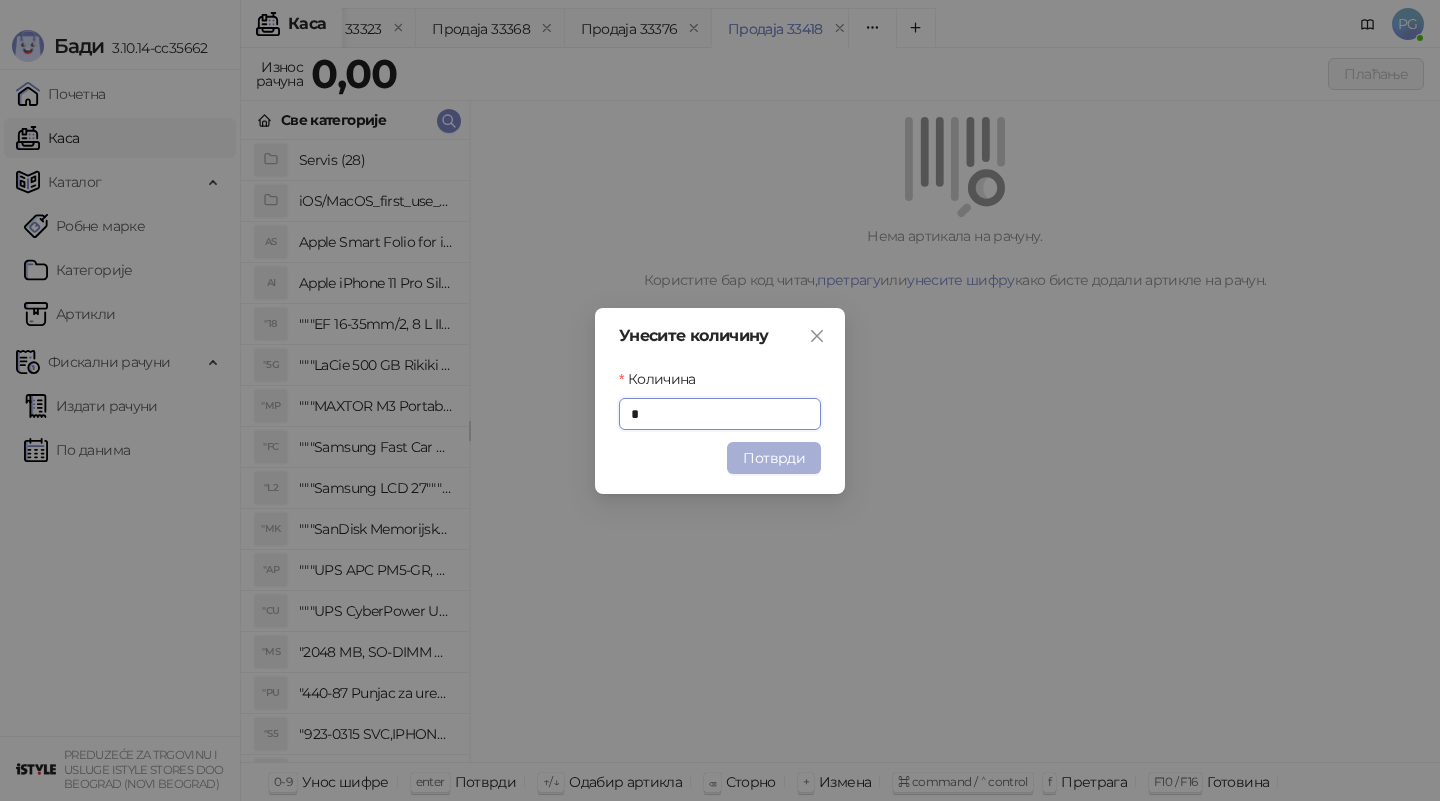 click on "Потврди" at bounding box center (774, 458) 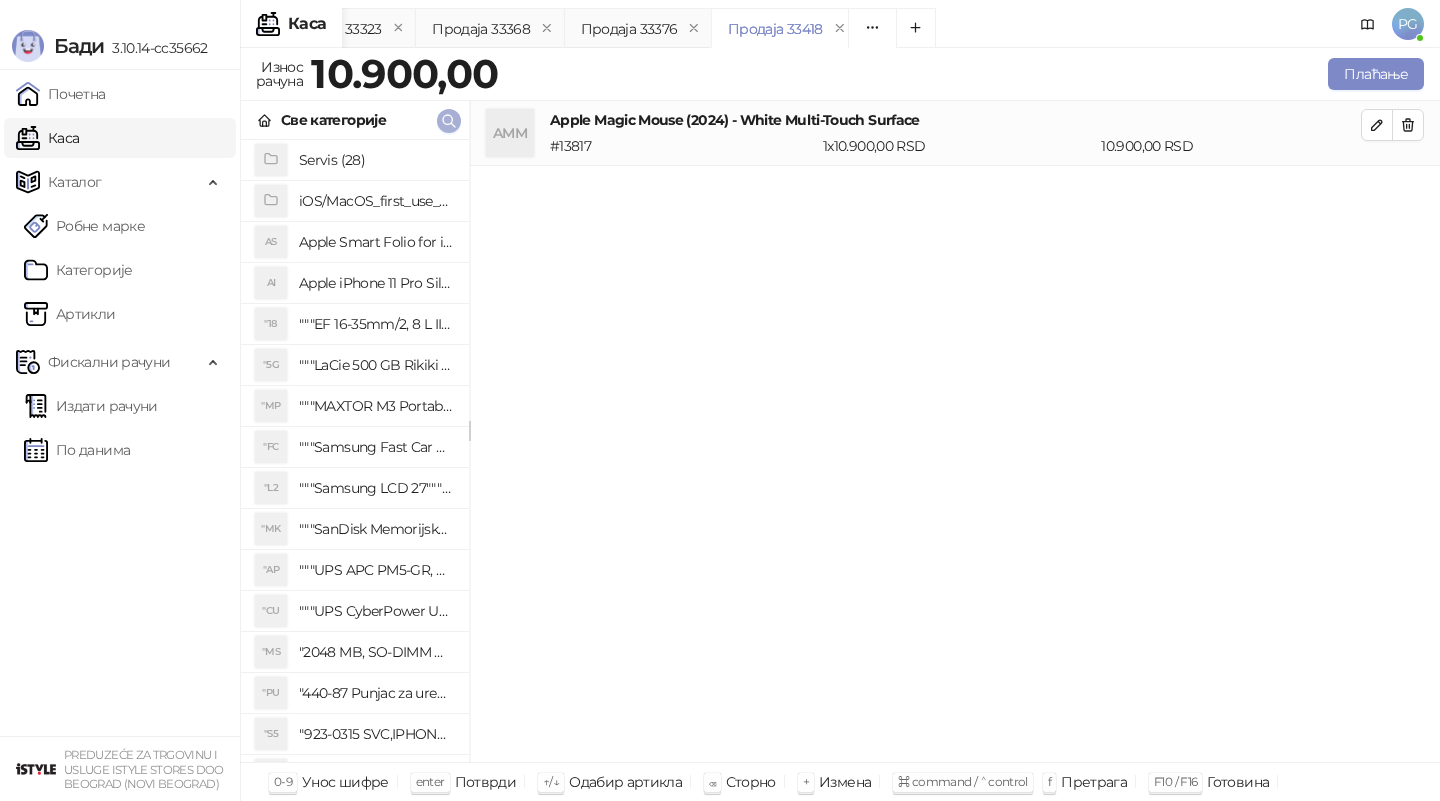 click 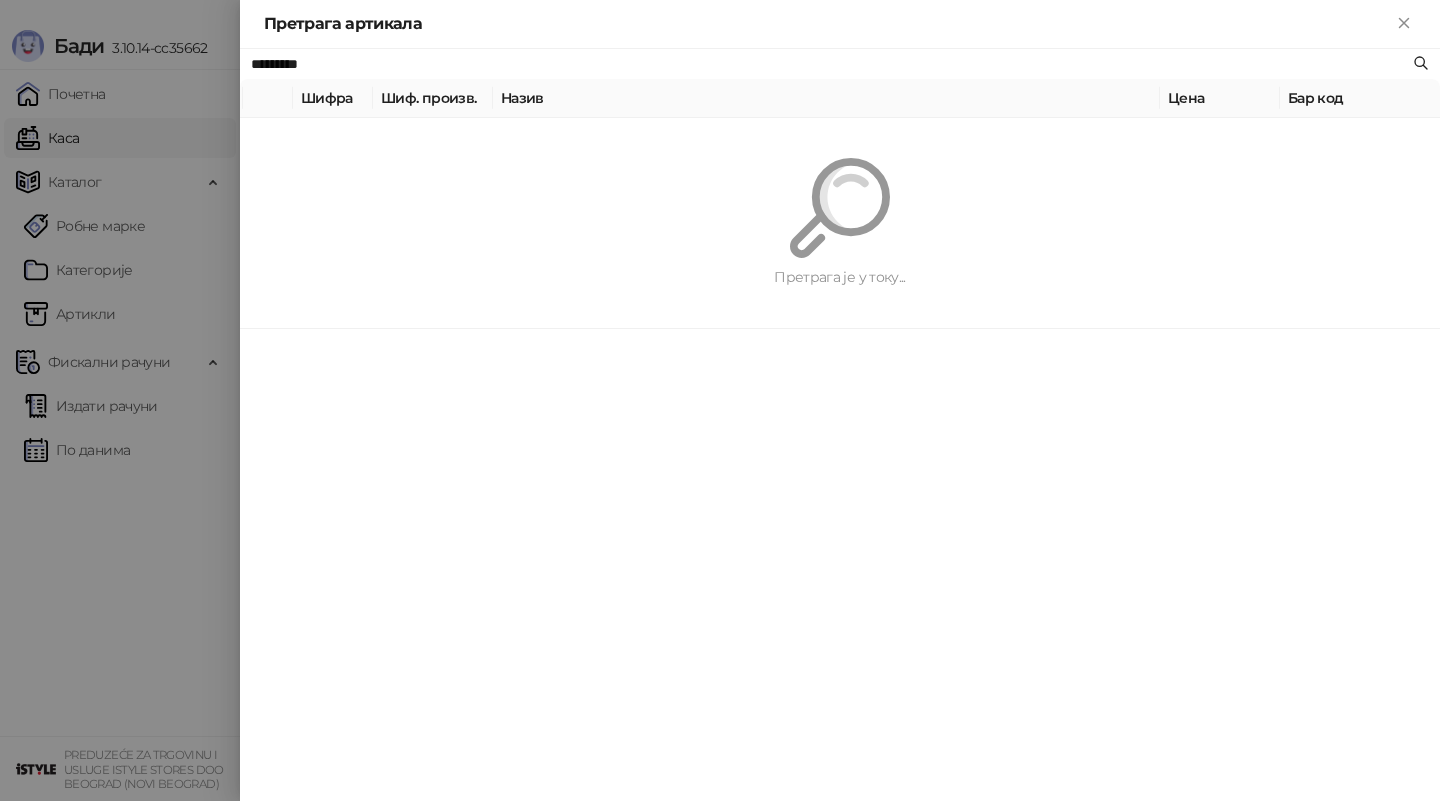 paste 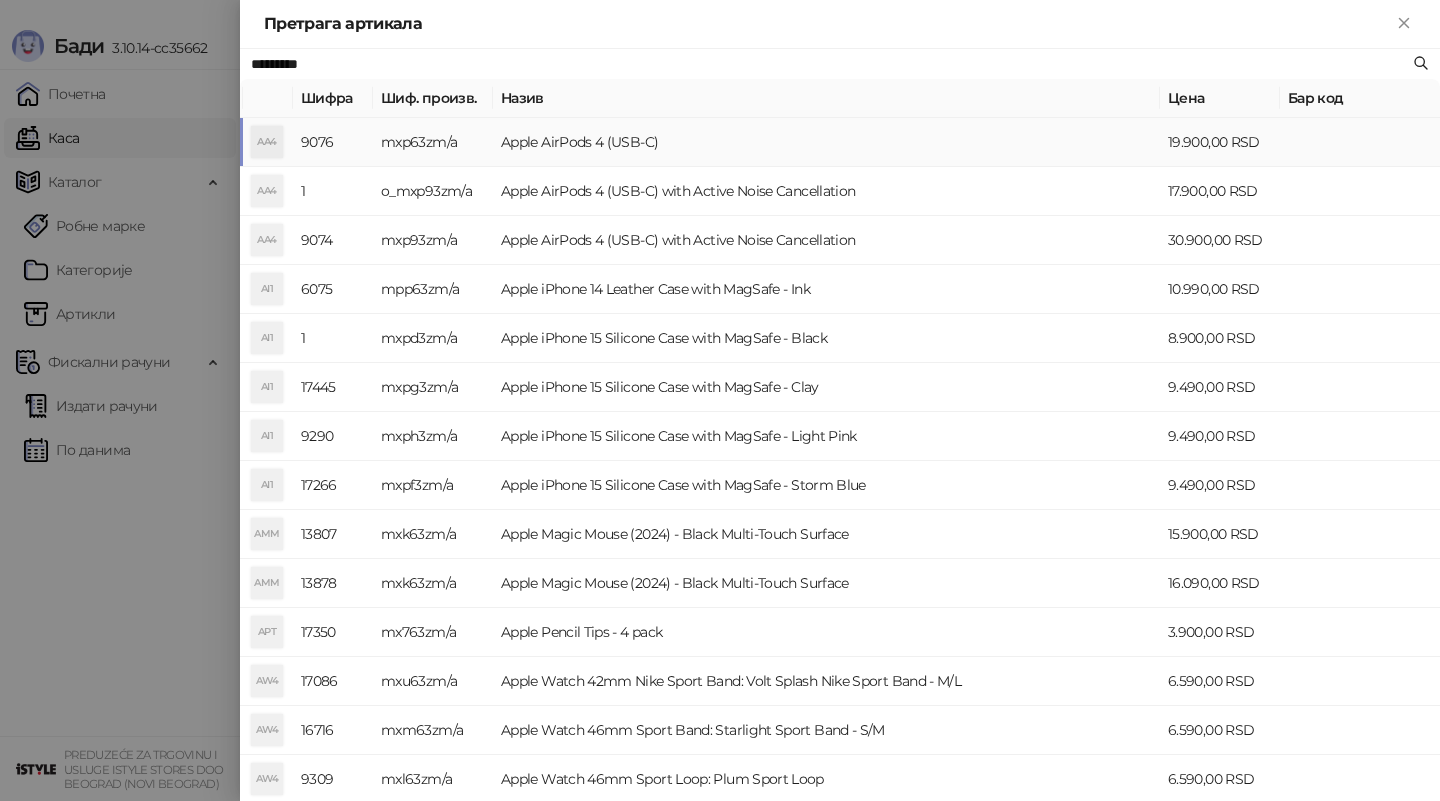 type on "*********" 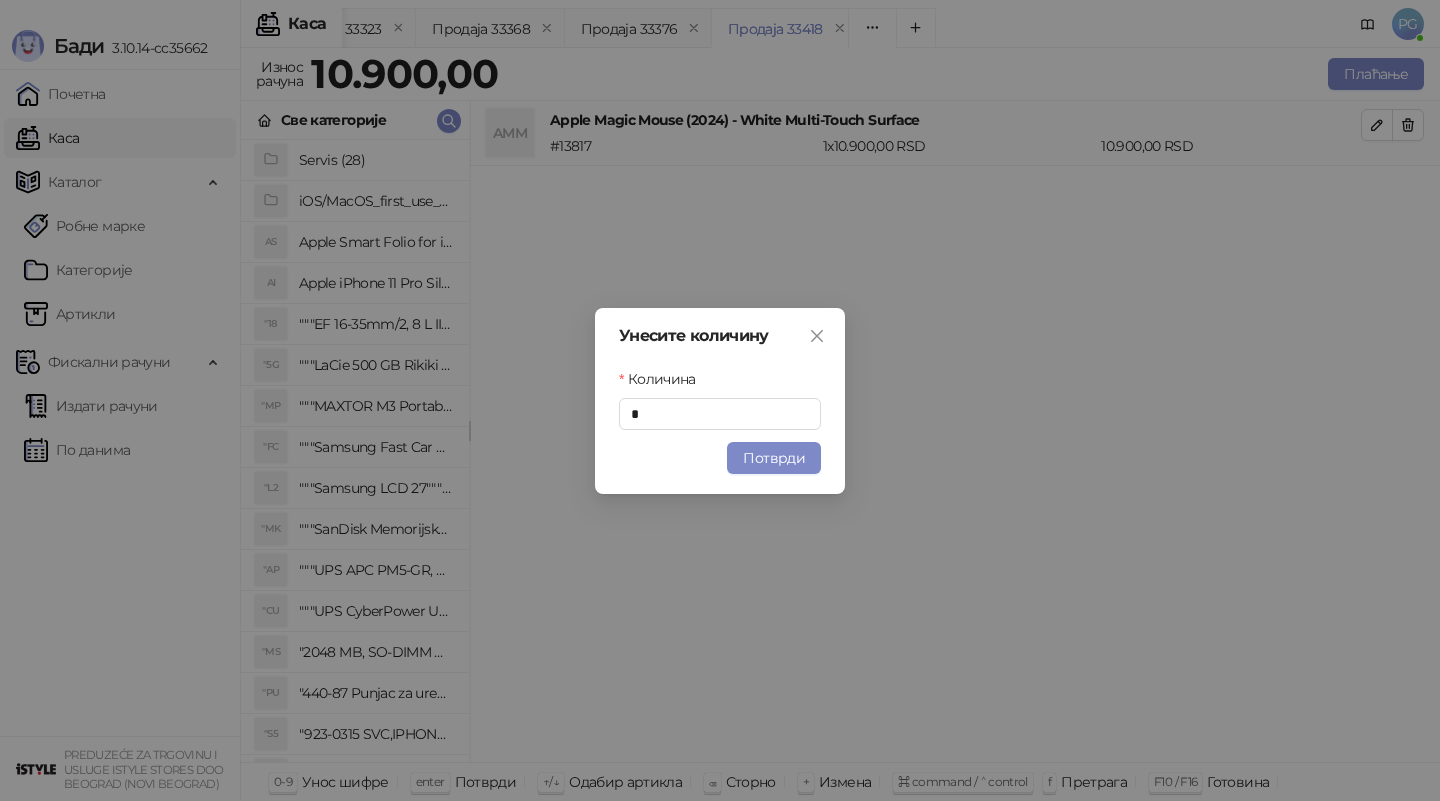 click on "Унесите количину Количина * Потврди" at bounding box center [720, 401] 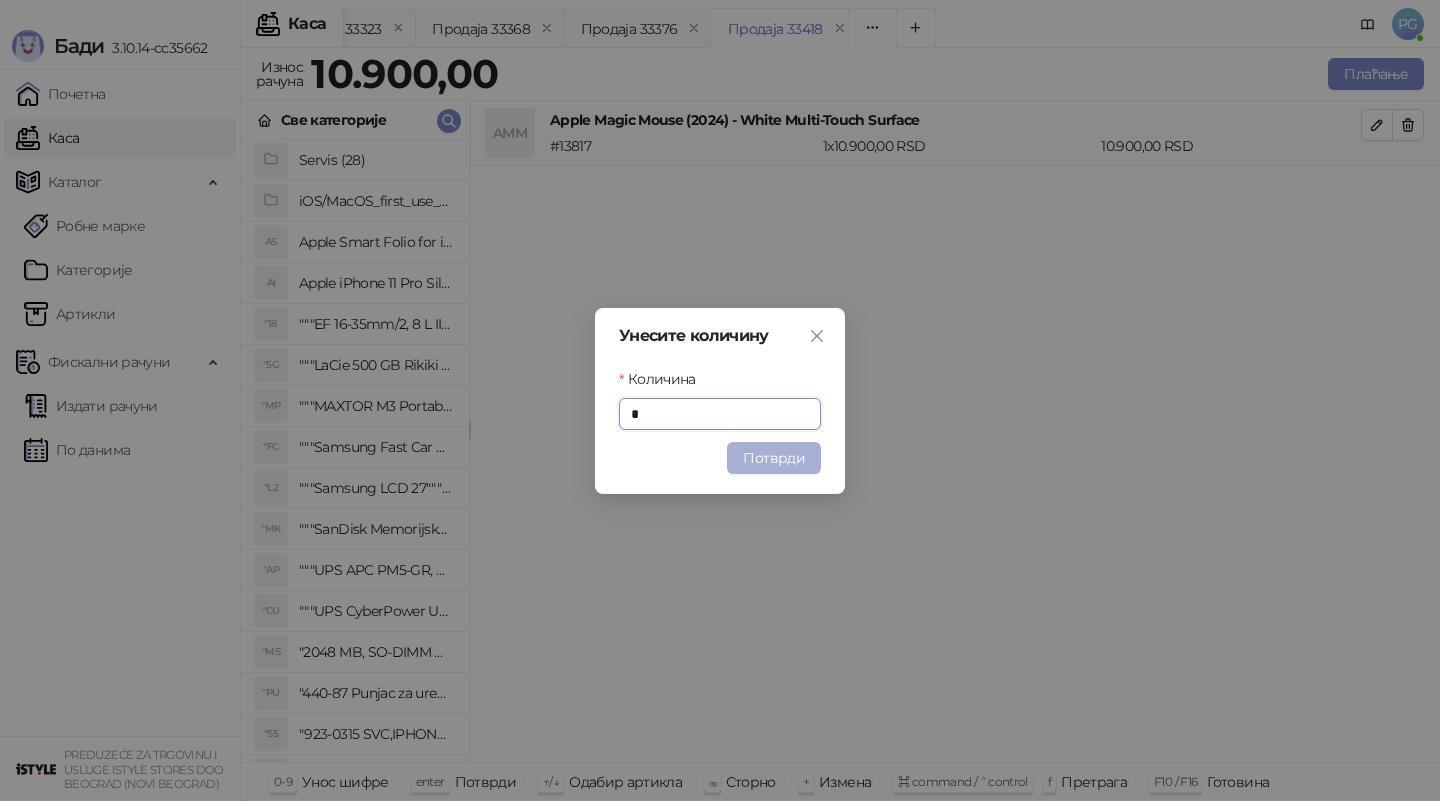 click on "Потврди" at bounding box center [774, 458] 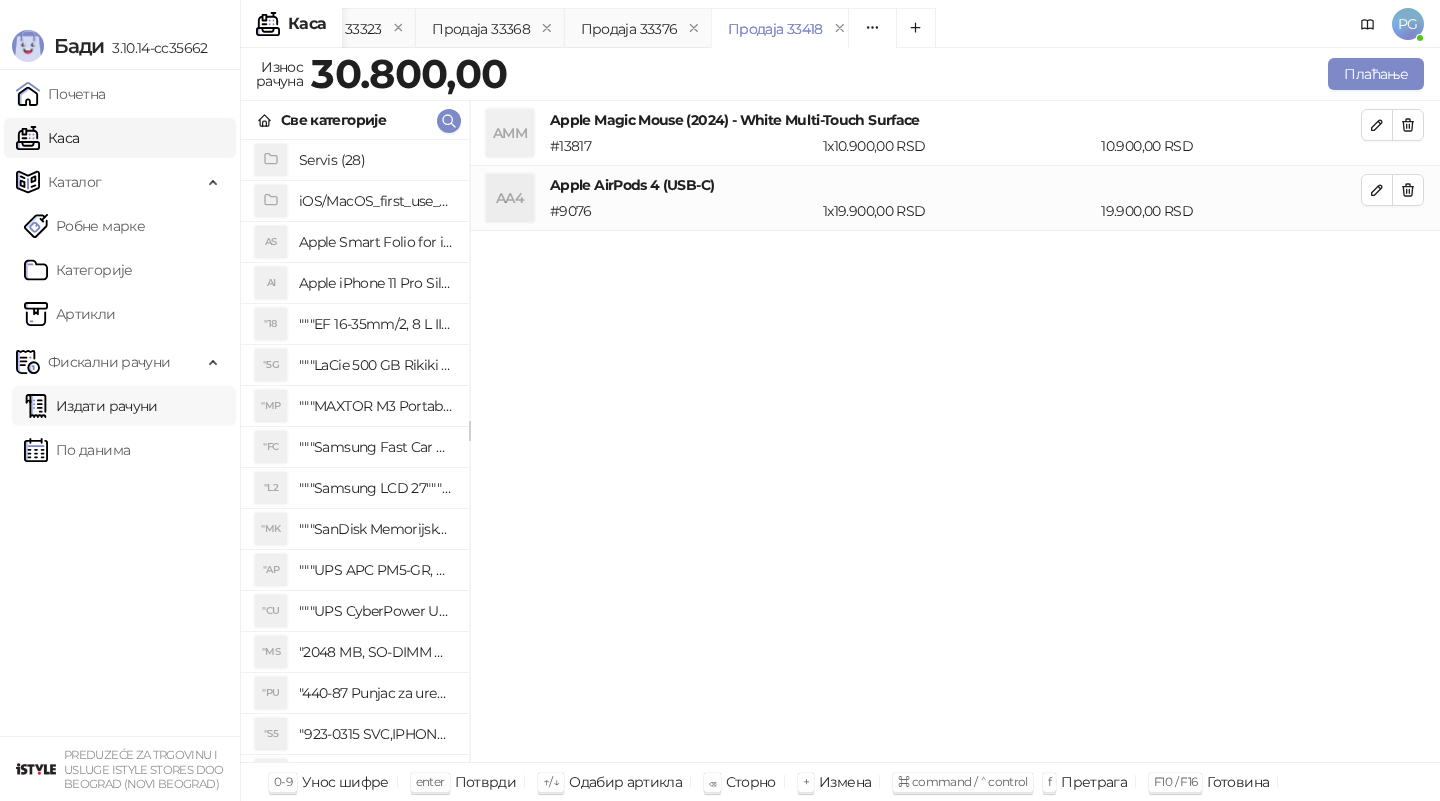 click on "Издати рачуни" at bounding box center (91, 406) 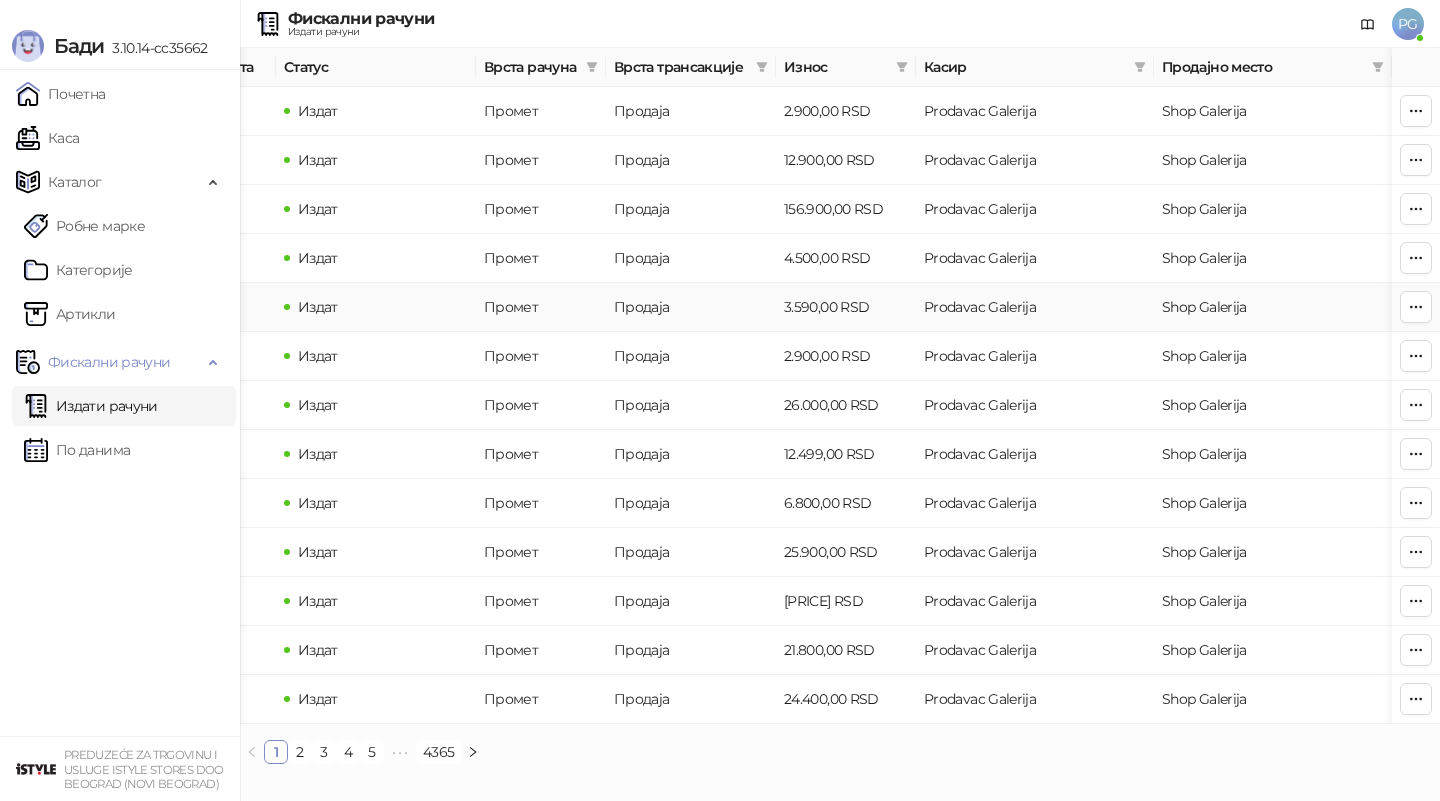 scroll, scrollTop: 0, scrollLeft: 0, axis: both 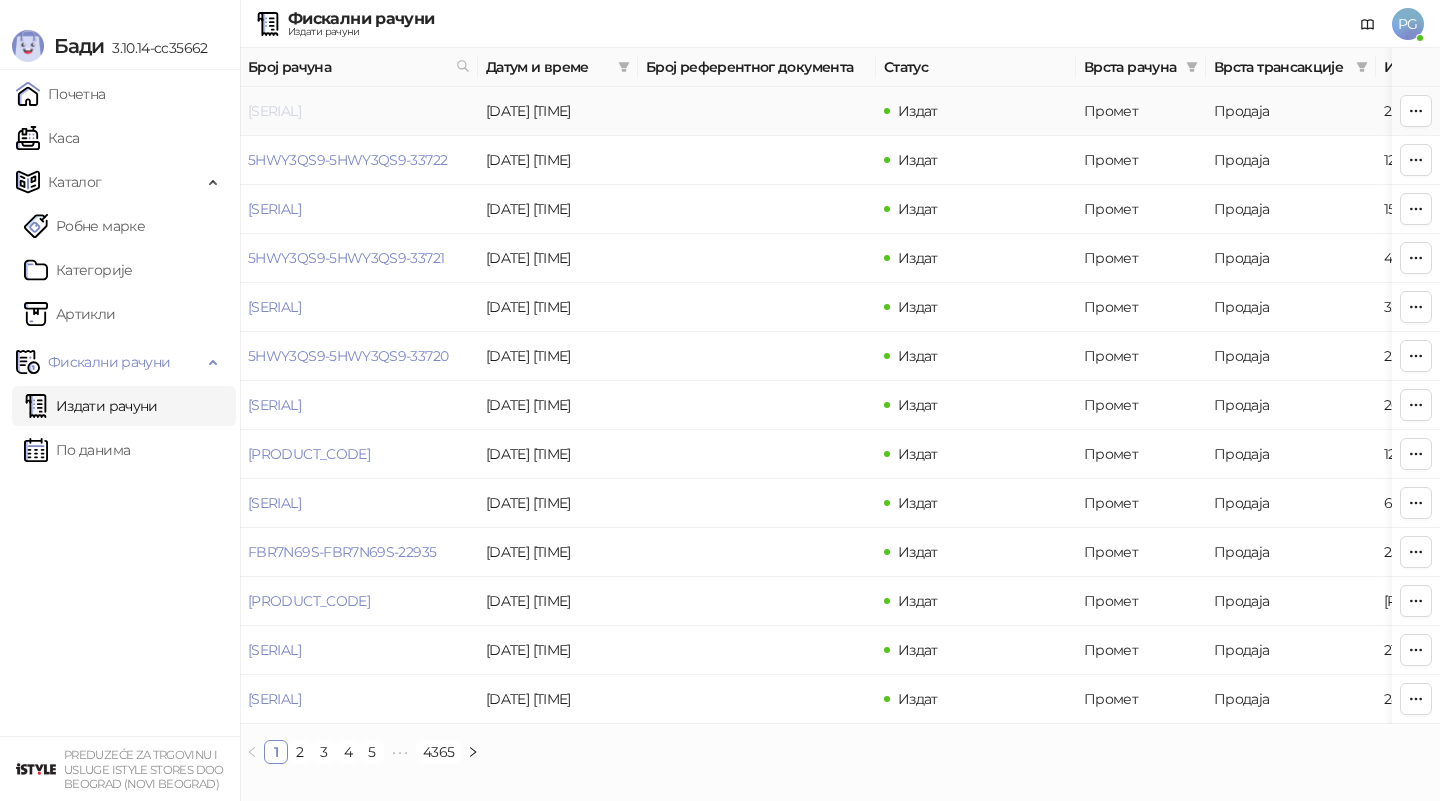 click on "[SERIAL]" at bounding box center (274, 111) 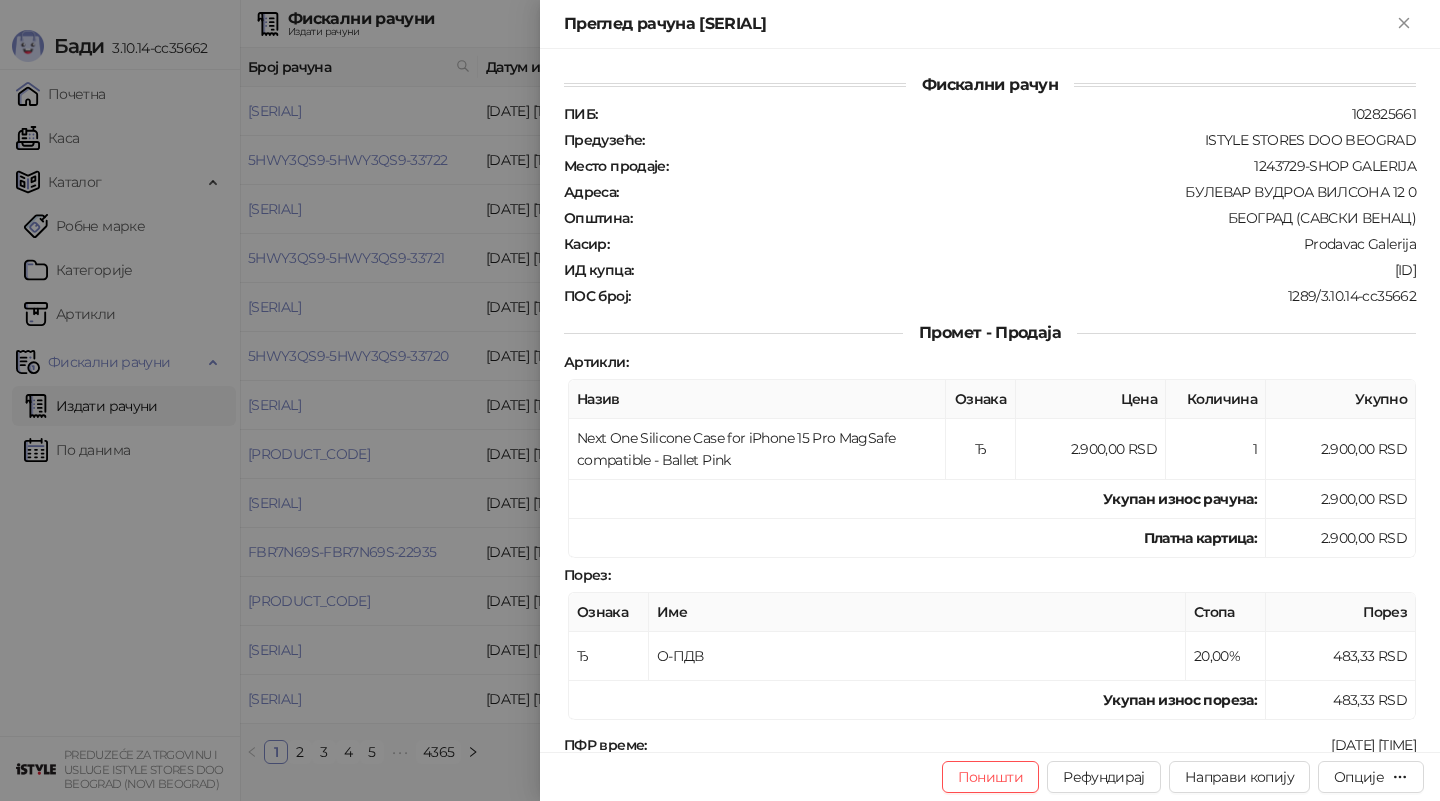 scroll, scrollTop: 50, scrollLeft: 0, axis: vertical 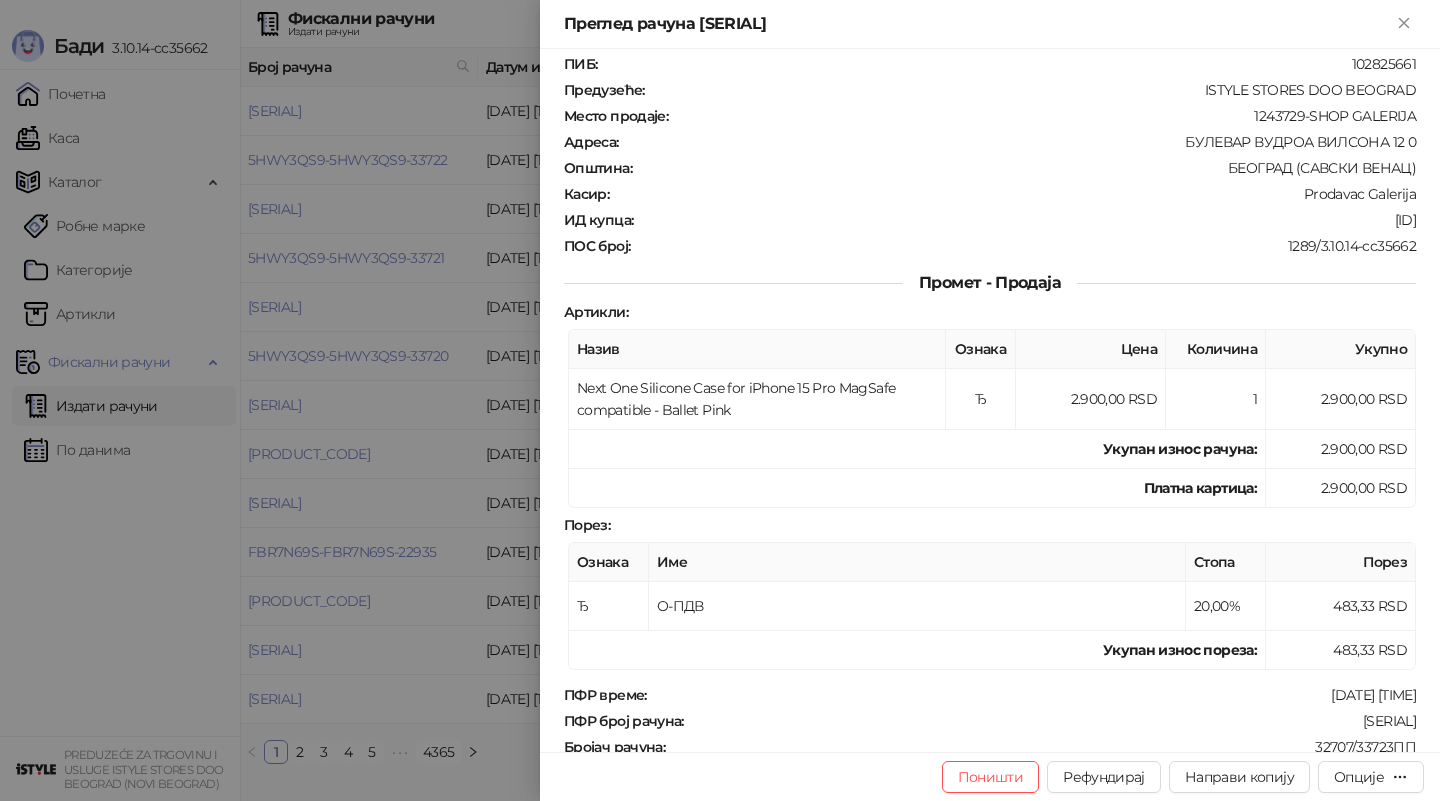 click on "[ID]" at bounding box center (1026, 220) 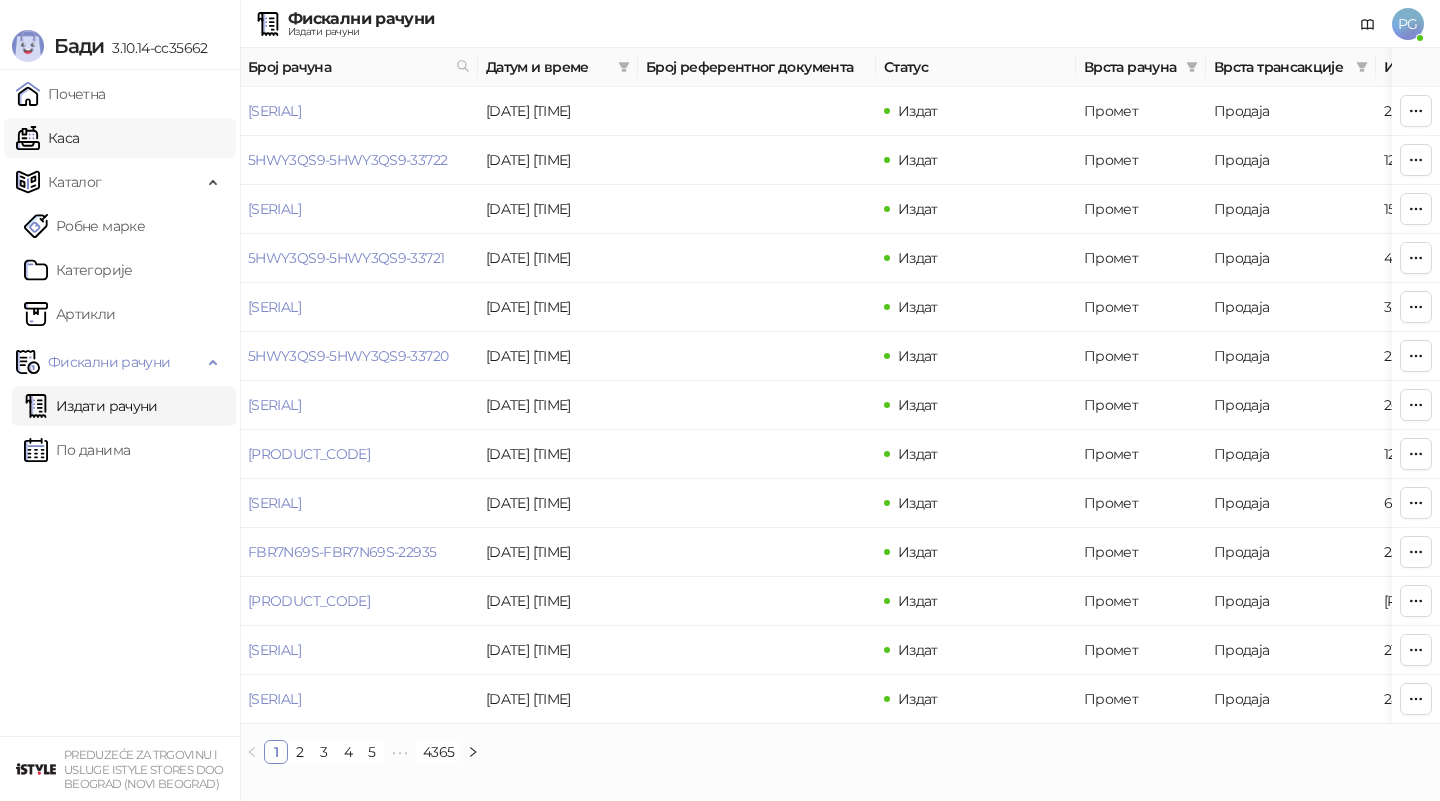 click on "Каса" at bounding box center (47, 138) 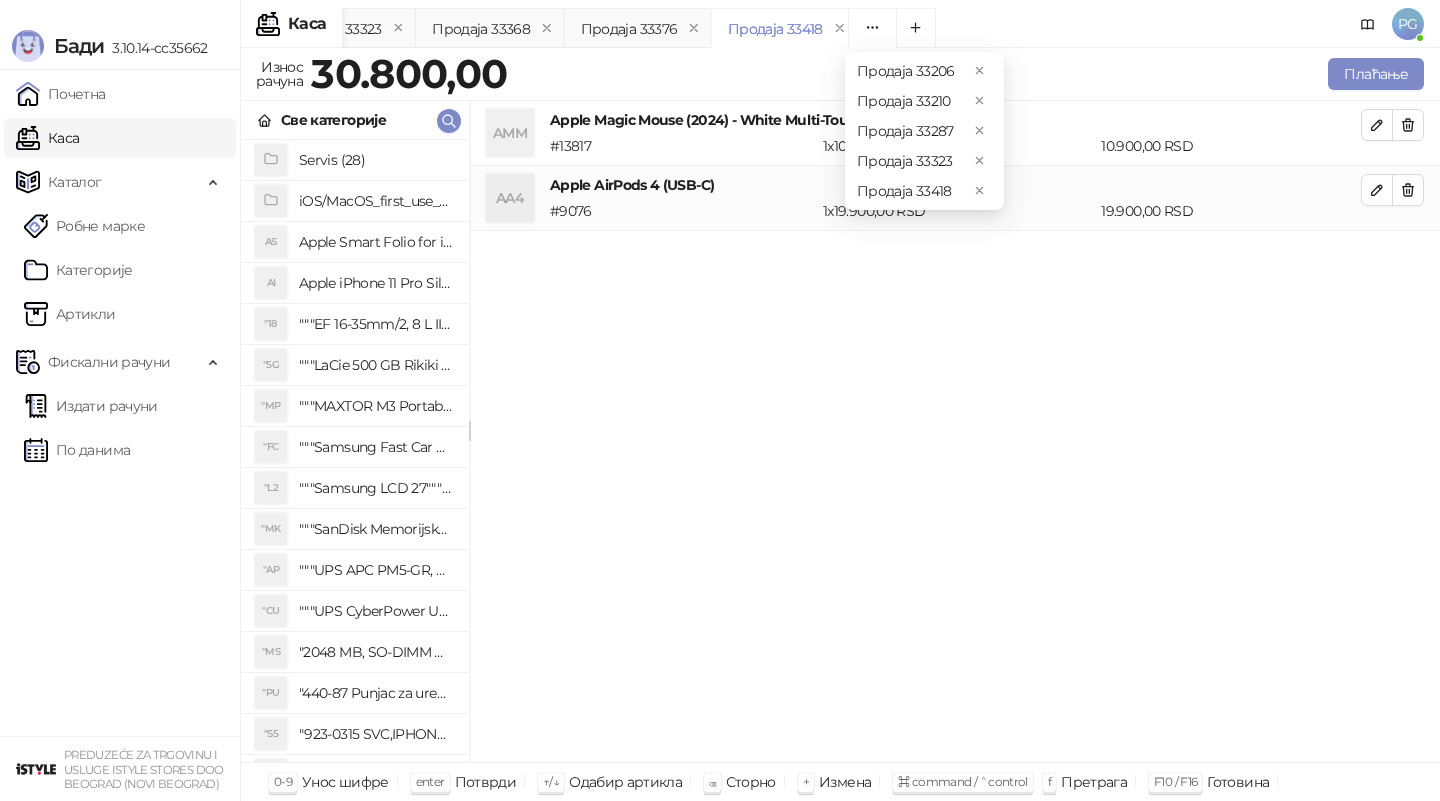 click 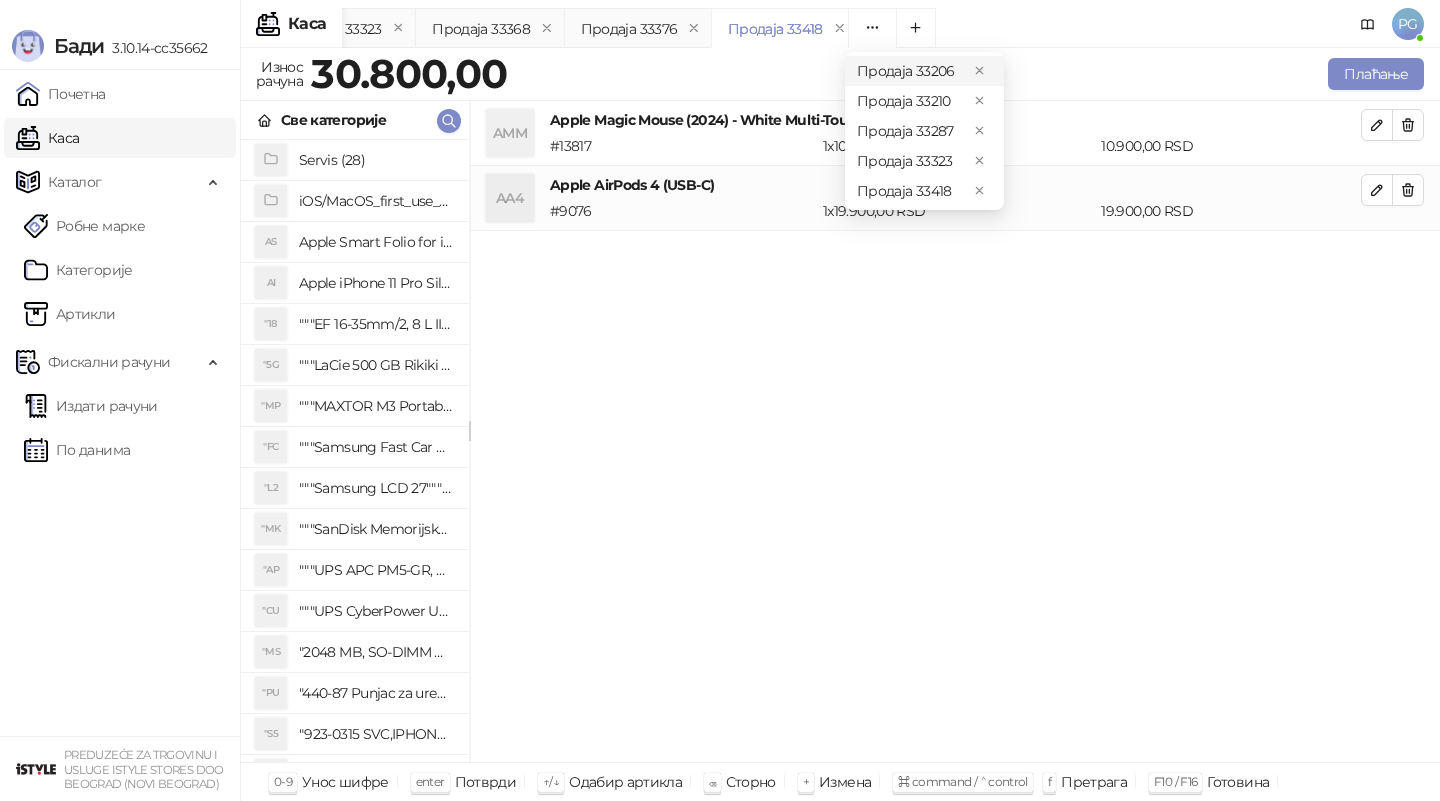 click on "Продаја 33206" at bounding box center (906, 71) 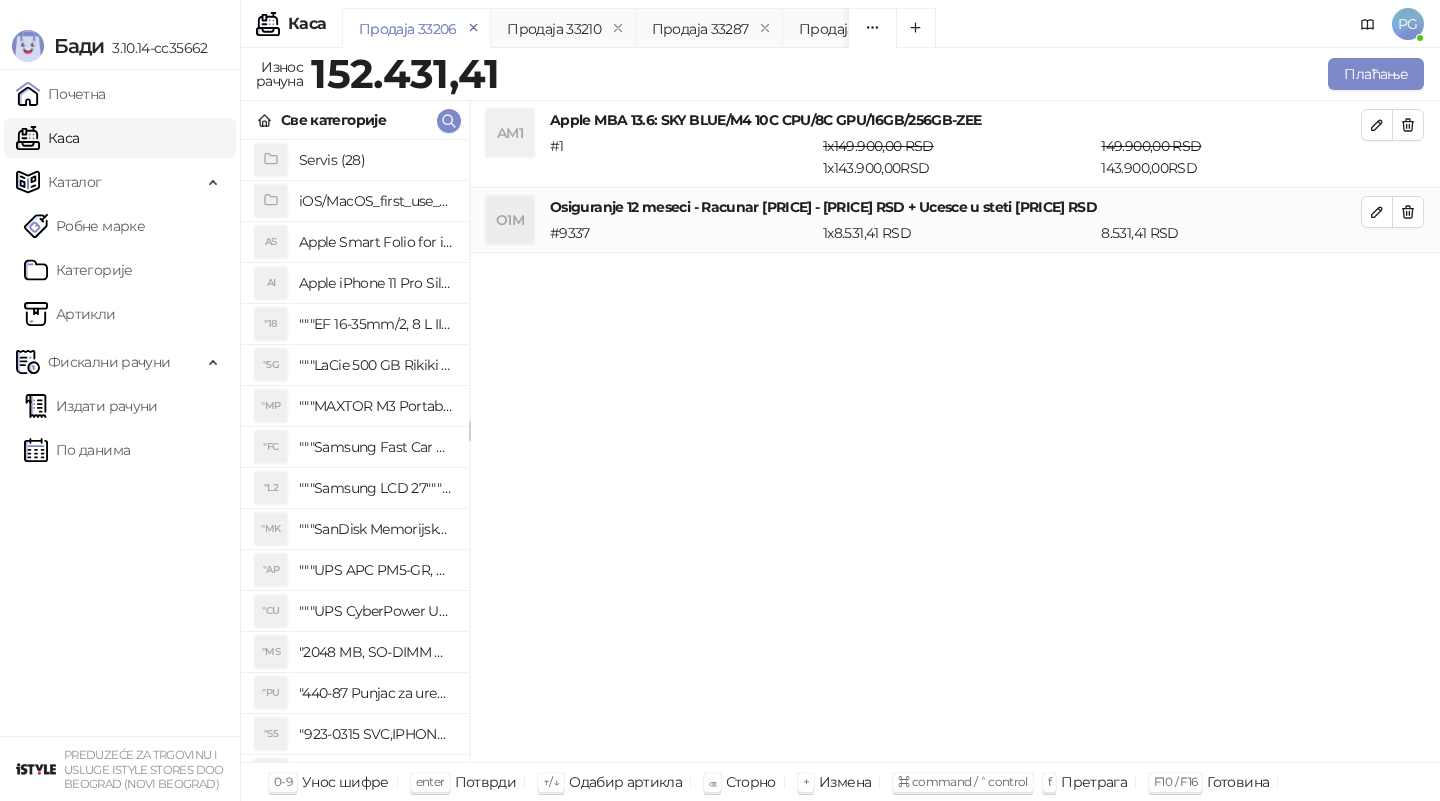 click 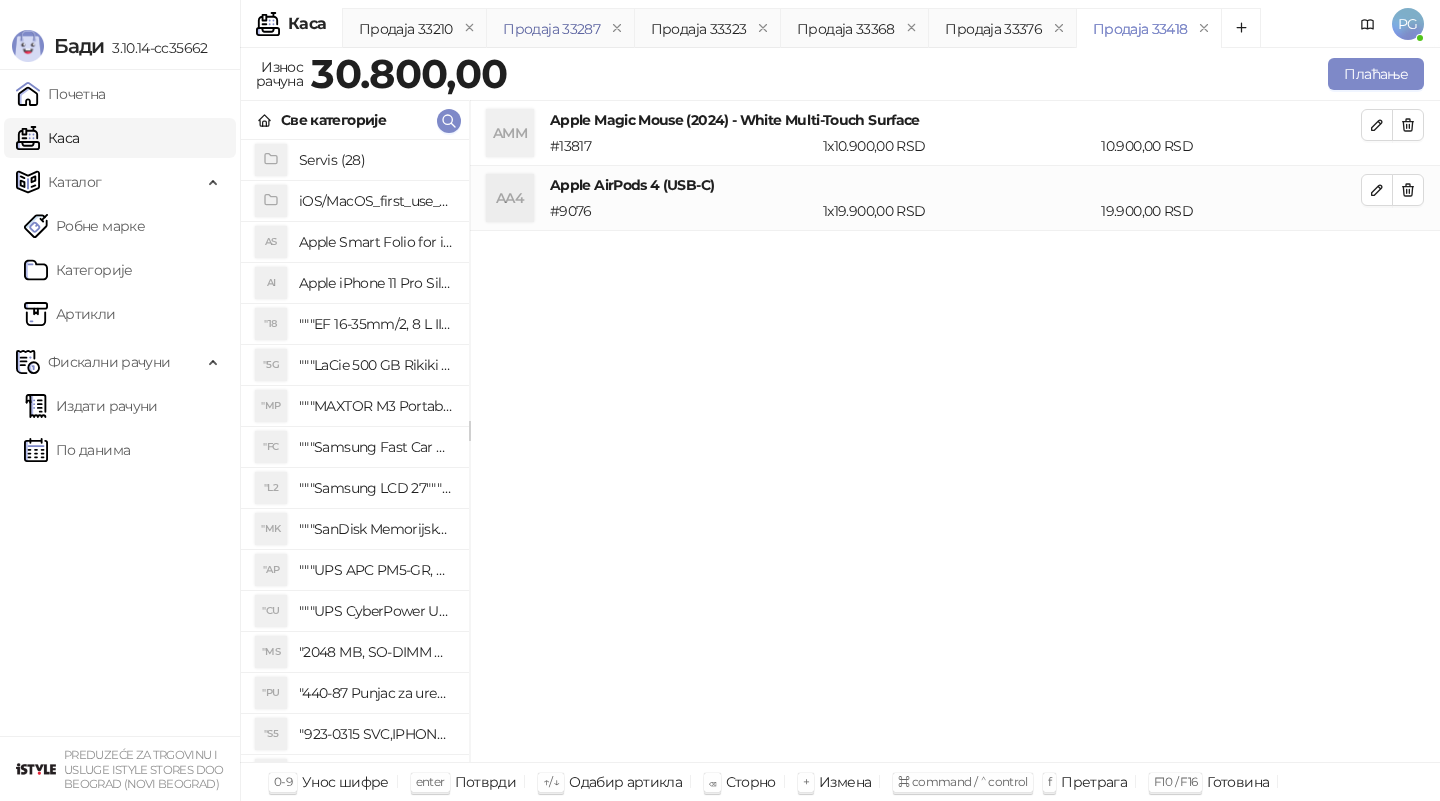 click on "Продаја 33287" at bounding box center [551, 29] 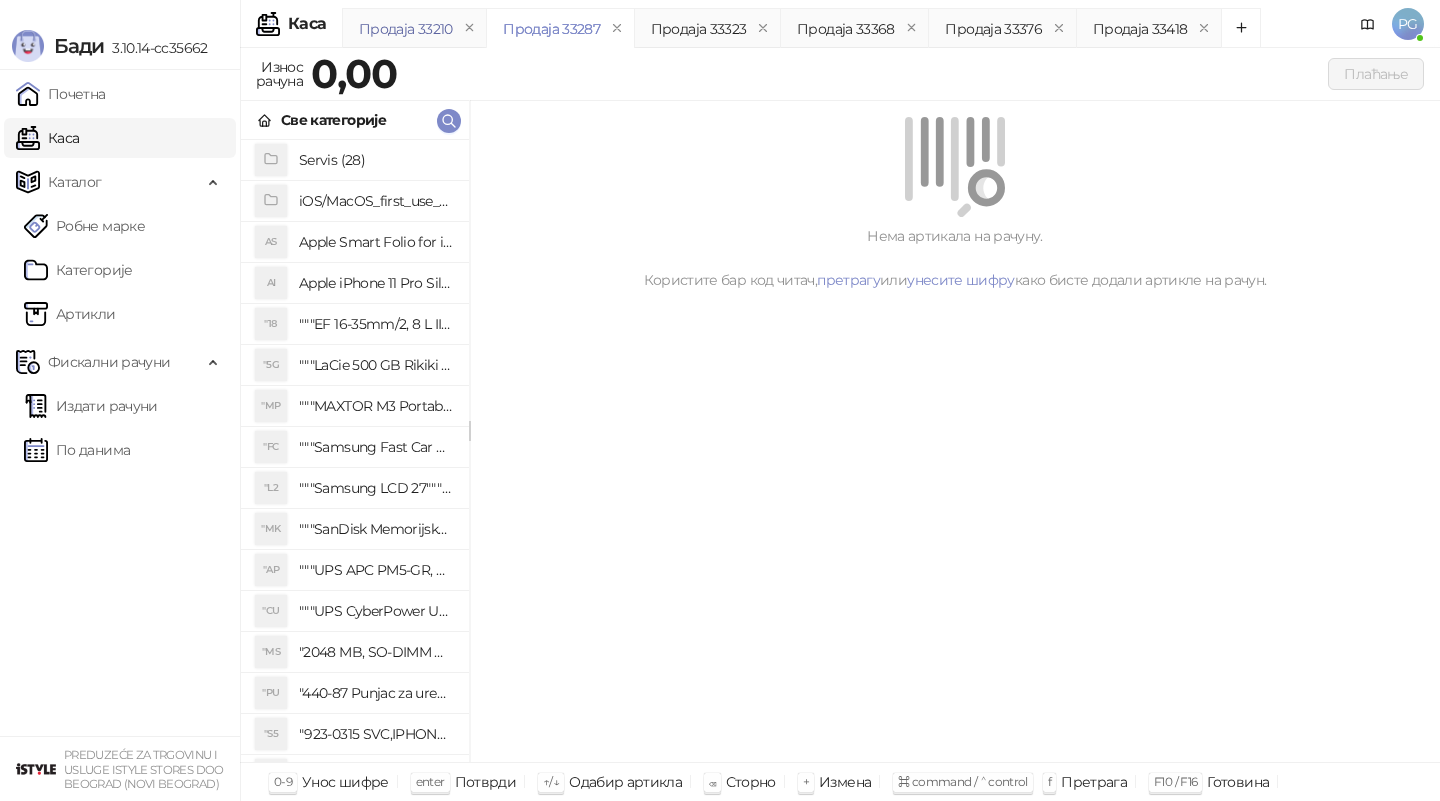 click on "Продаја 33210" at bounding box center [406, 29] 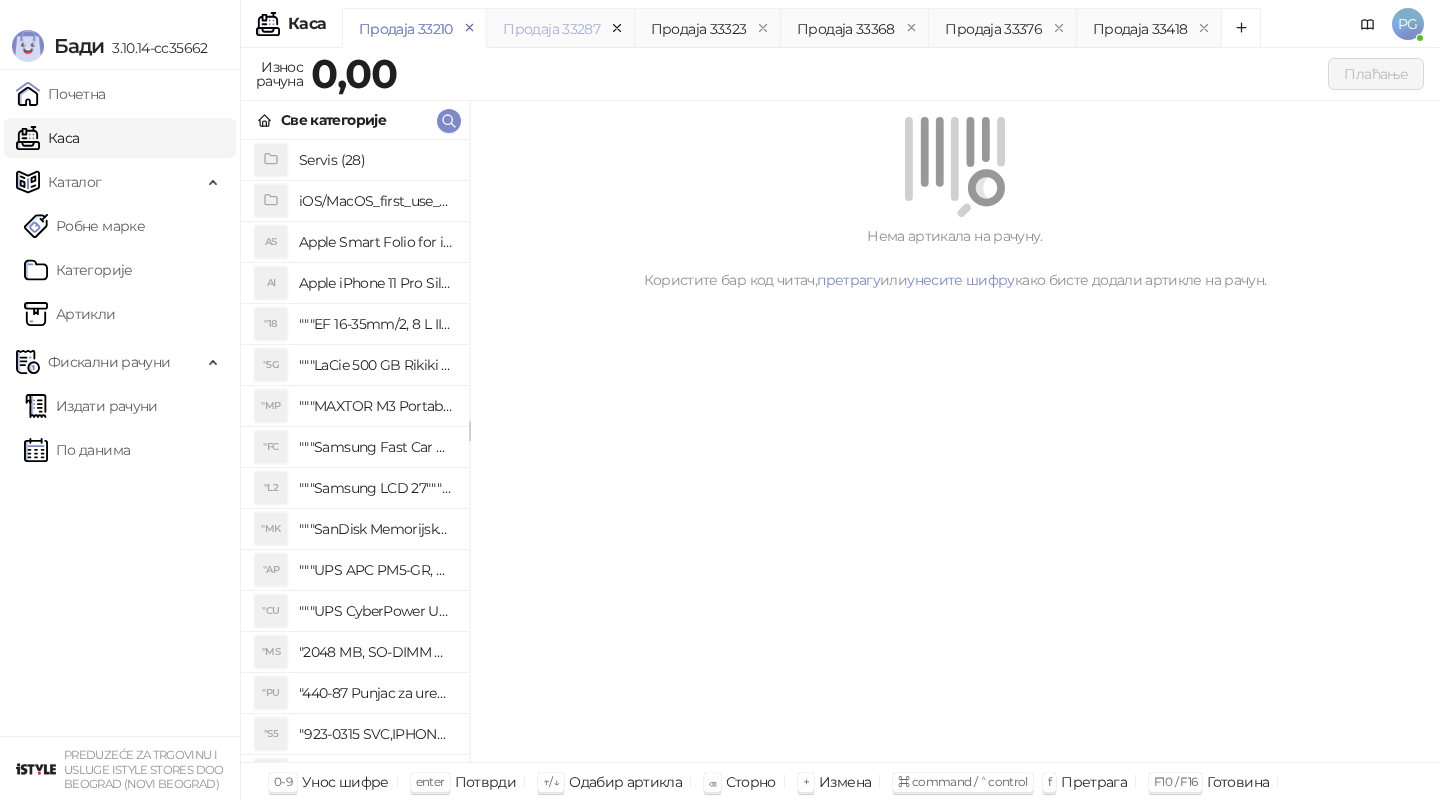 click 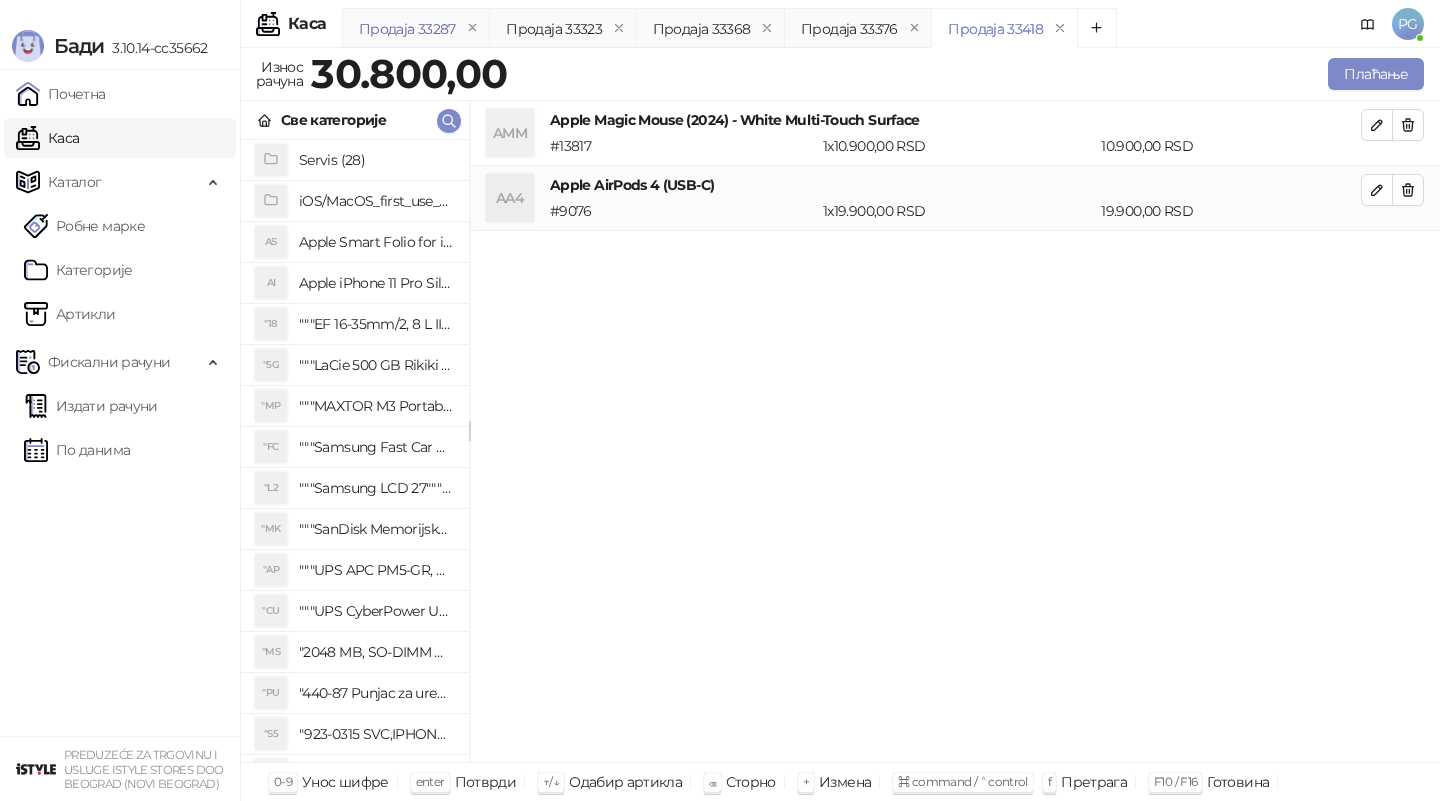 click on "Продаја 33287" at bounding box center [407, 29] 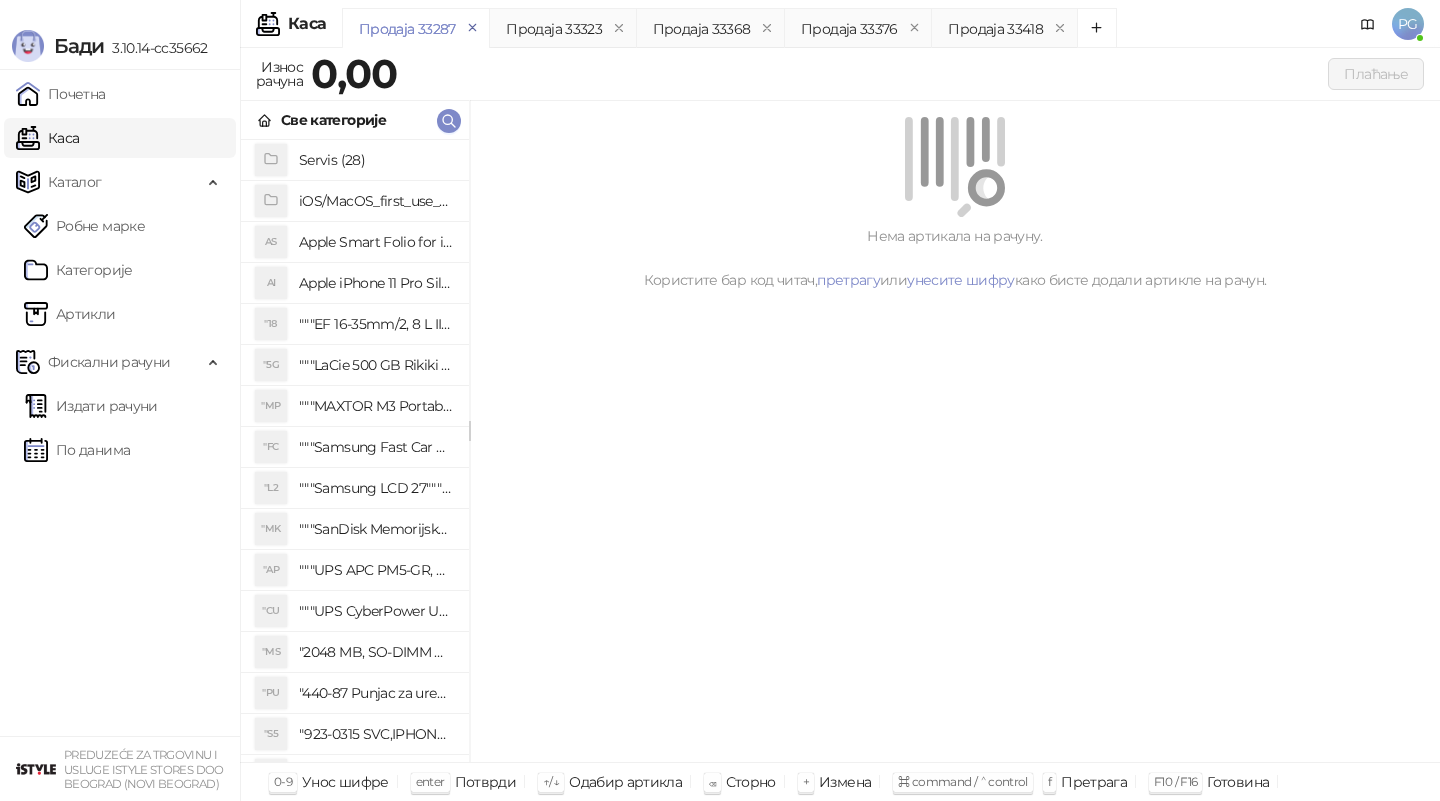 click 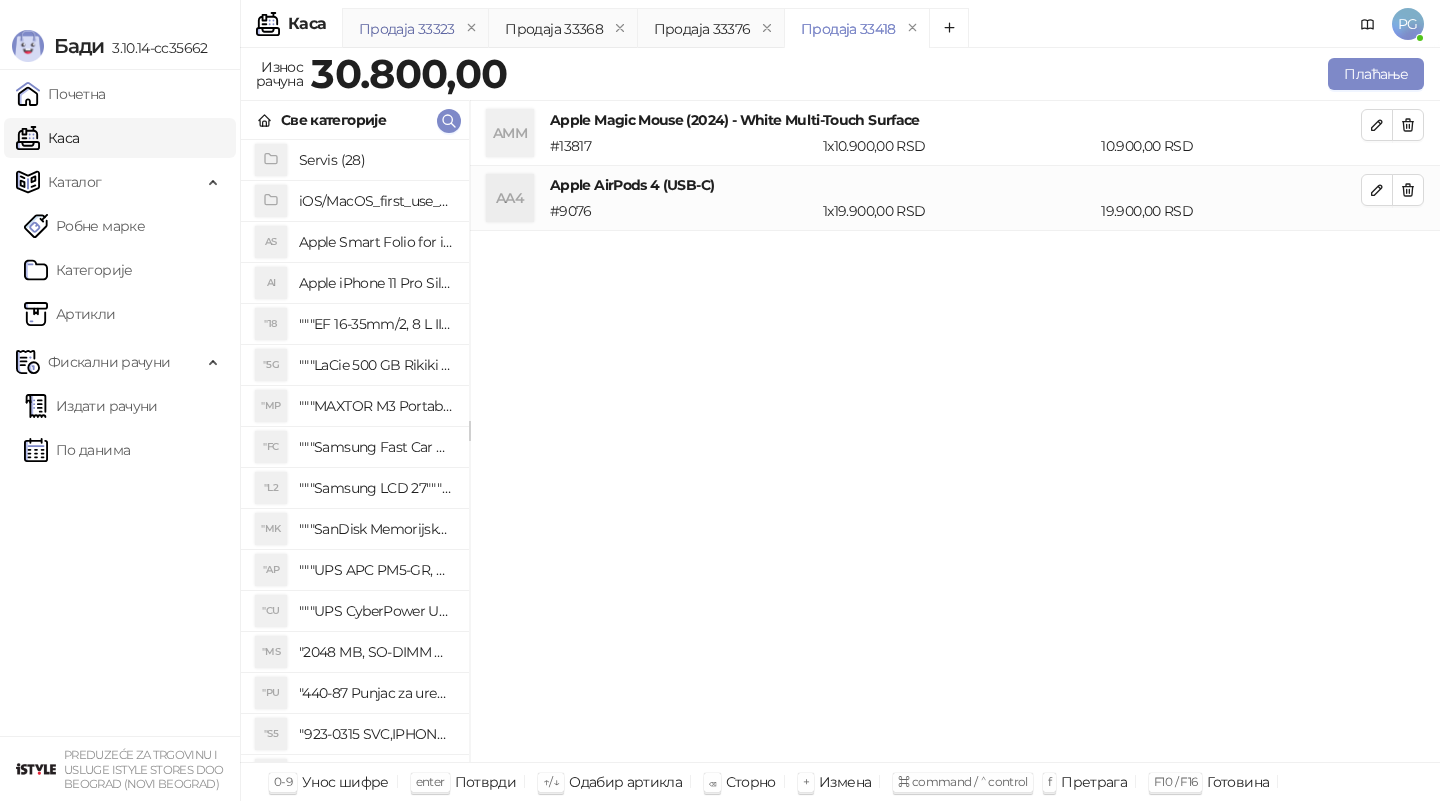 click on "Продаја 33323" at bounding box center (407, 29) 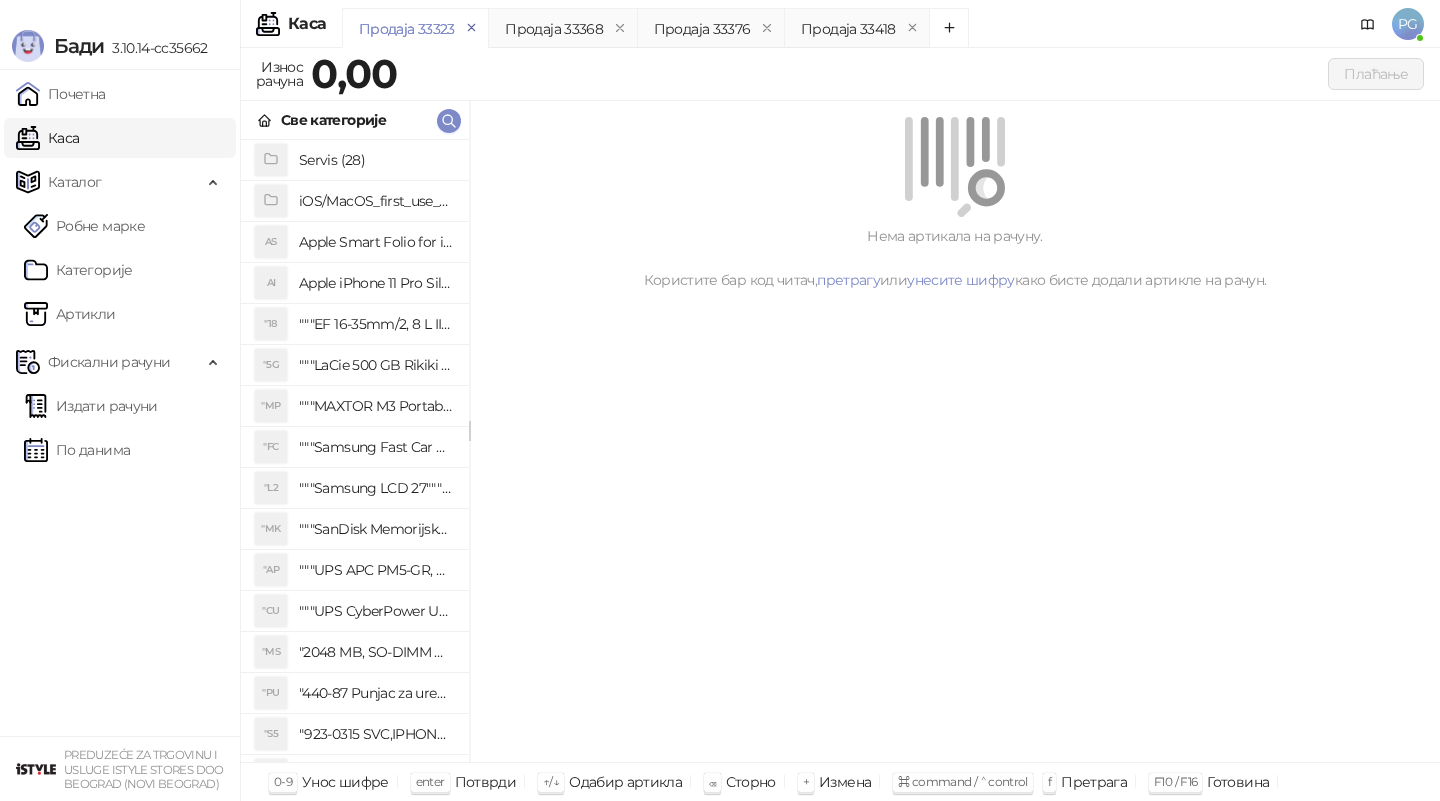 click 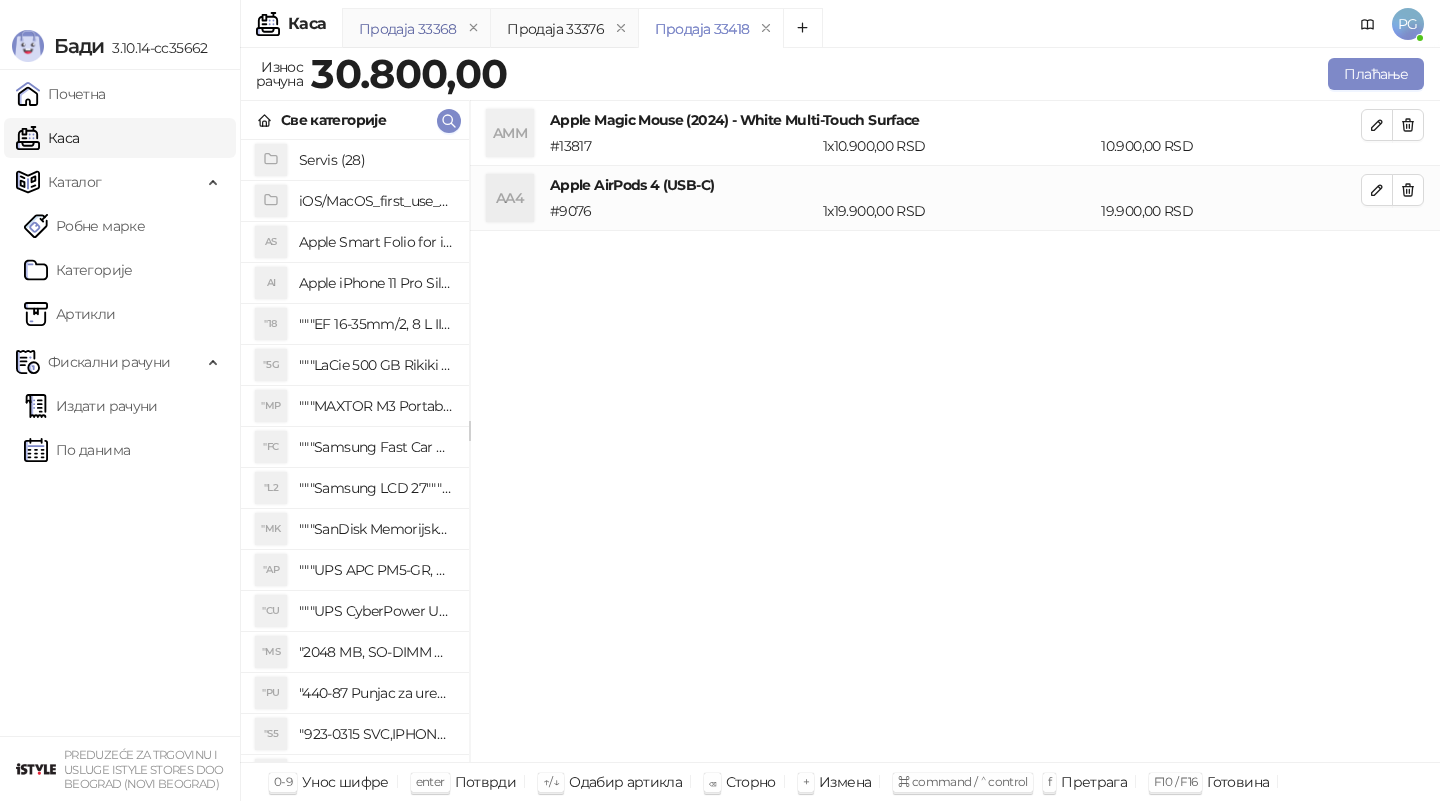 click on "Продаја 33368" at bounding box center [408, 29] 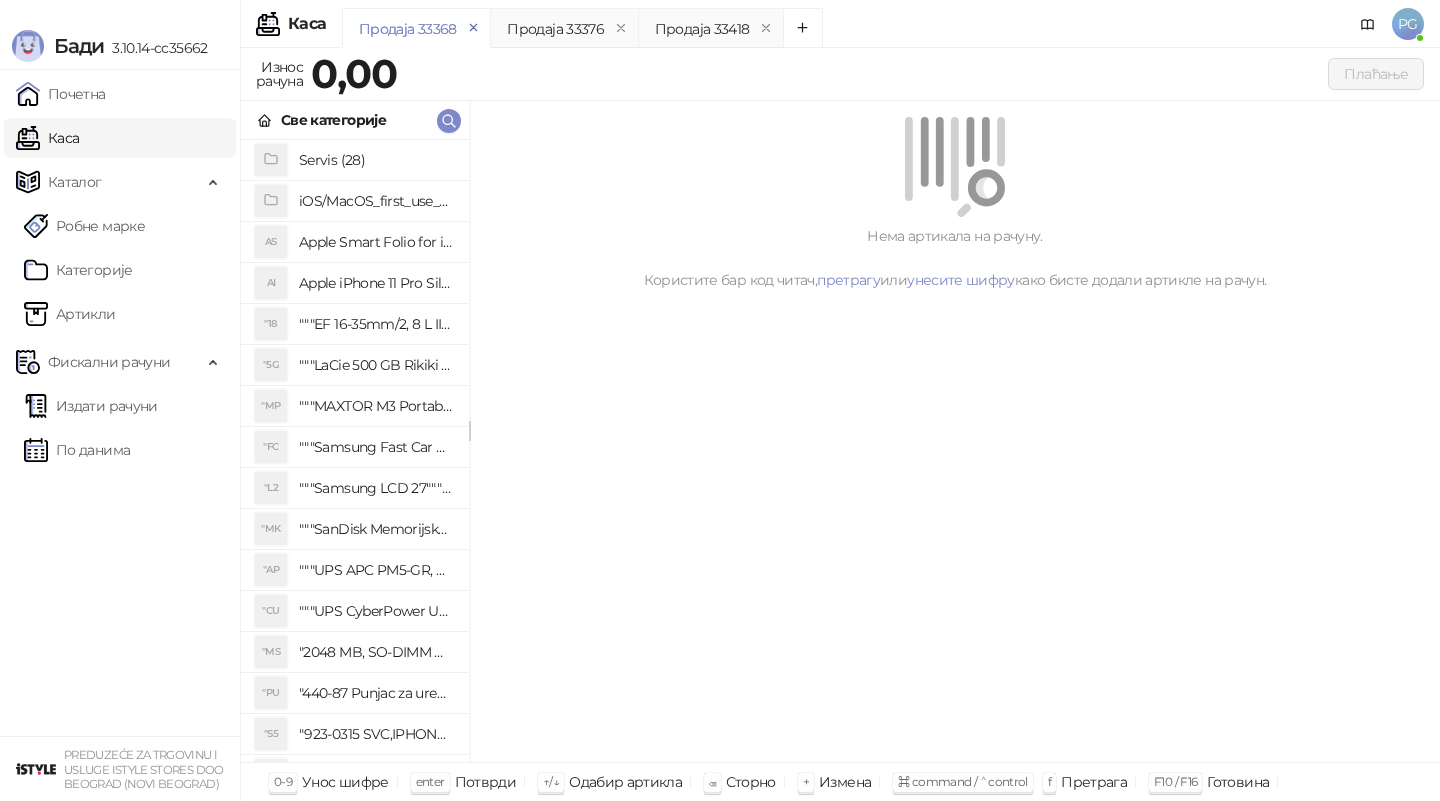click 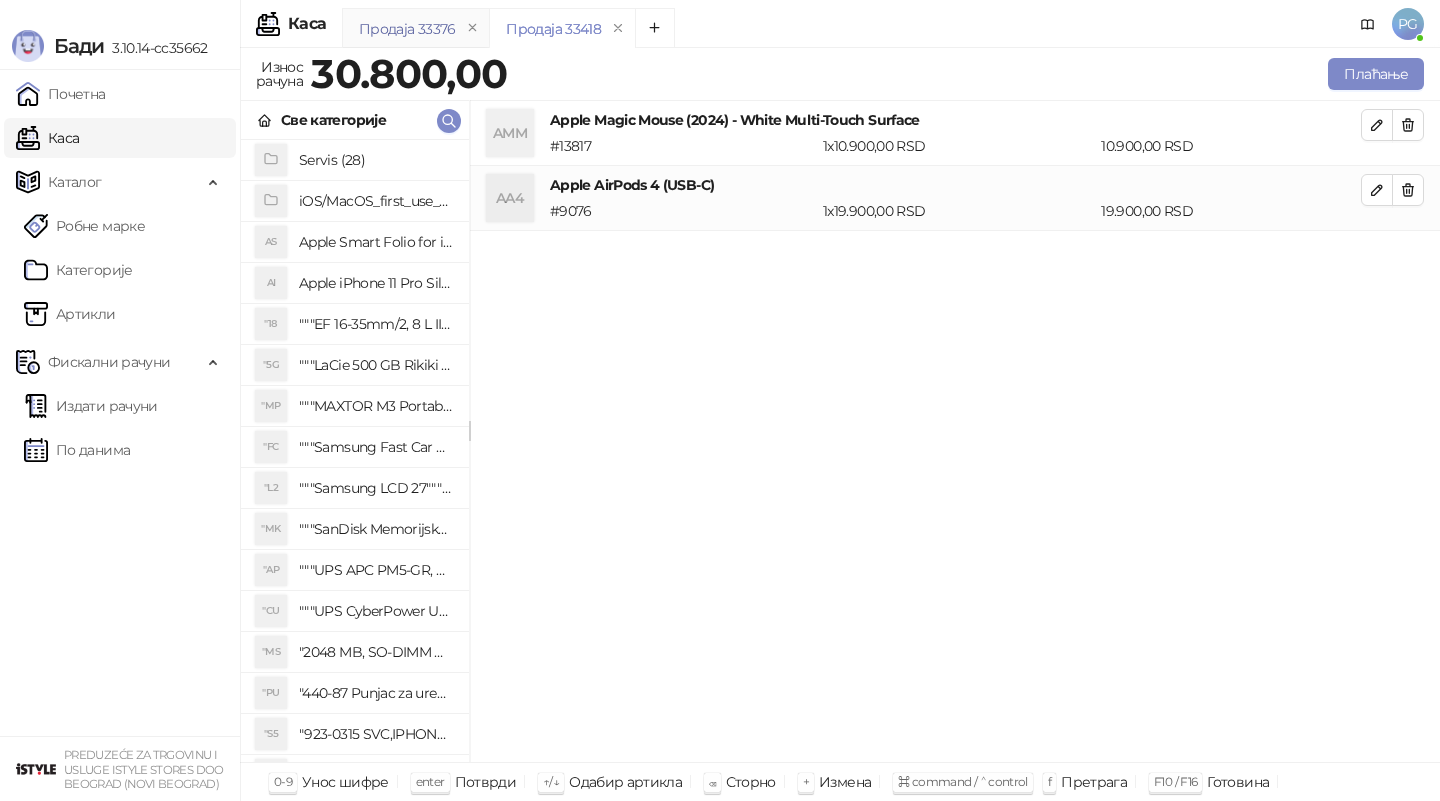 click on "Продаја 33376" at bounding box center [407, 29] 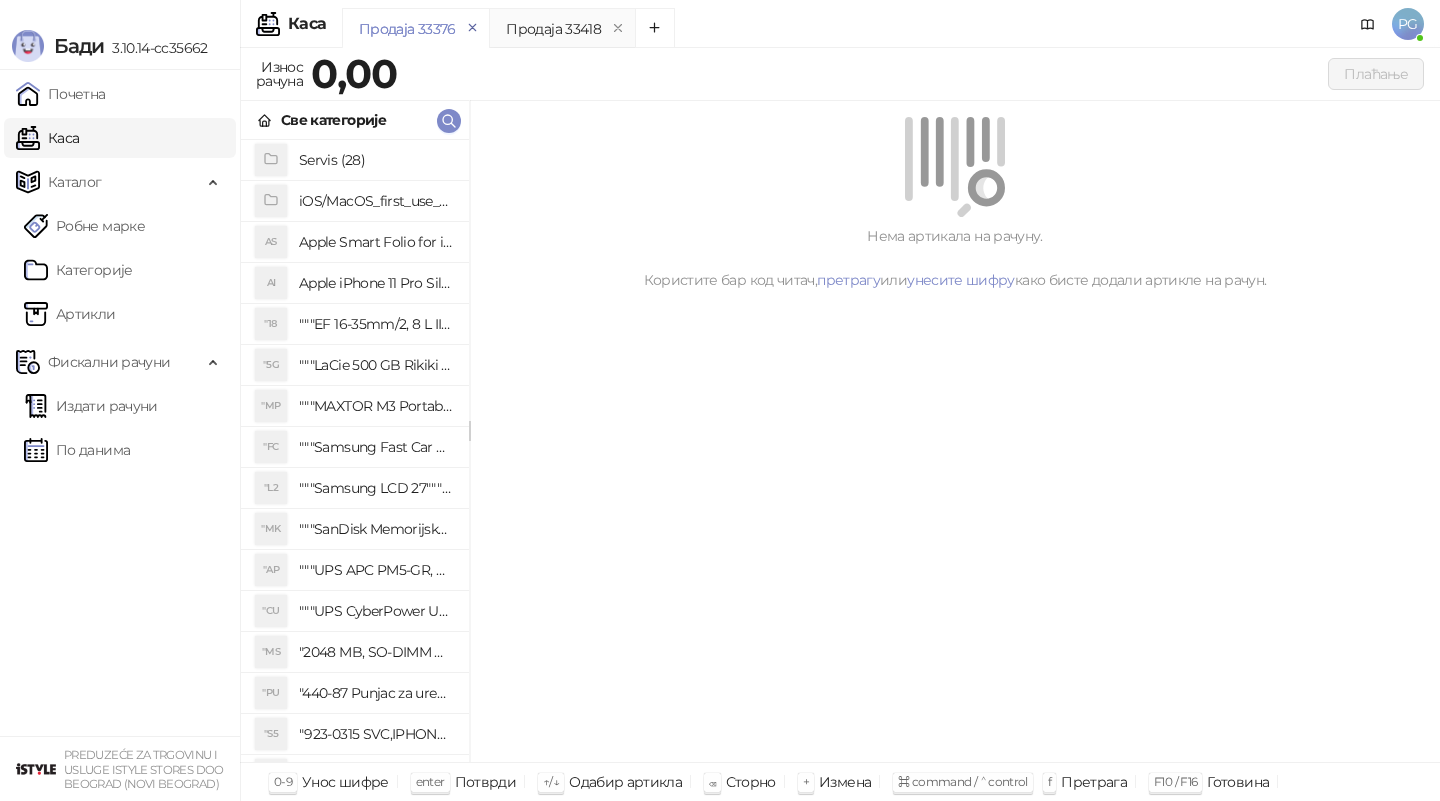 click 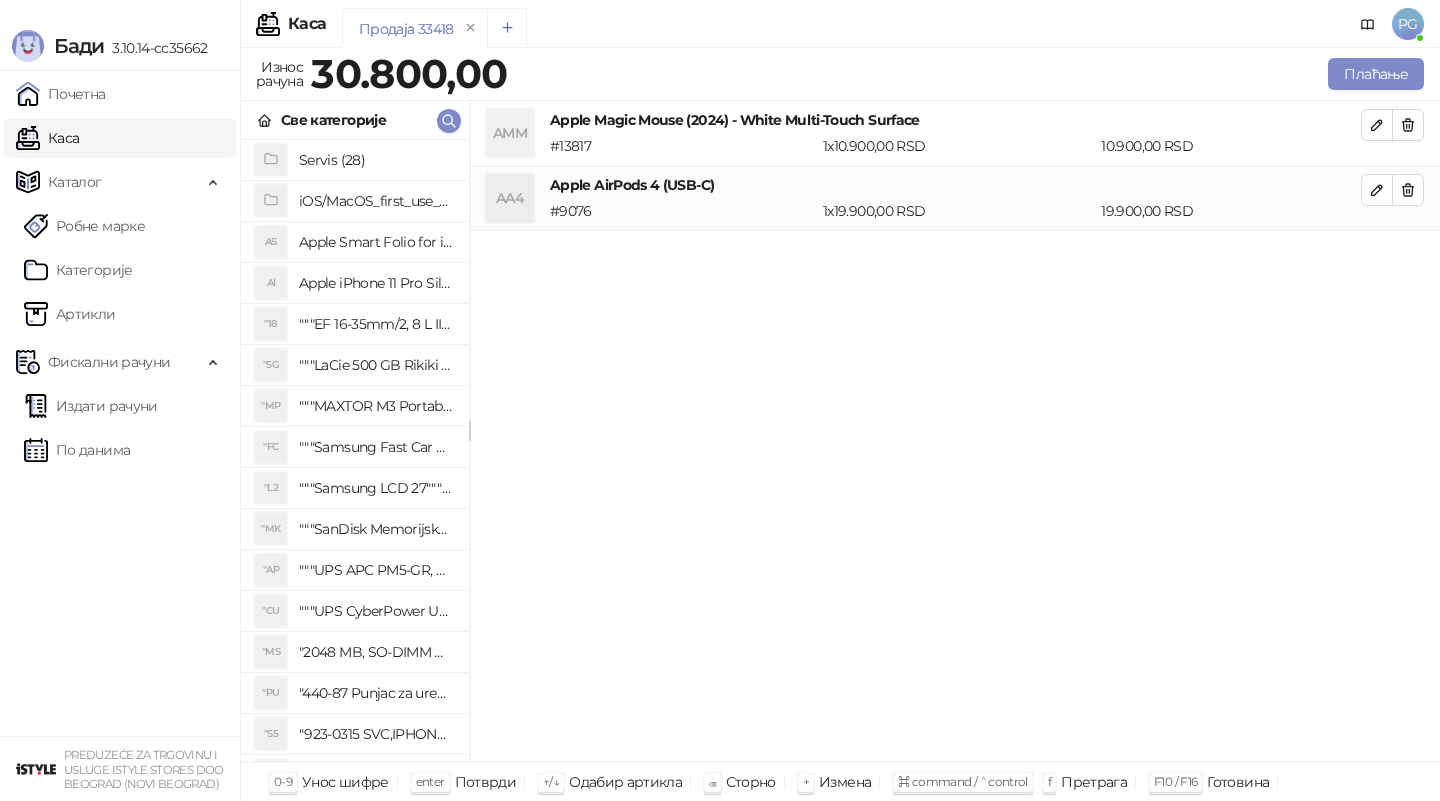 click at bounding box center [507, 28] 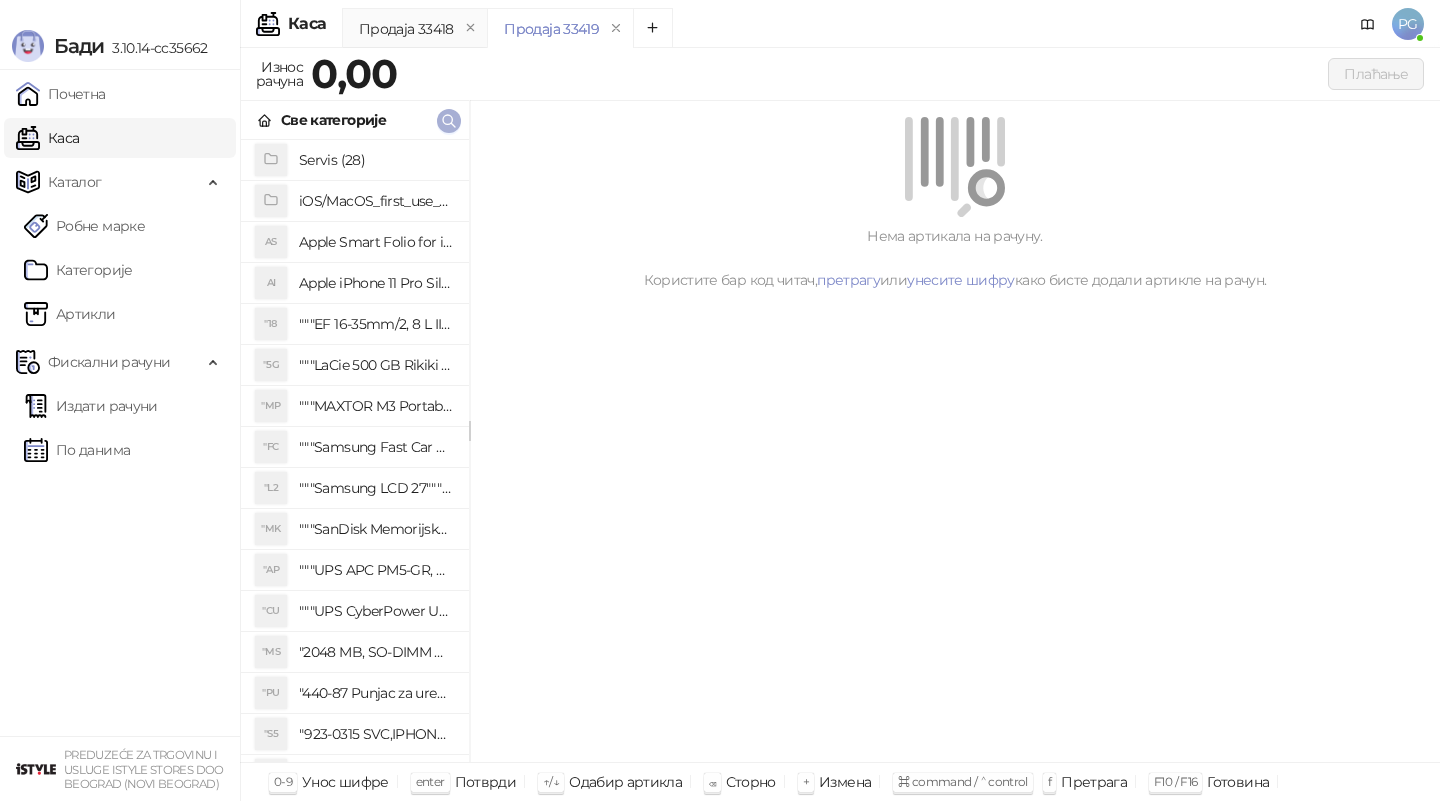 click 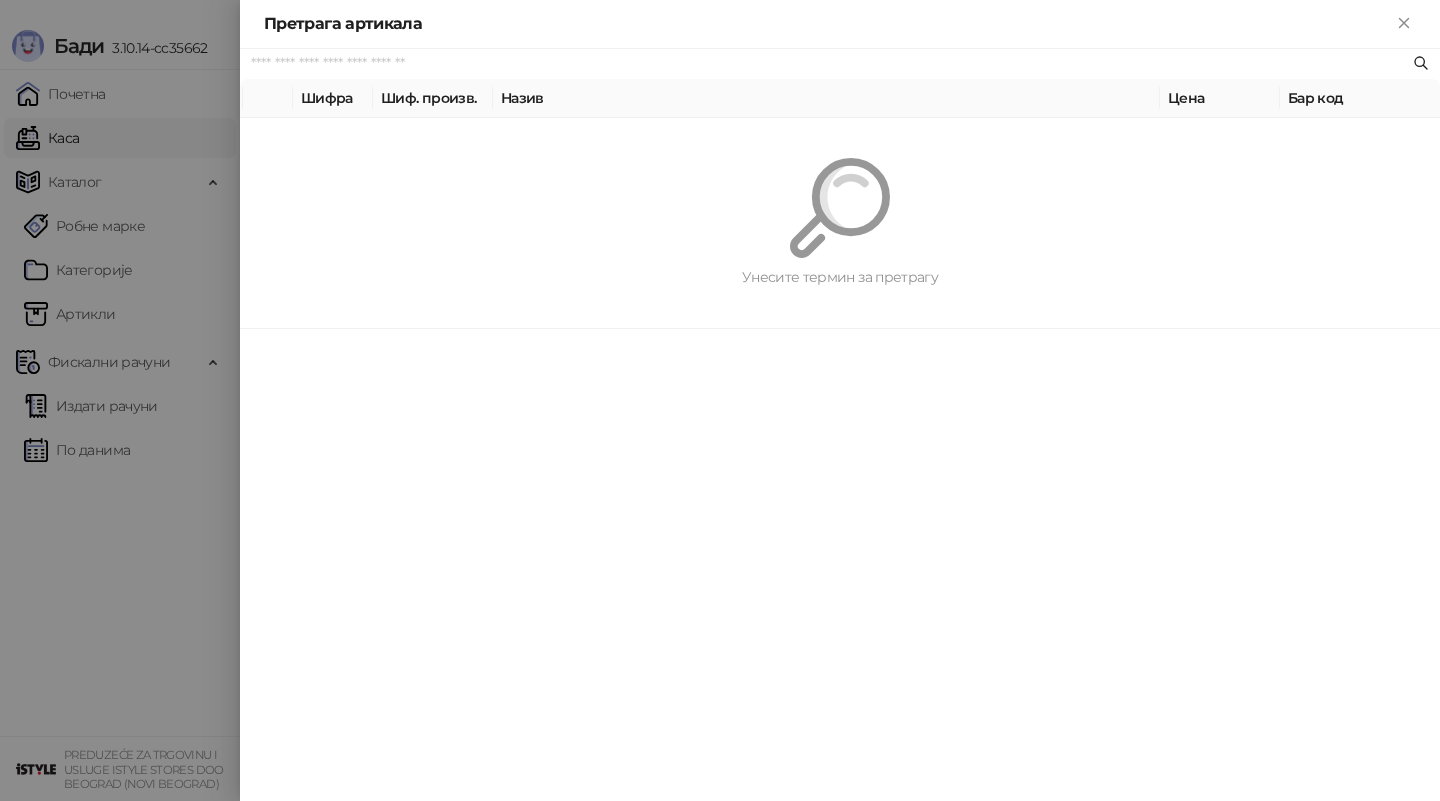 paste on "*********" 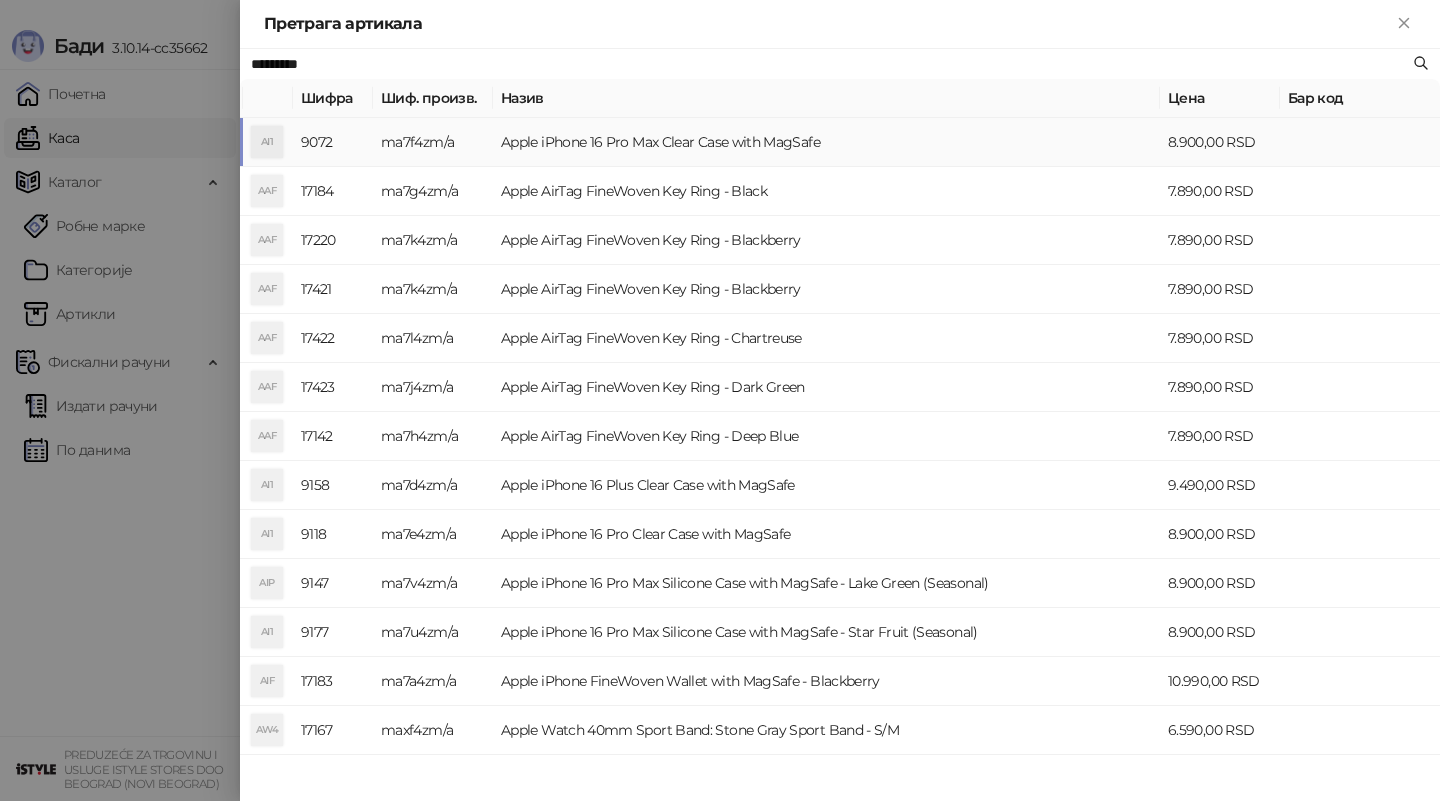 click on "Apple iPhone 16 Pro Max Clear Case with MagSafe" at bounding box center (826, 142) 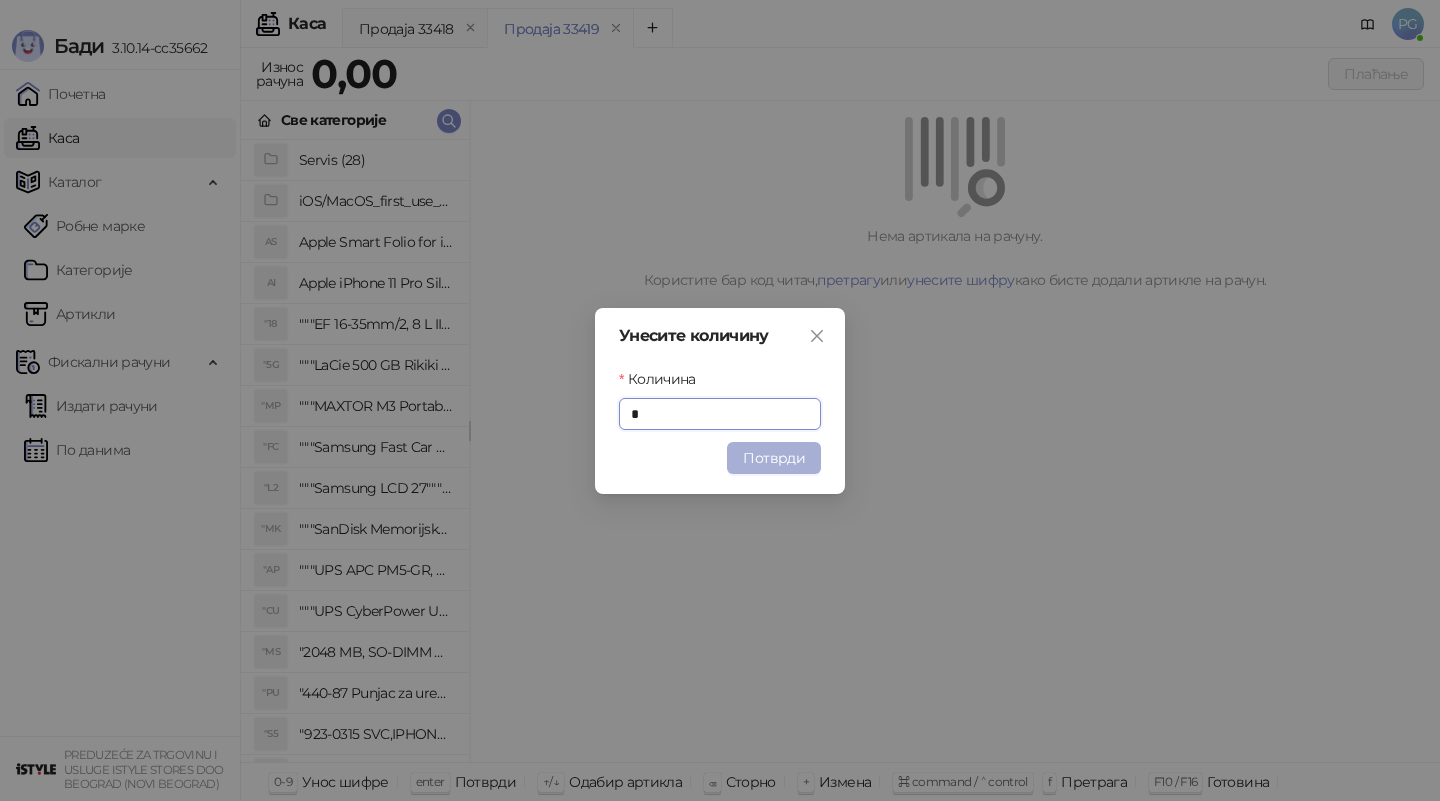 click on "Потврди" at bounding box center [774, 458] 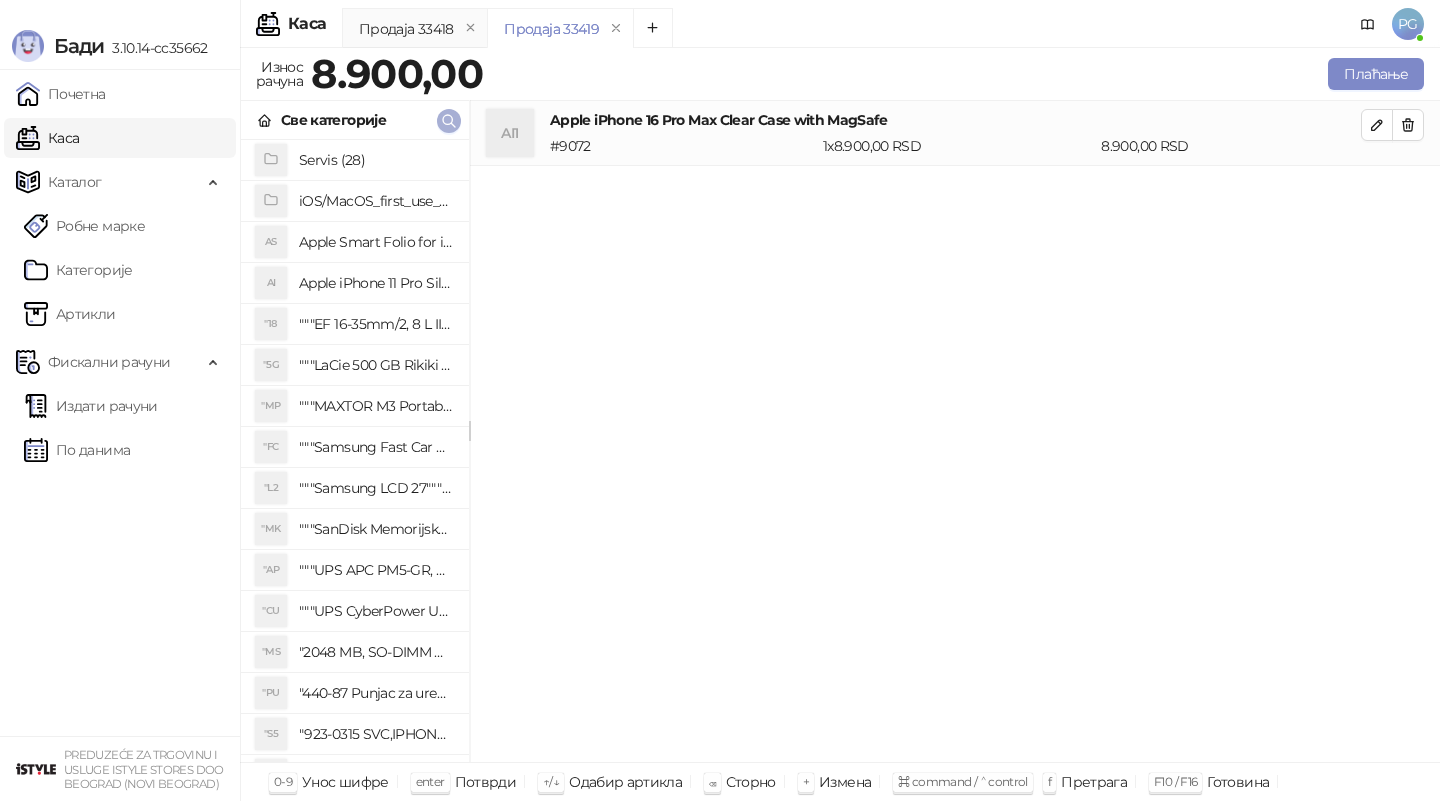 click 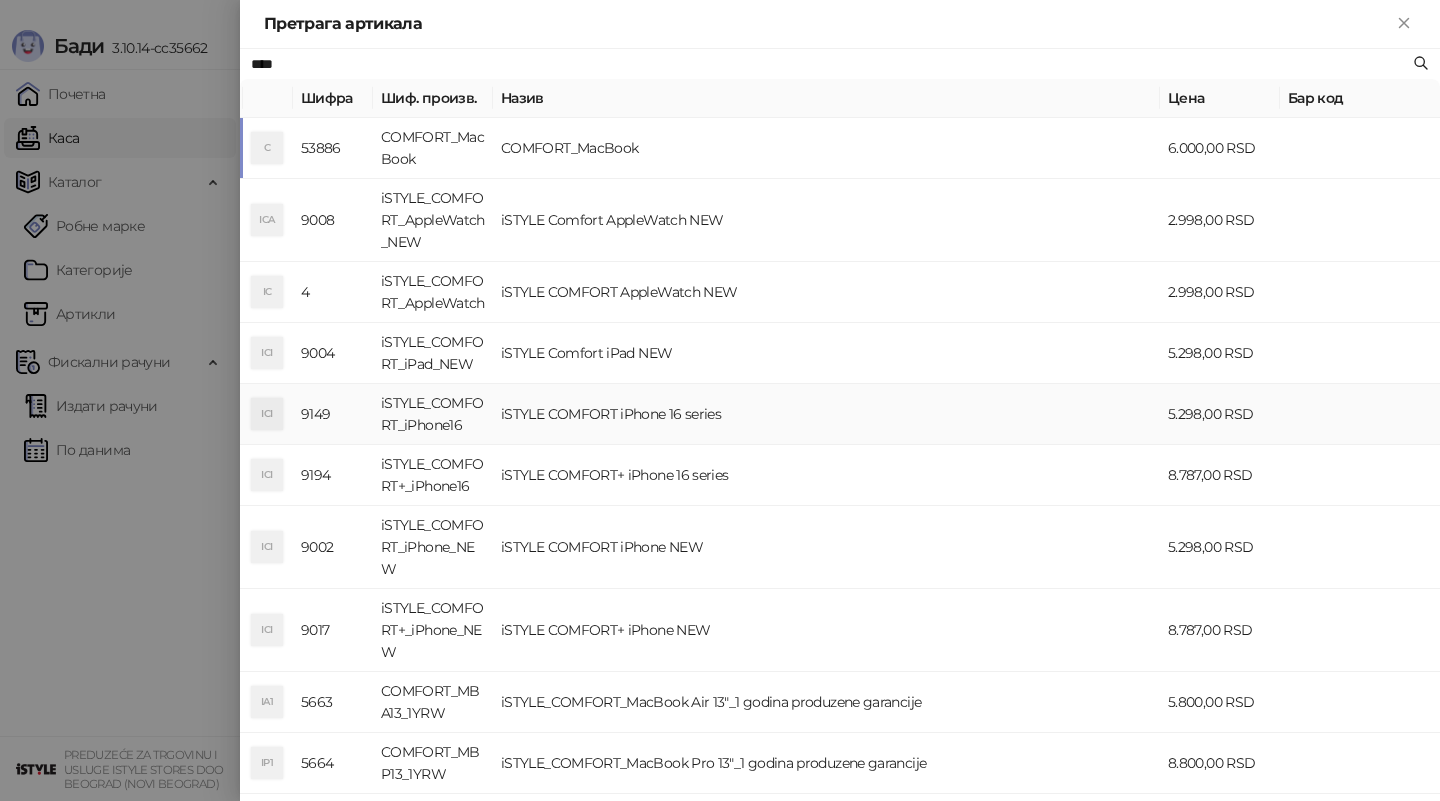 click on "iSTYLE COMFORT iPhone 16 series" at bounding box center [826, 414] 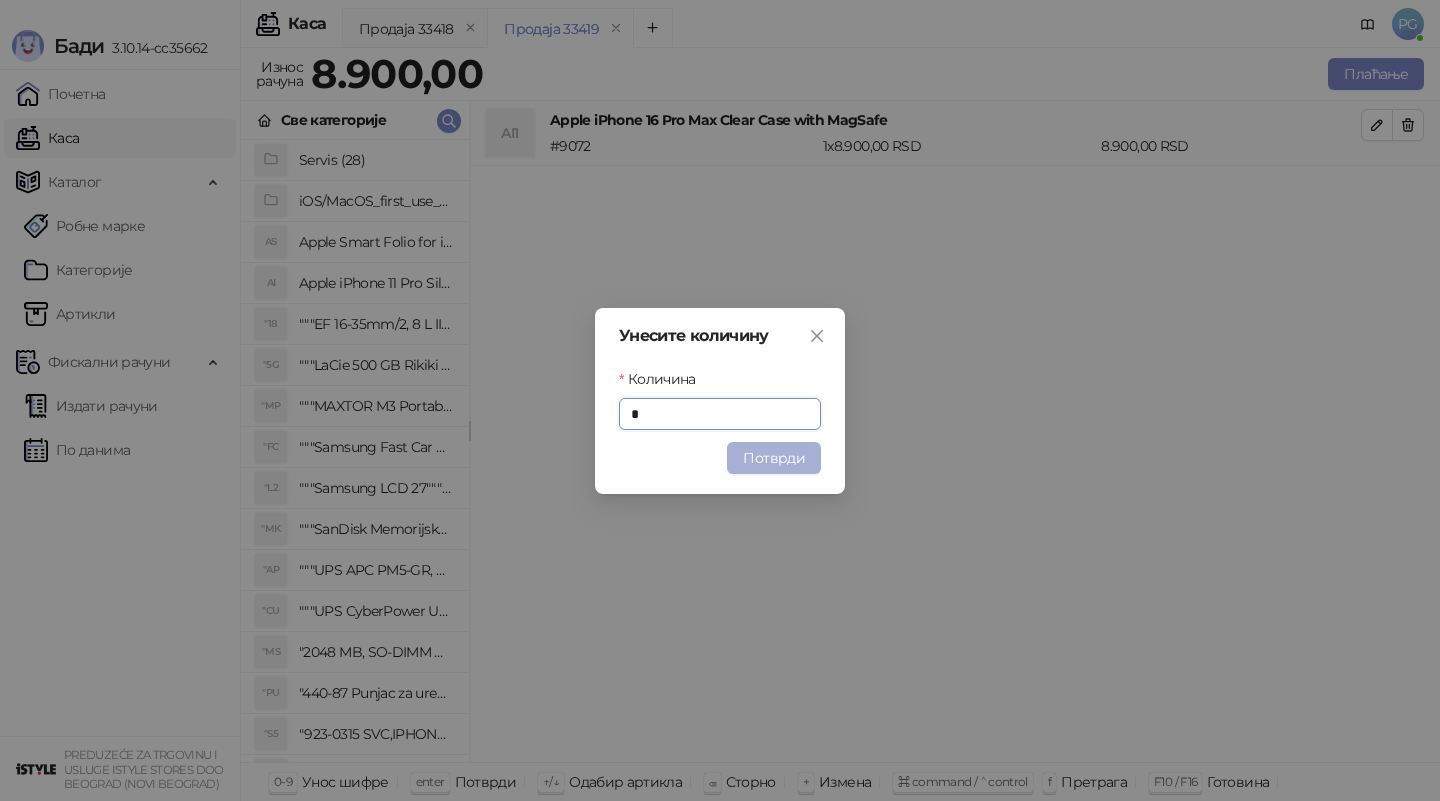 click on "Потврди" at bounding box center [774, 458] 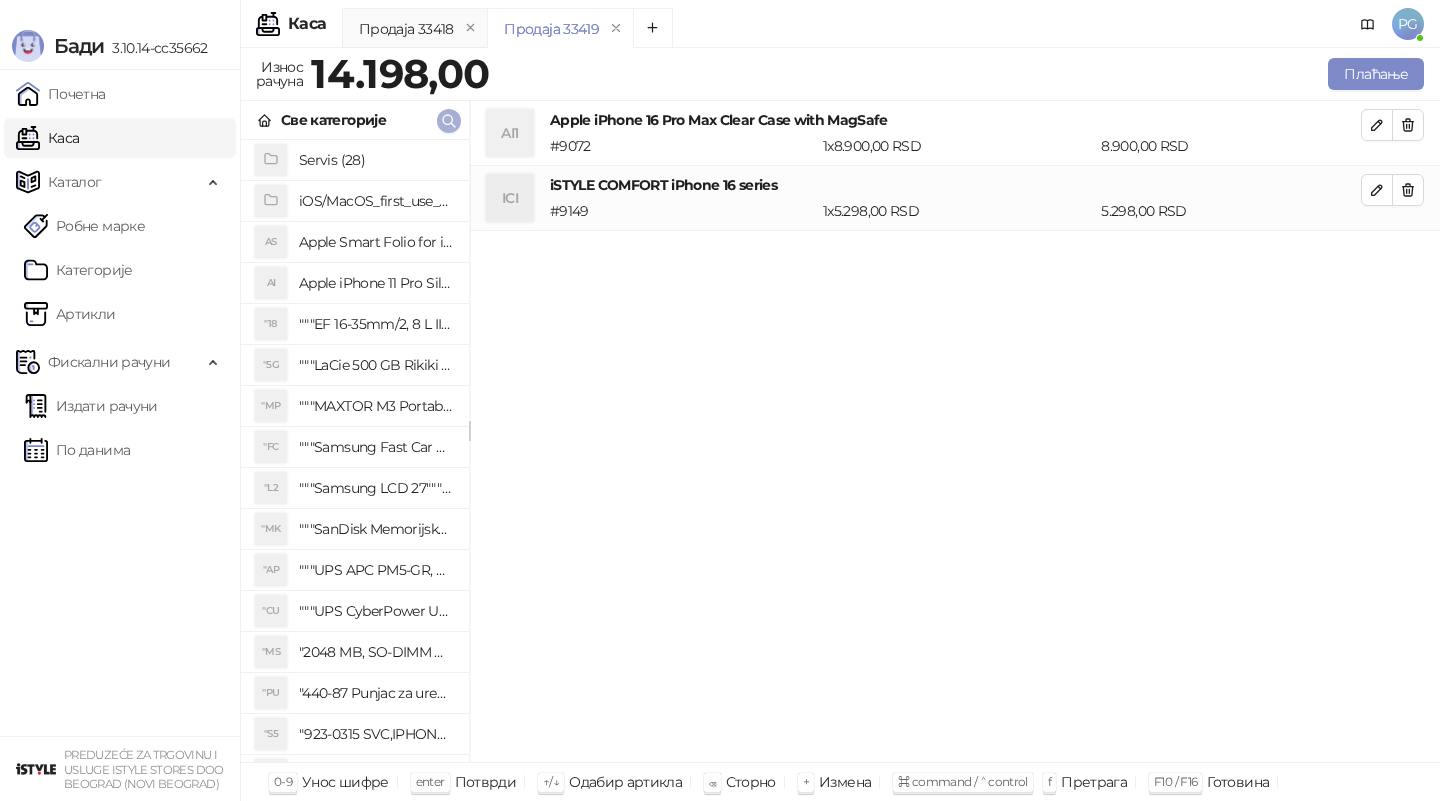 click 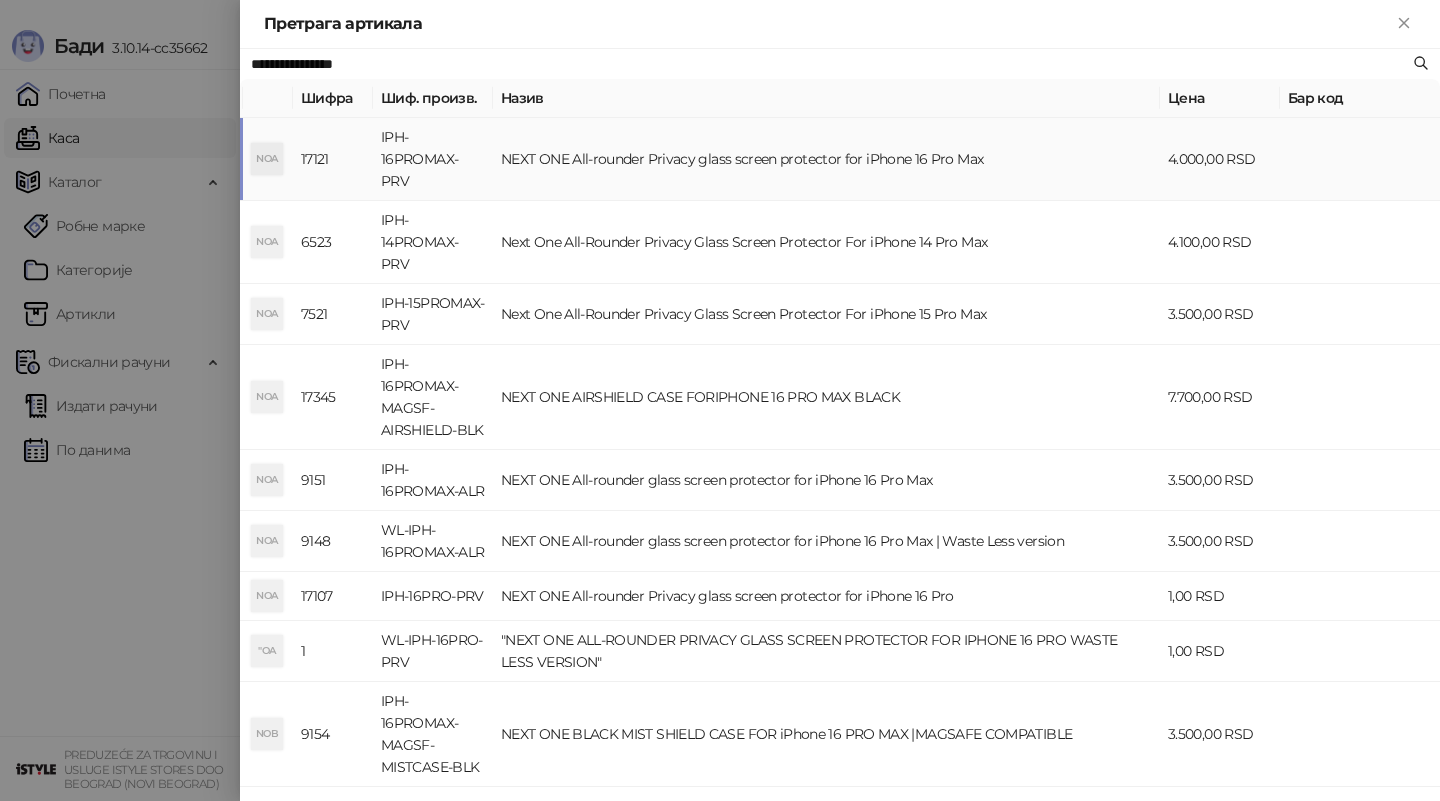 type on "**********" 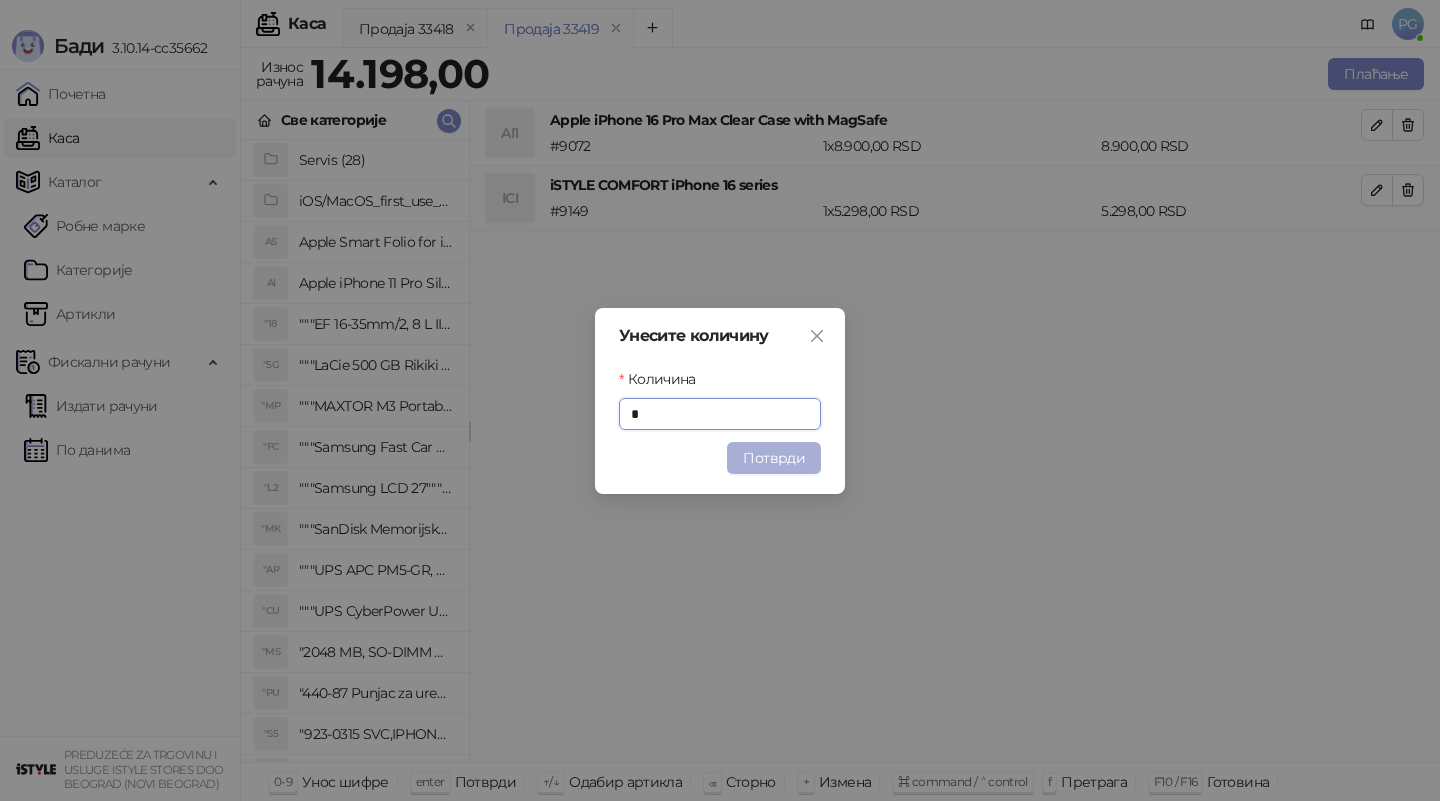 click on "Потврди" at bounding box center (774, 458) 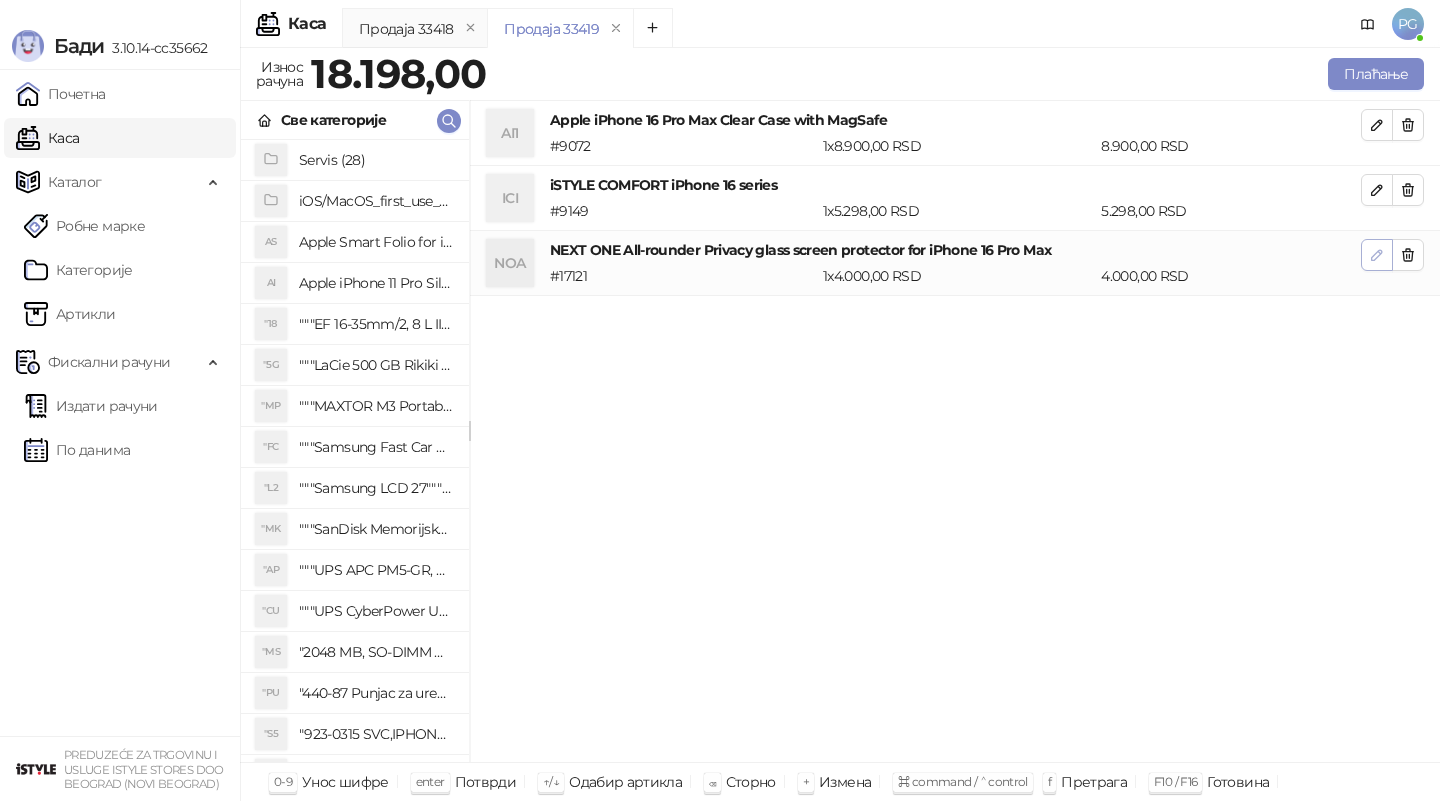 click 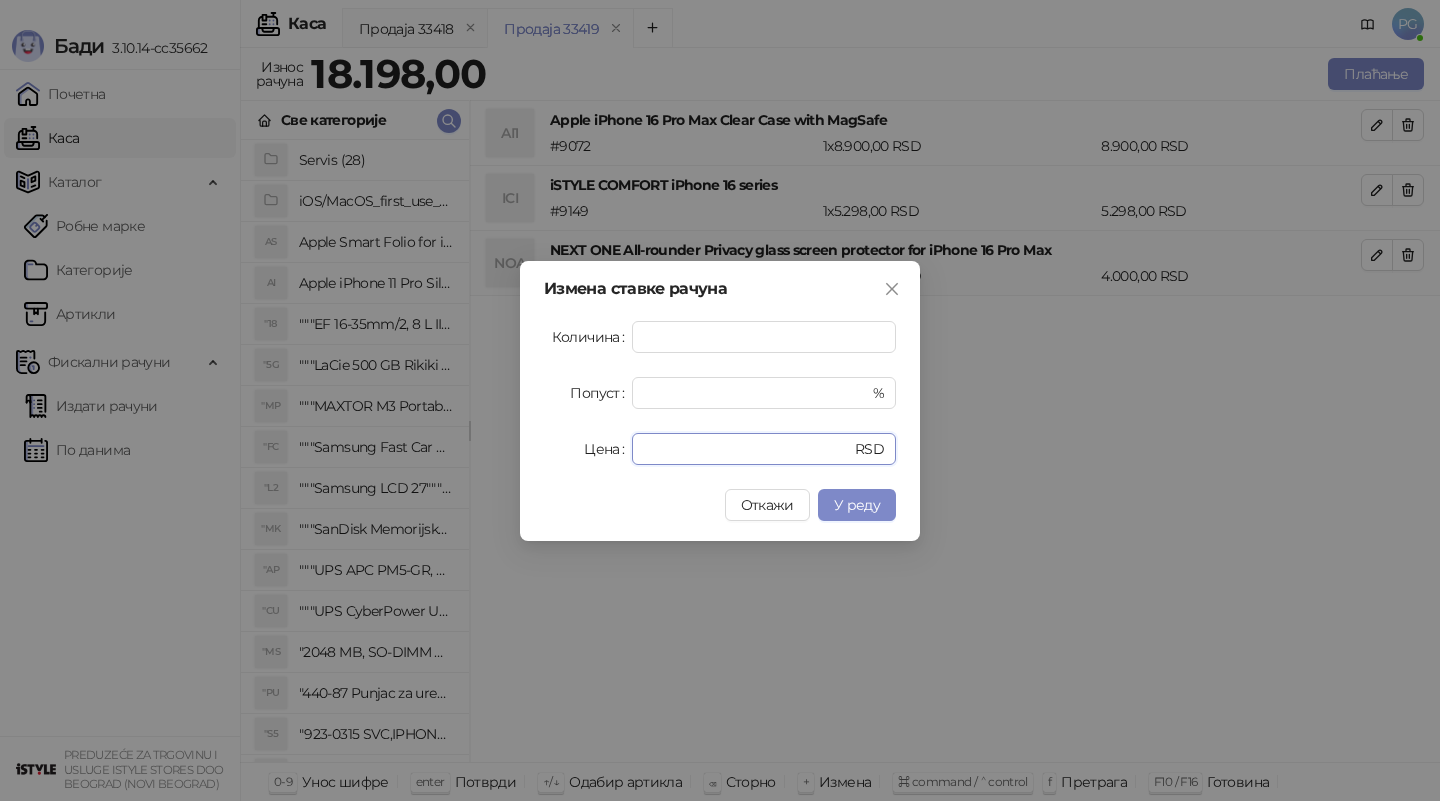 drag, startPoint x: 708, startPoint y: 454, endPoint x: 506, endPoint y: 444, distance: 202.24738 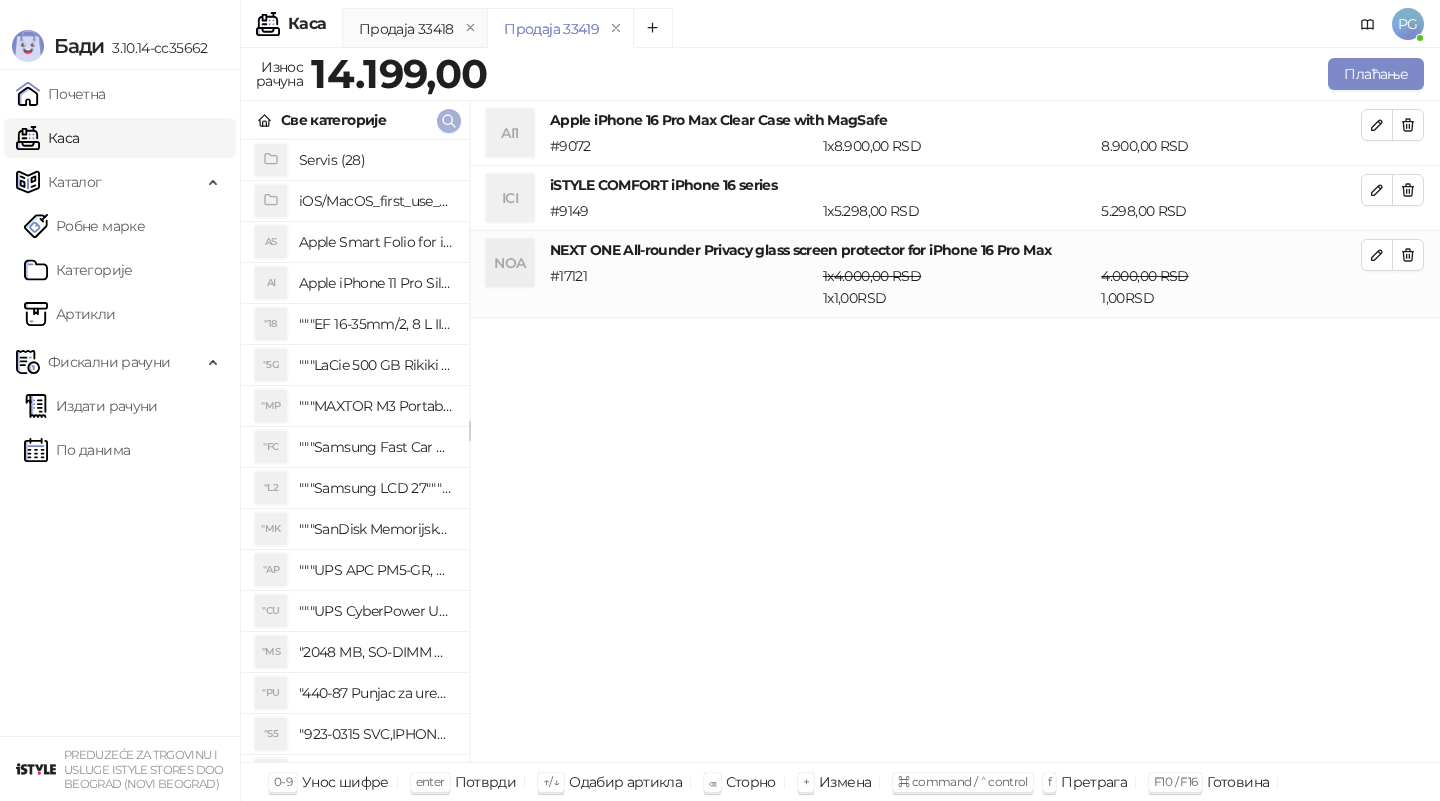 click at bounding box center [449, 120] 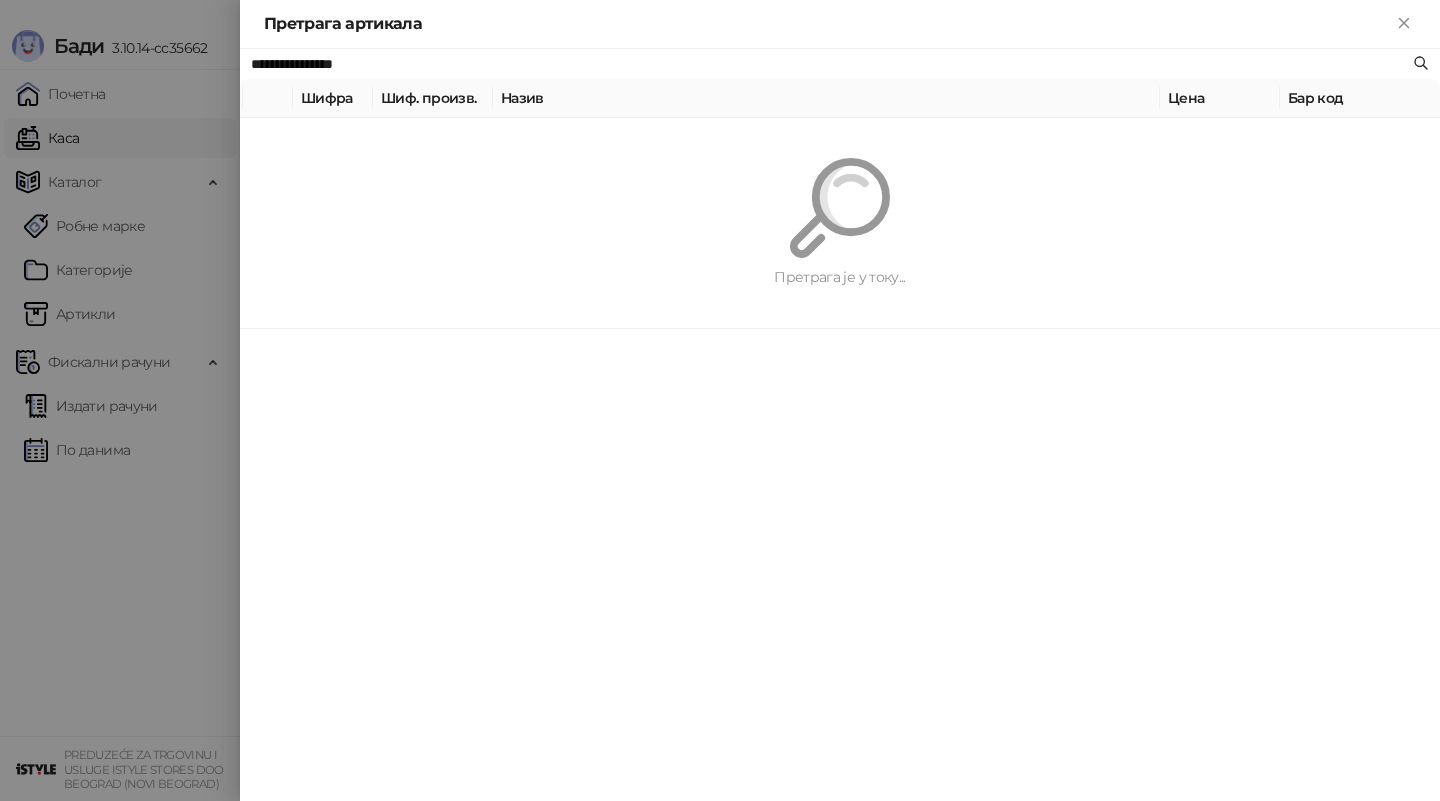 paste 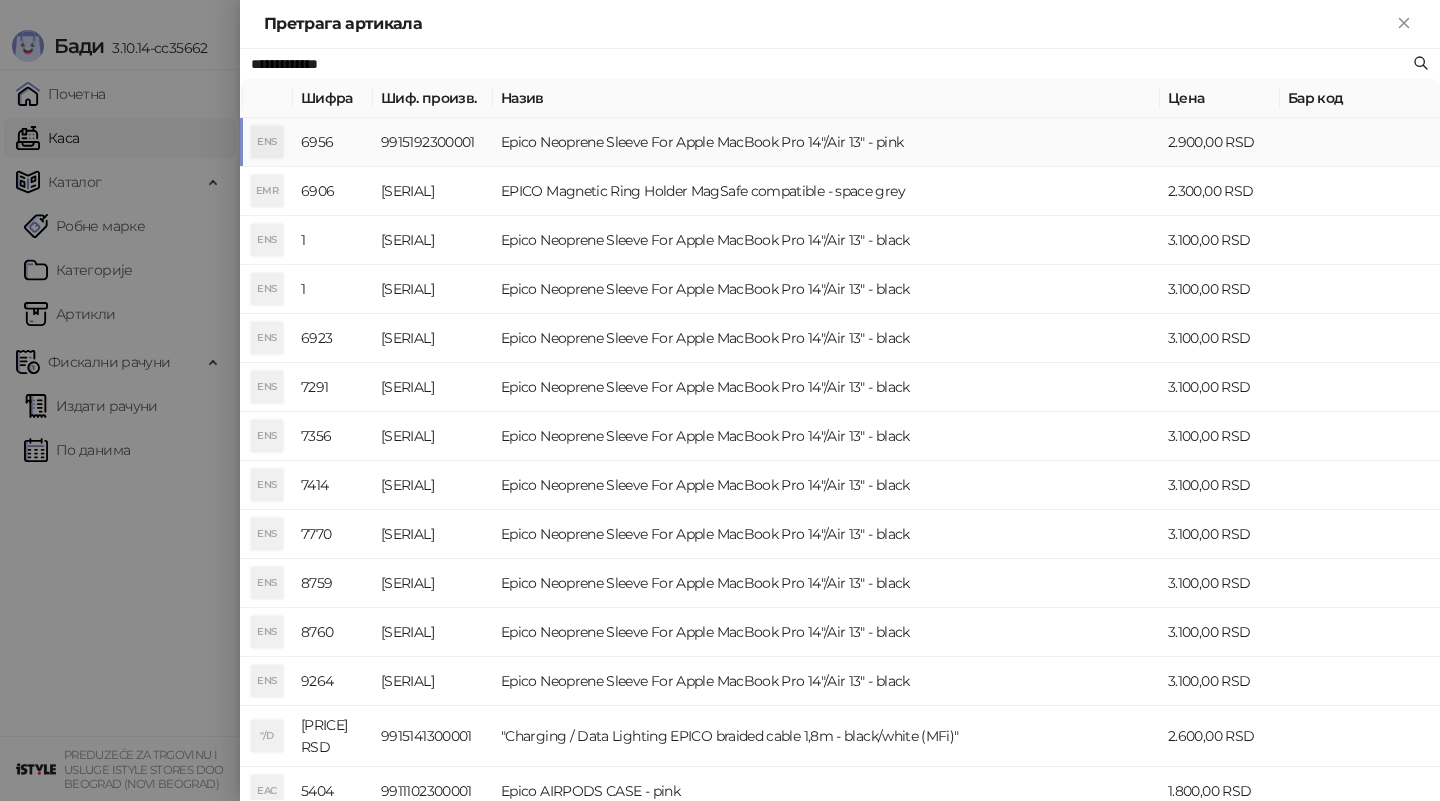 click on "Epico Neoprene Sleeve For Apple MacBook Pro 14"/Air 13" - pink" at bounding box center [826, 142] 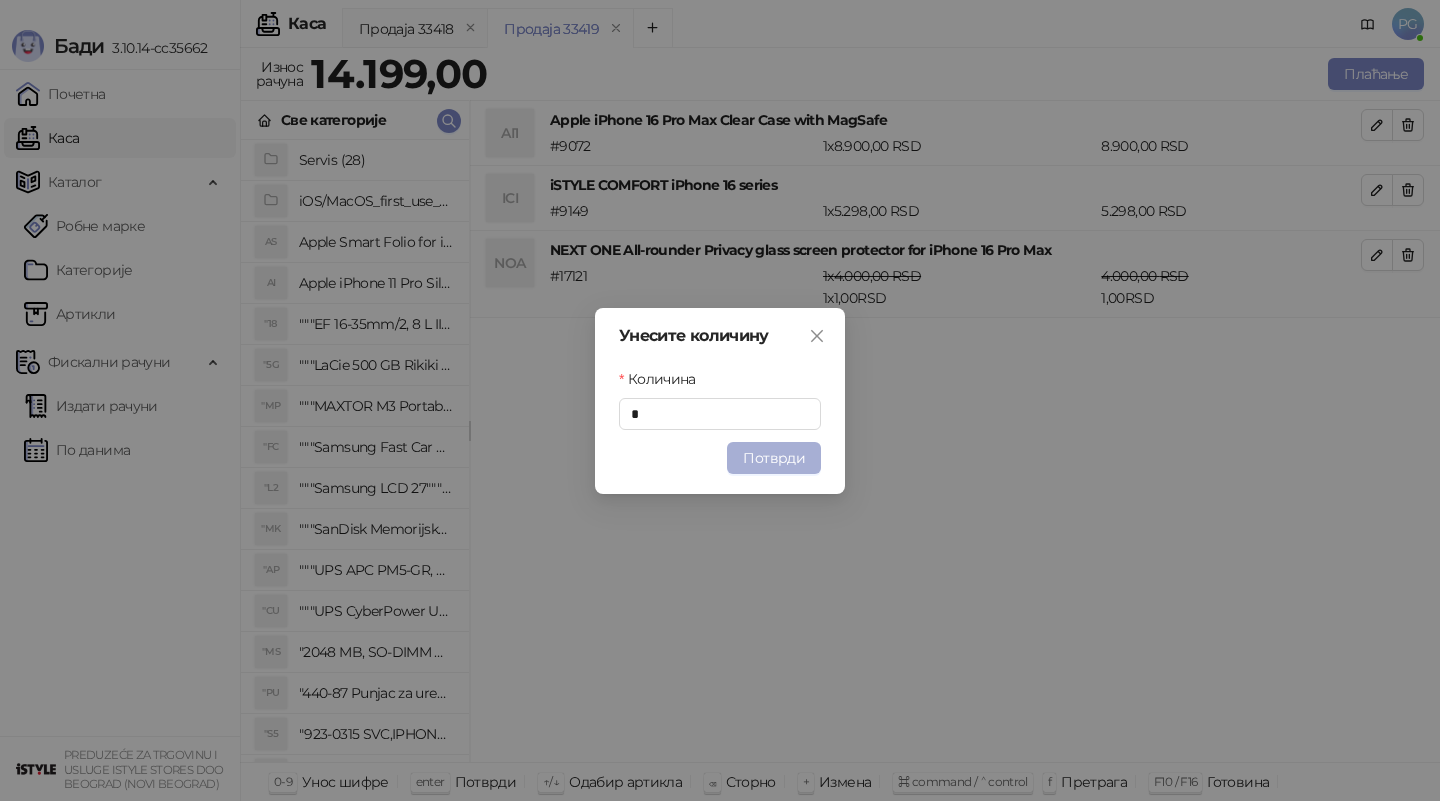 click on "Потврди" at bounding box center (774, 458) 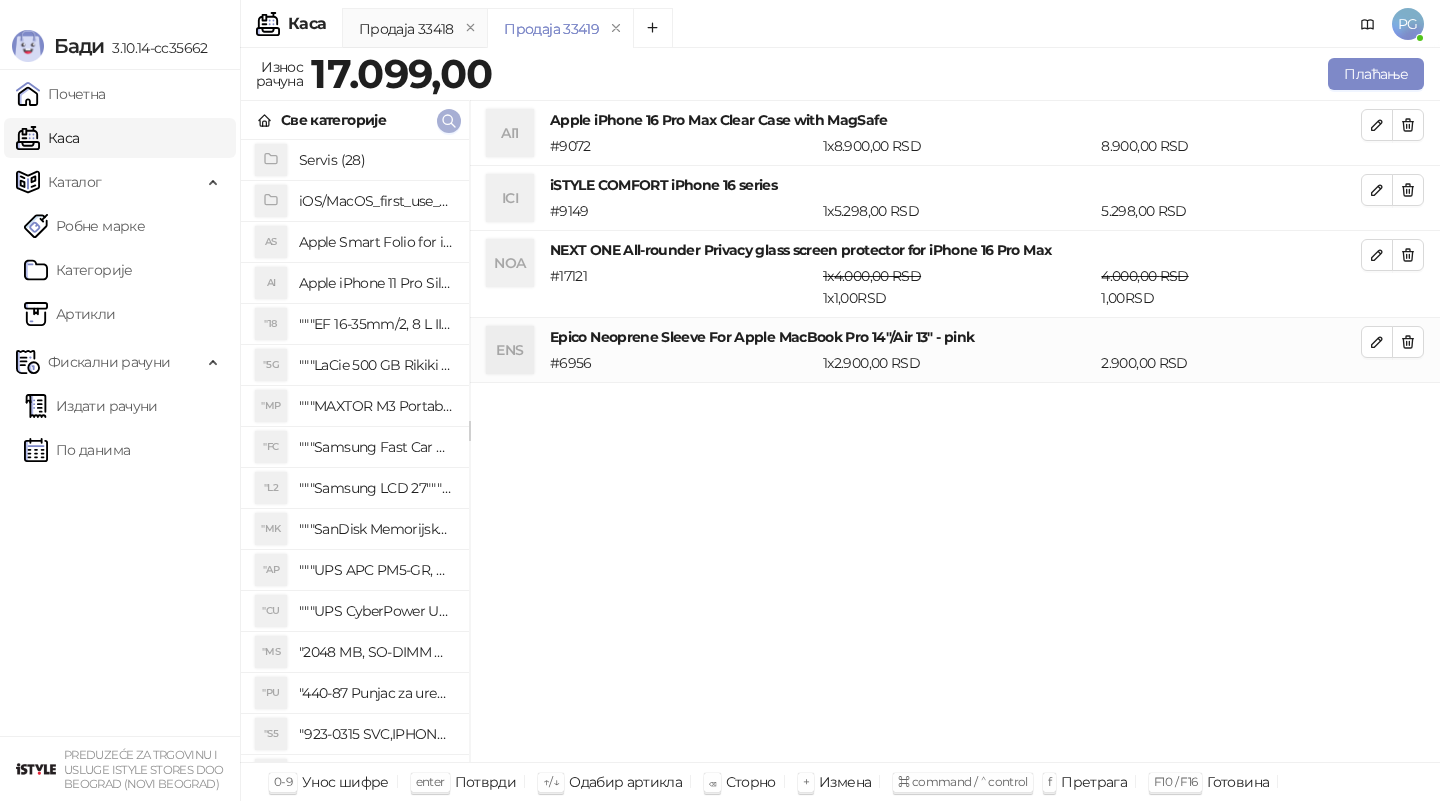click 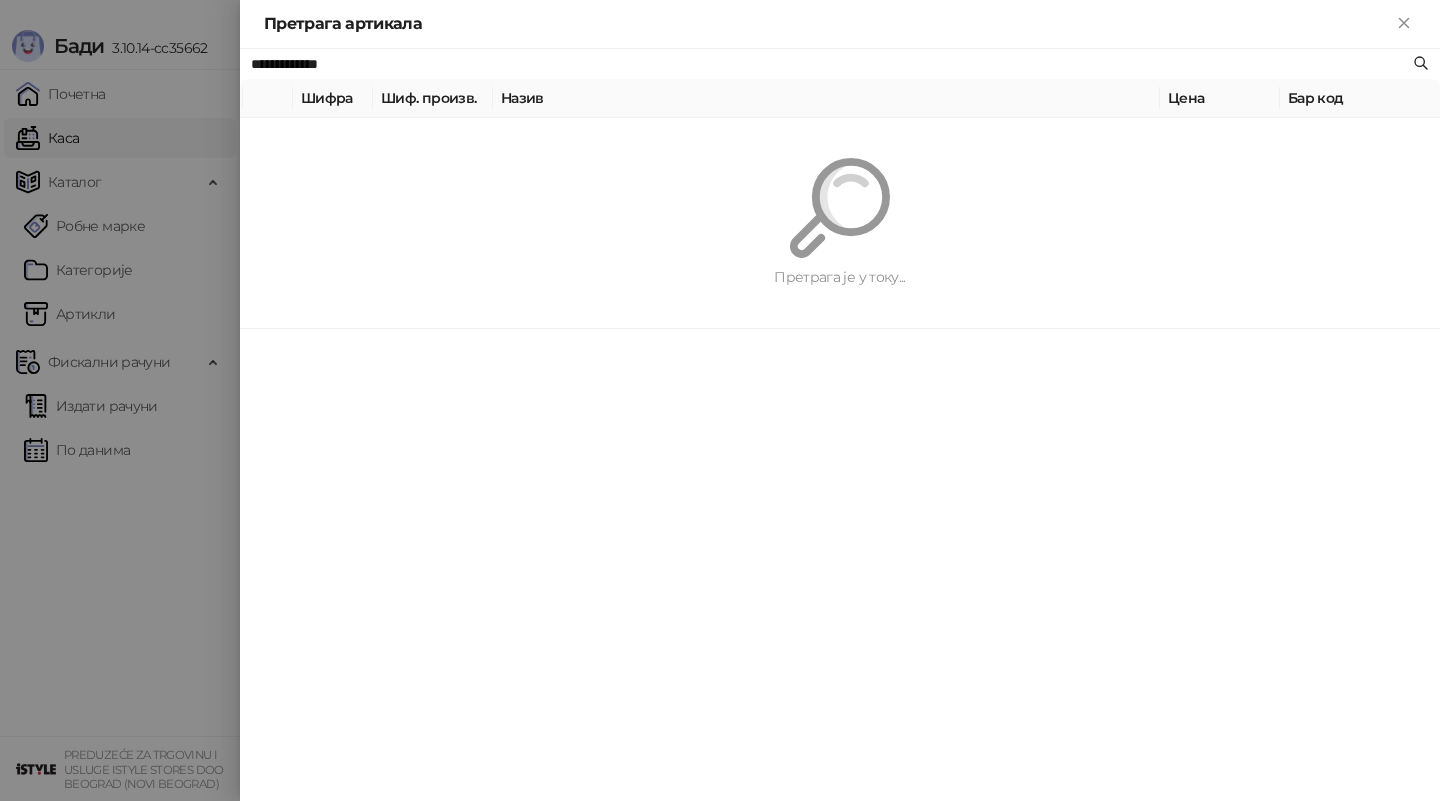 paste 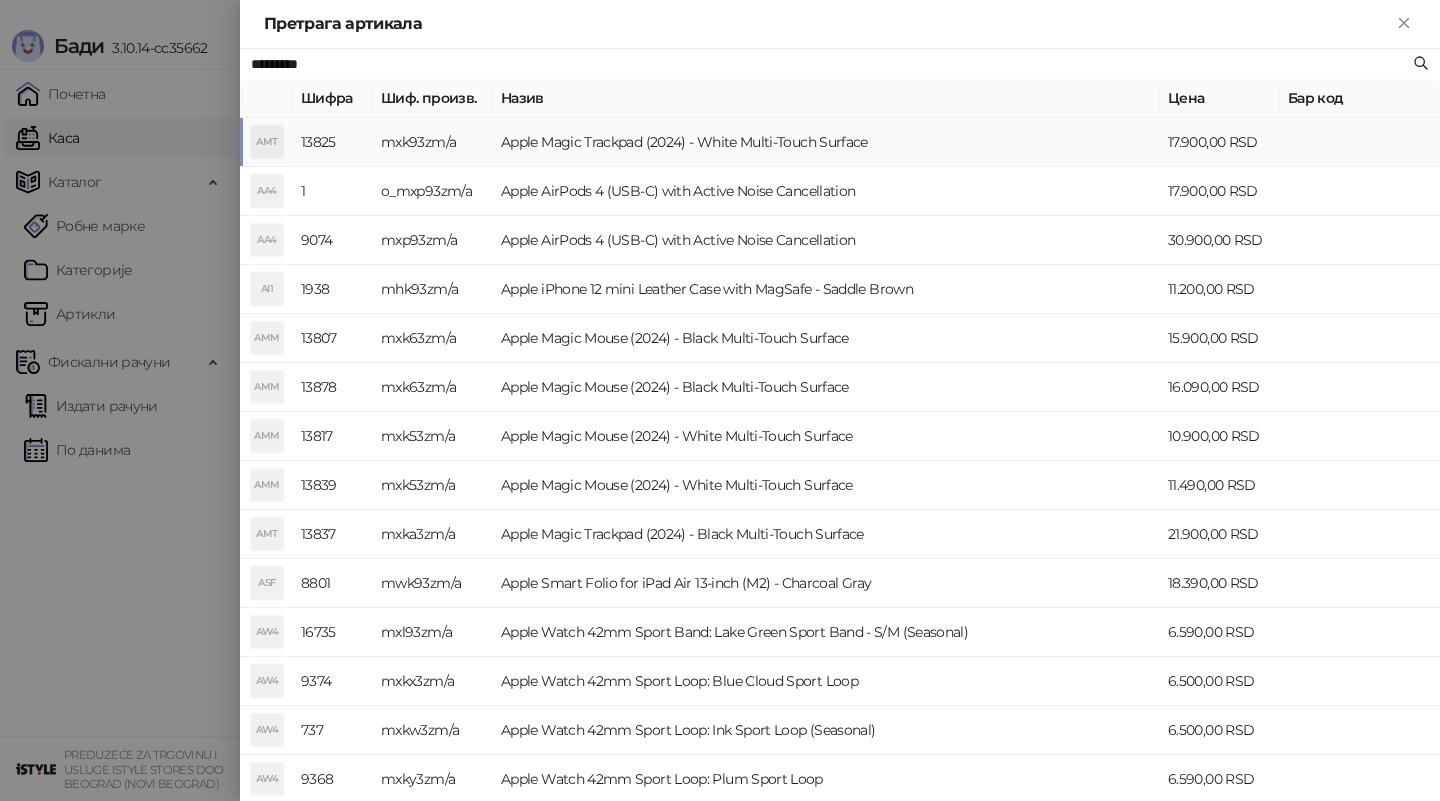 type on "*********" 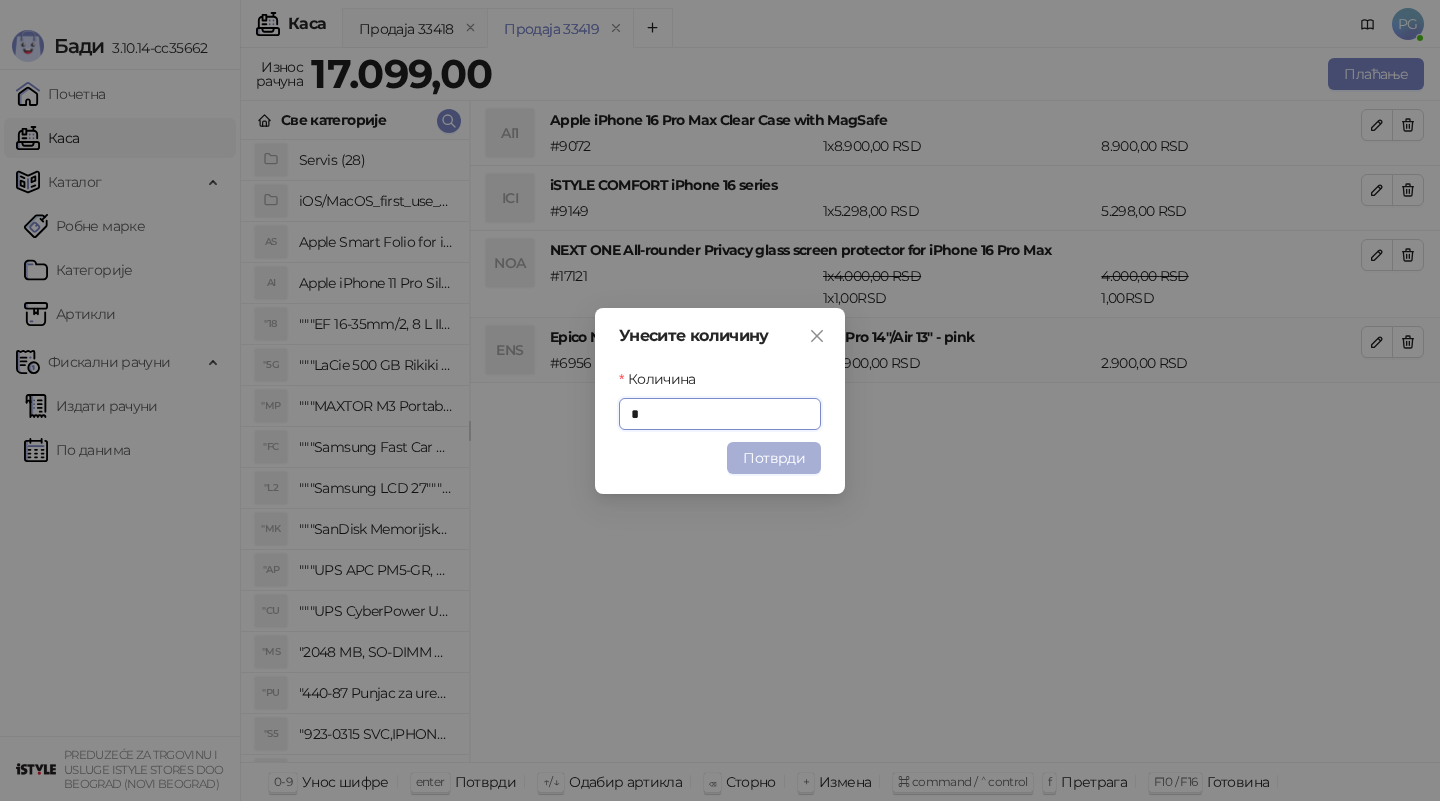 click on "Потврди" at bounding box center (774, 458) 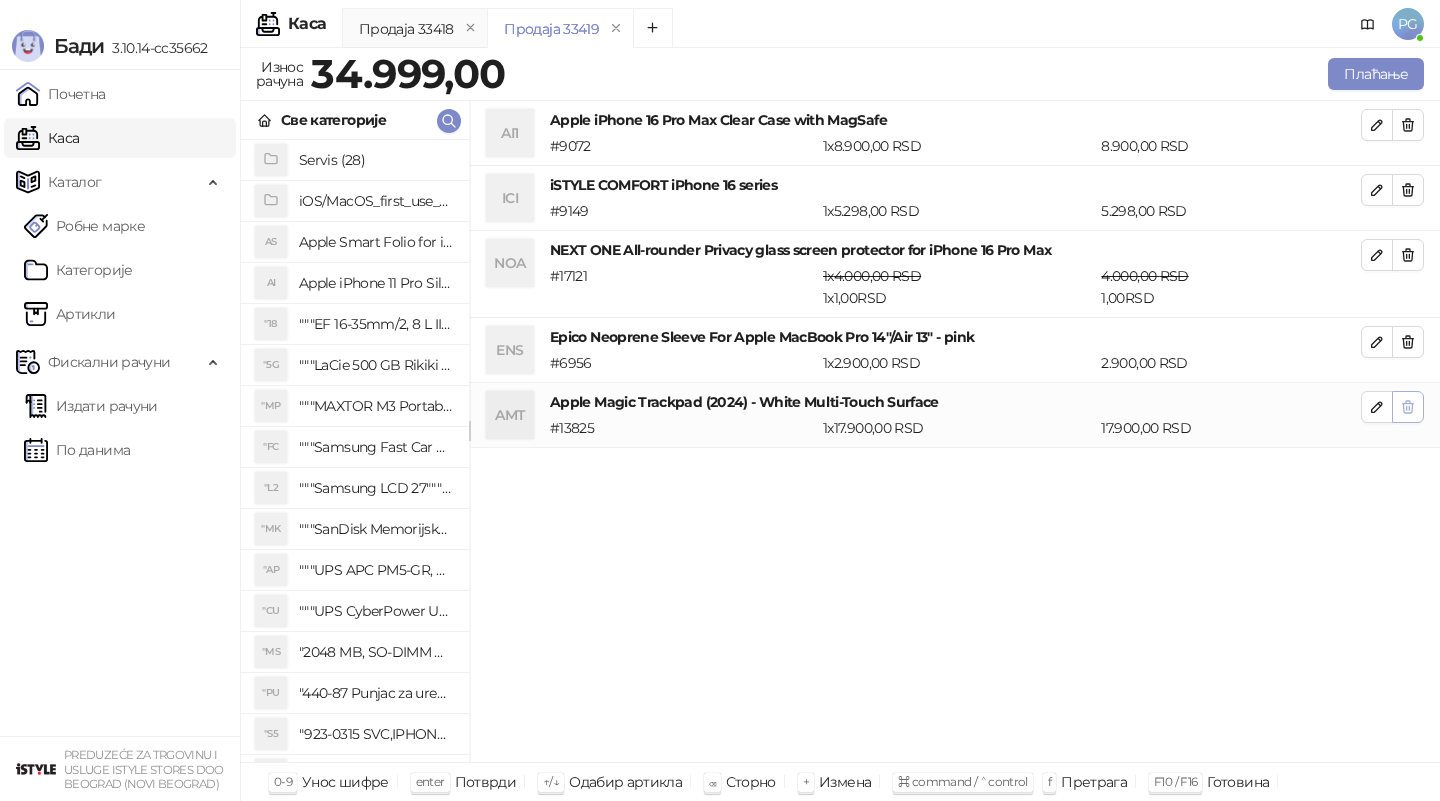 click 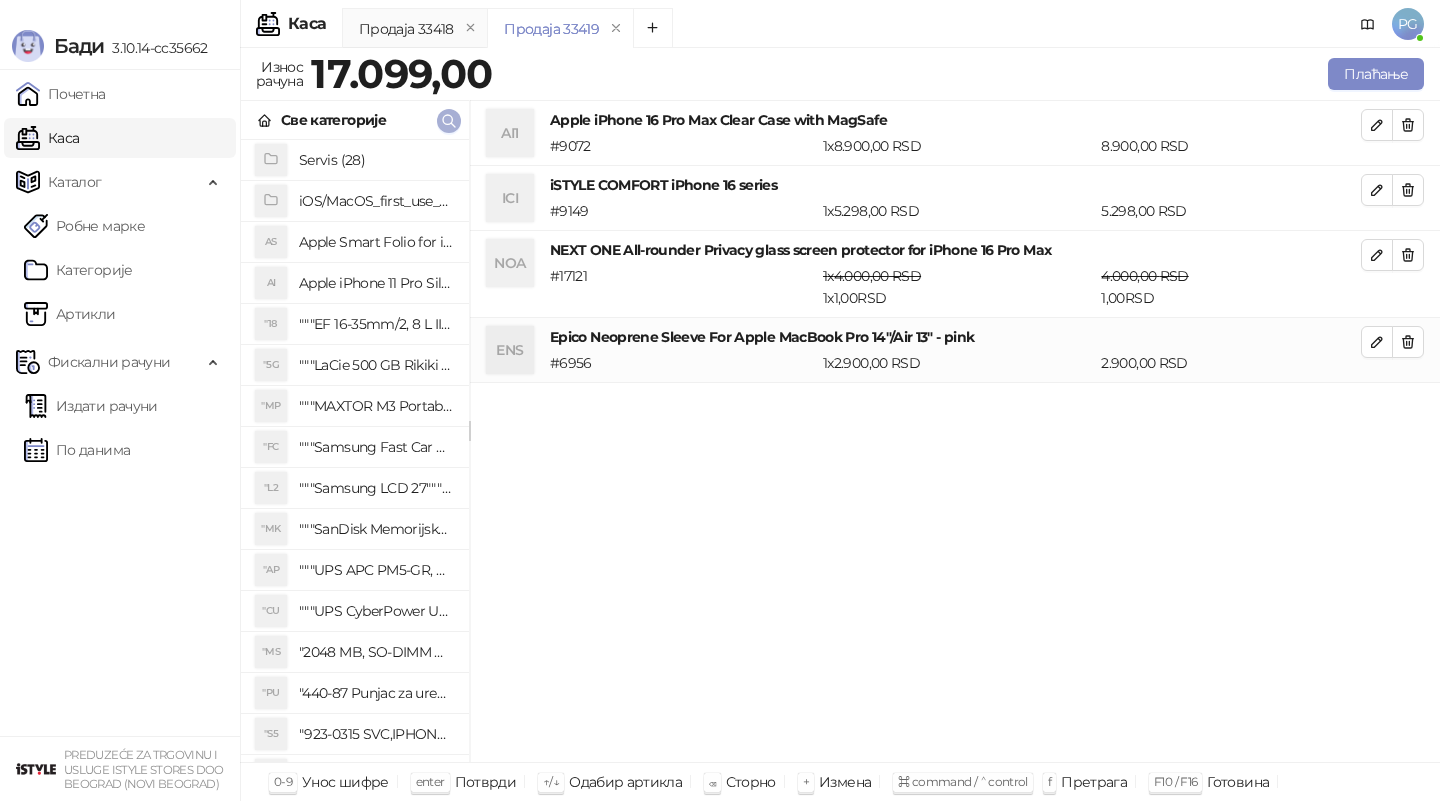 click 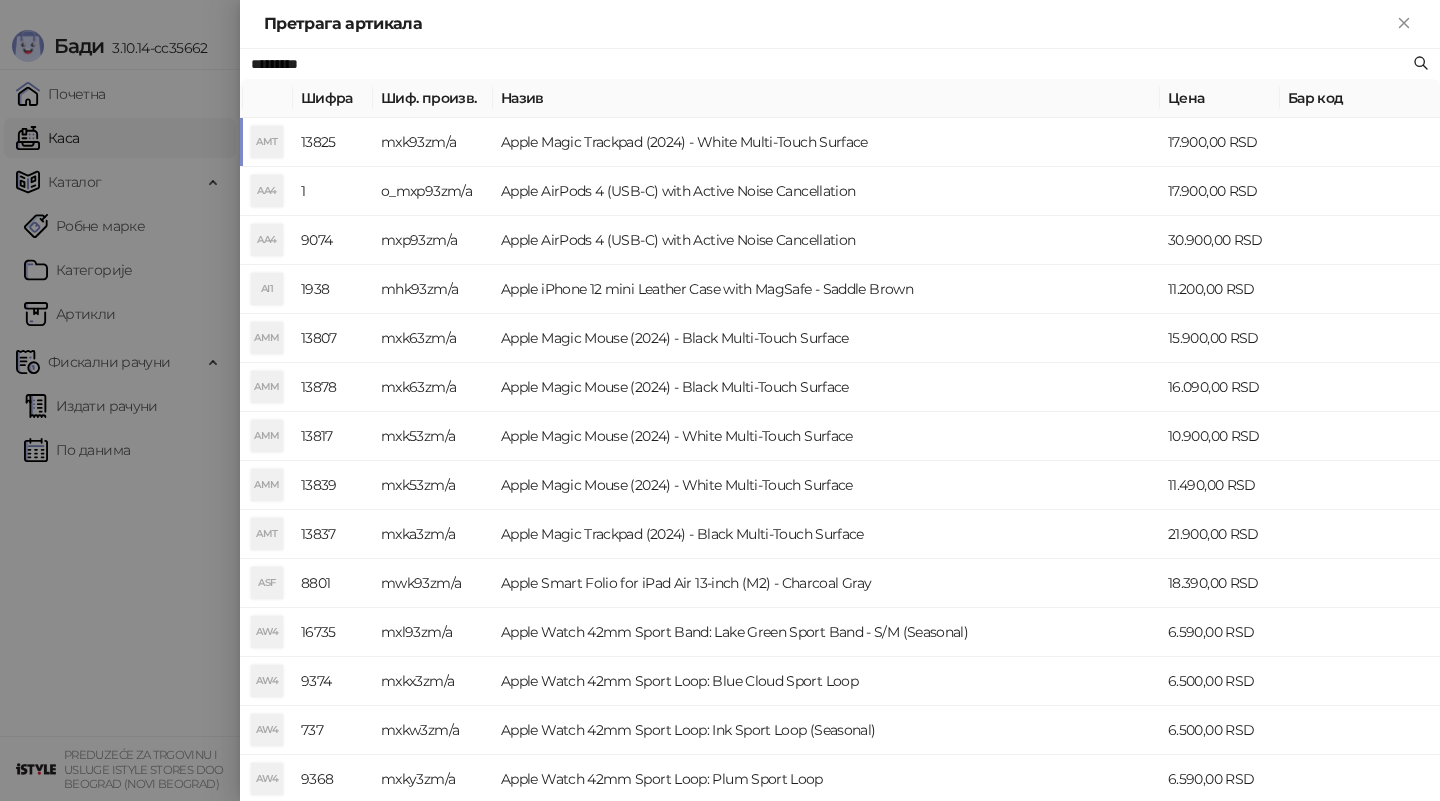click at bounding box center (720, 400) 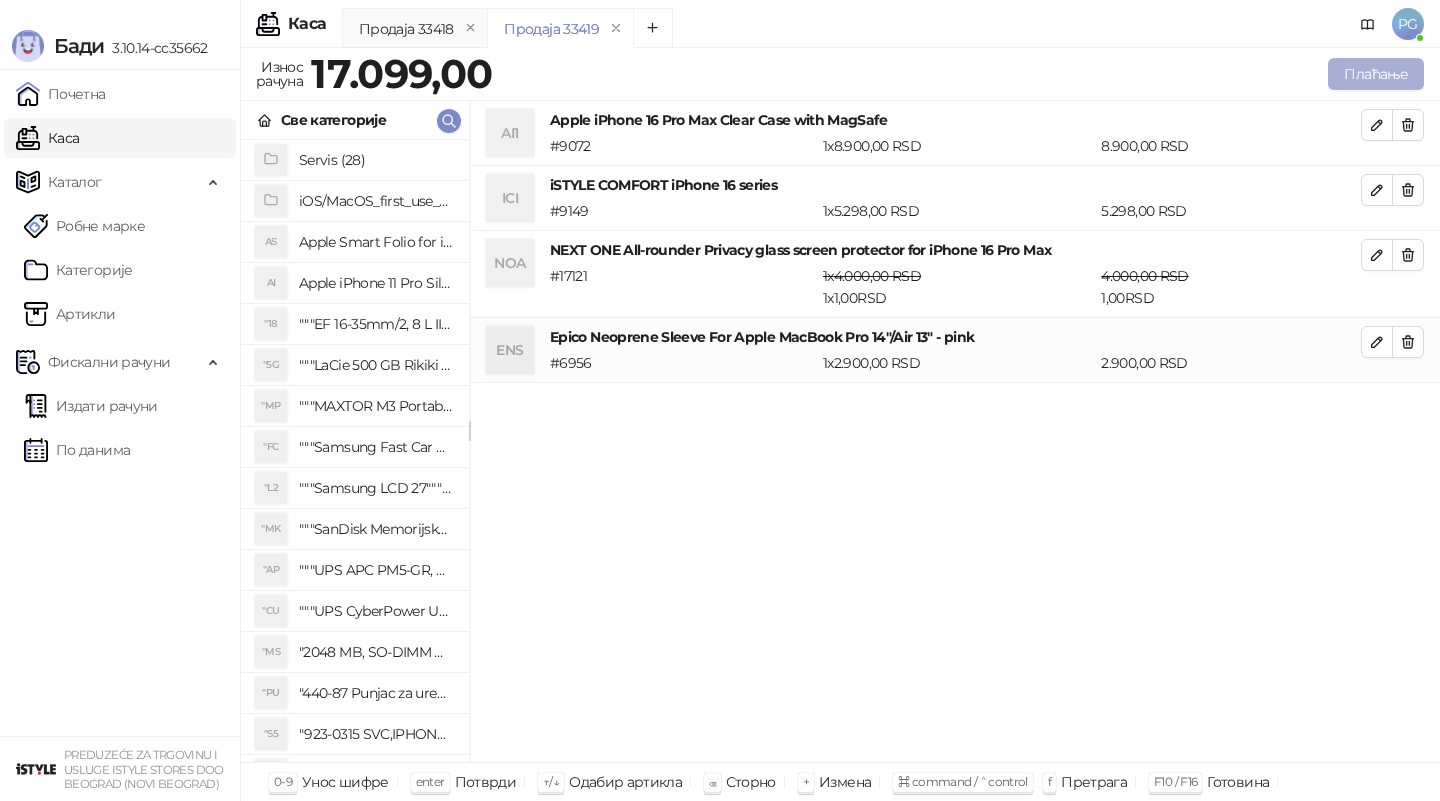 click on "Плаћање" at bounding box center [1376, 74] 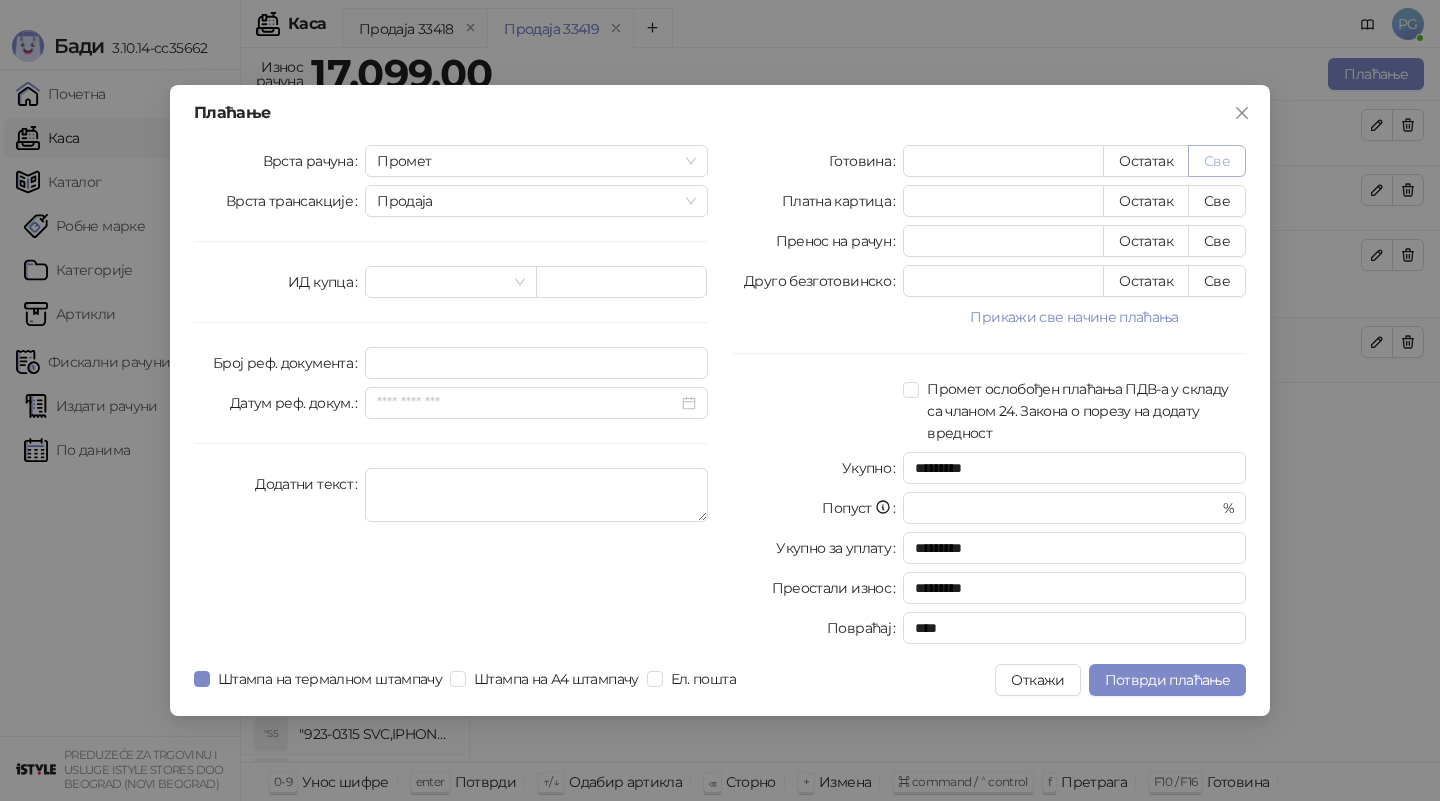 click on "Све" at bounding box center (1217, 161) 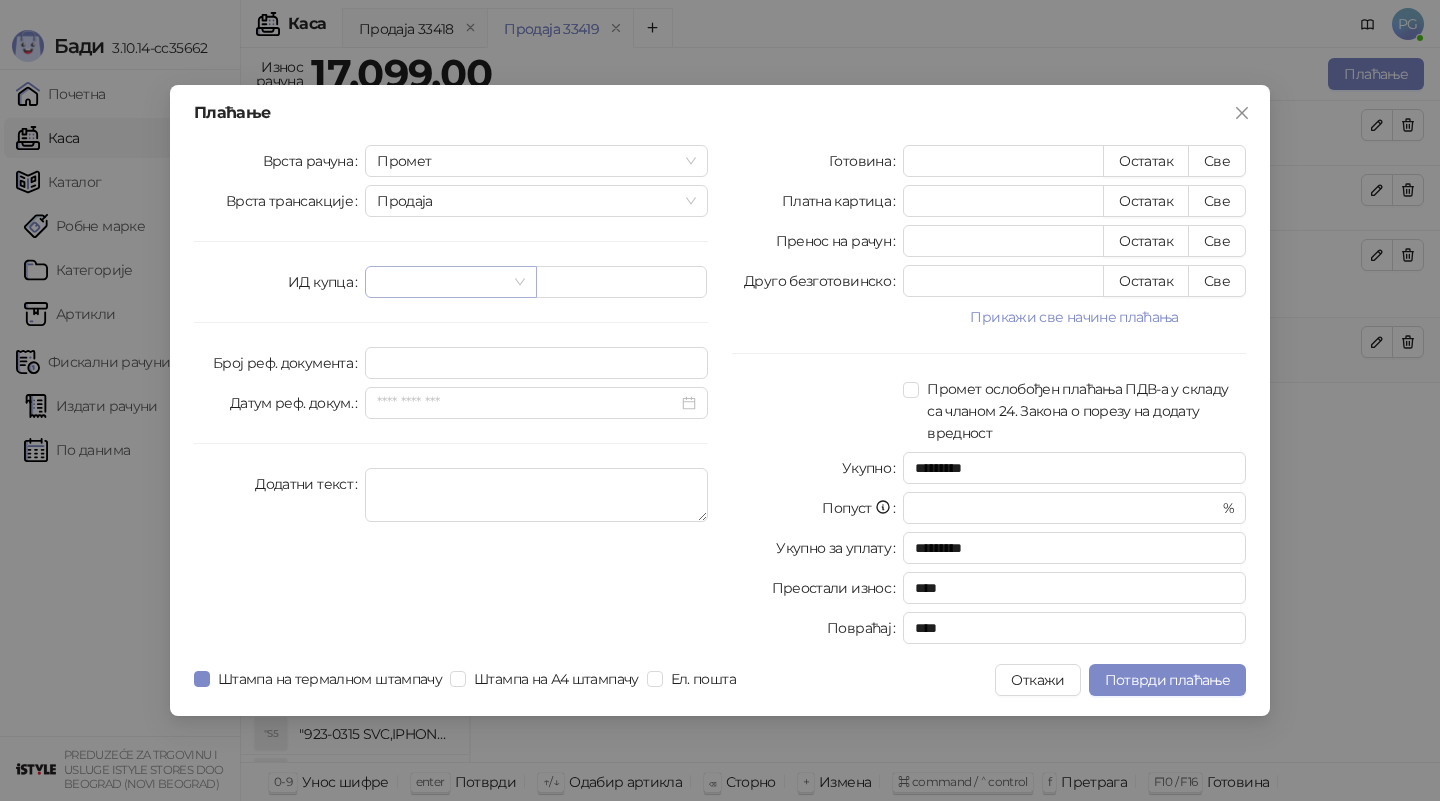 click at bounding box center [441, 282] 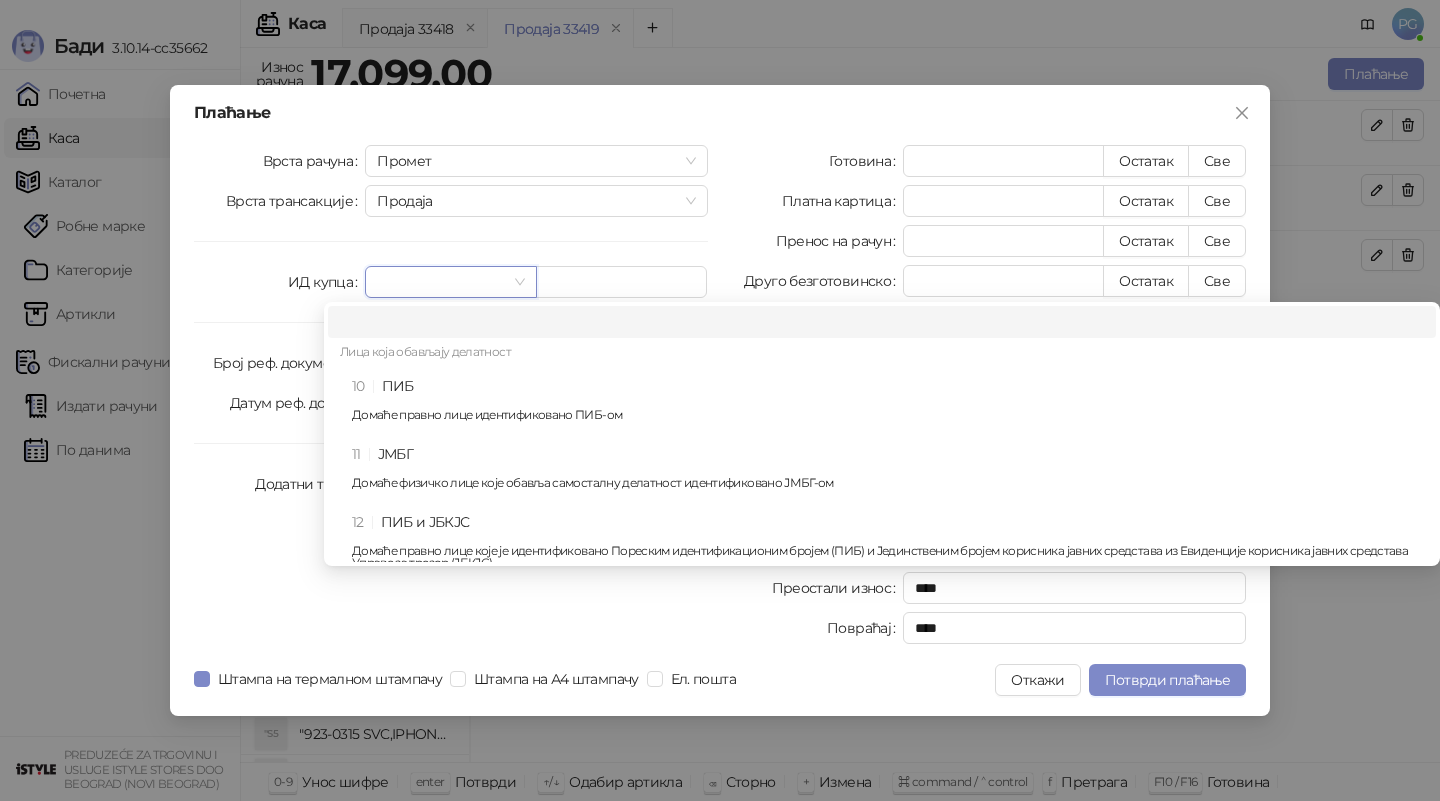 click on "10 ПИБ Домаће правно лице идентификовано ПИБ-ом" at bounding box center (888, 404) 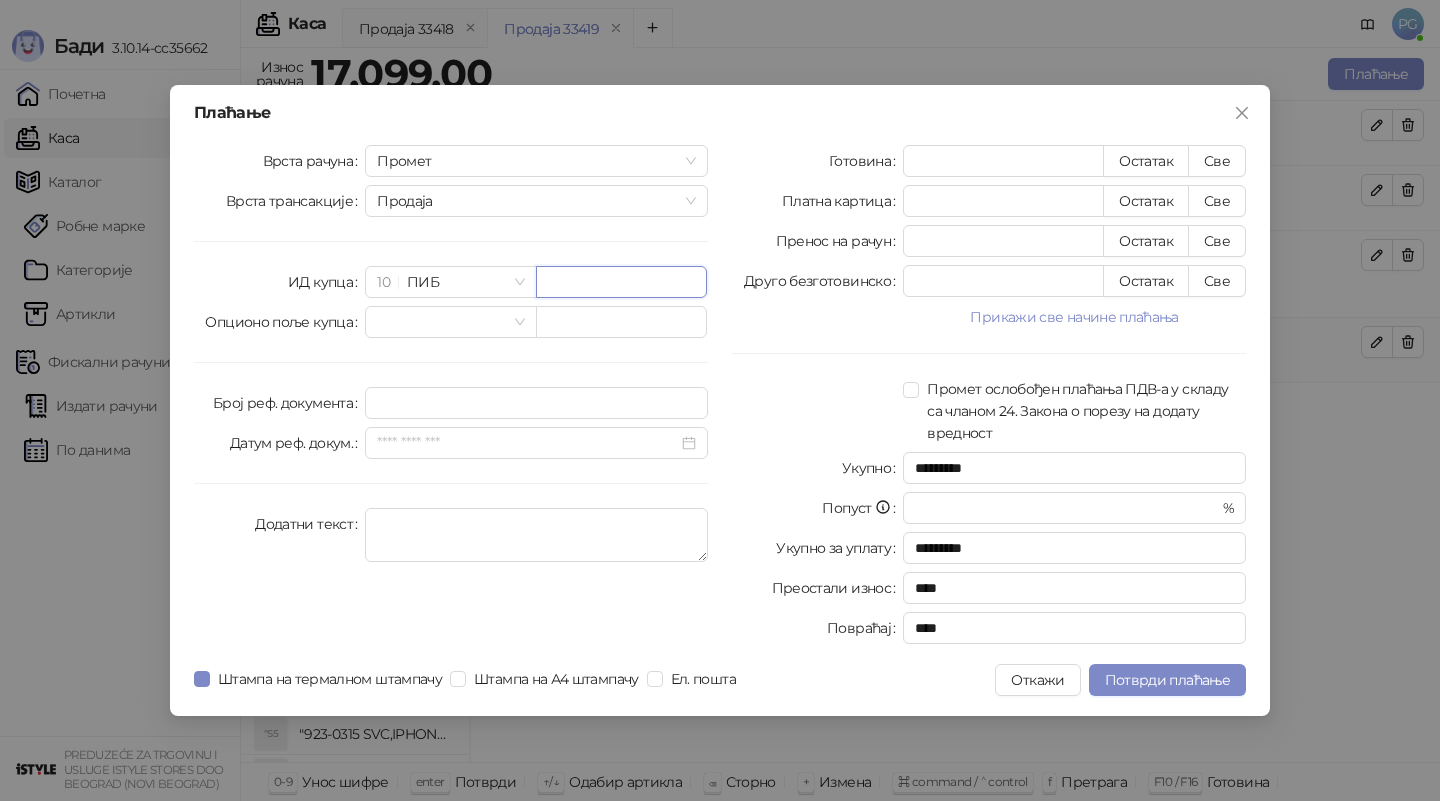 paste on "*********" 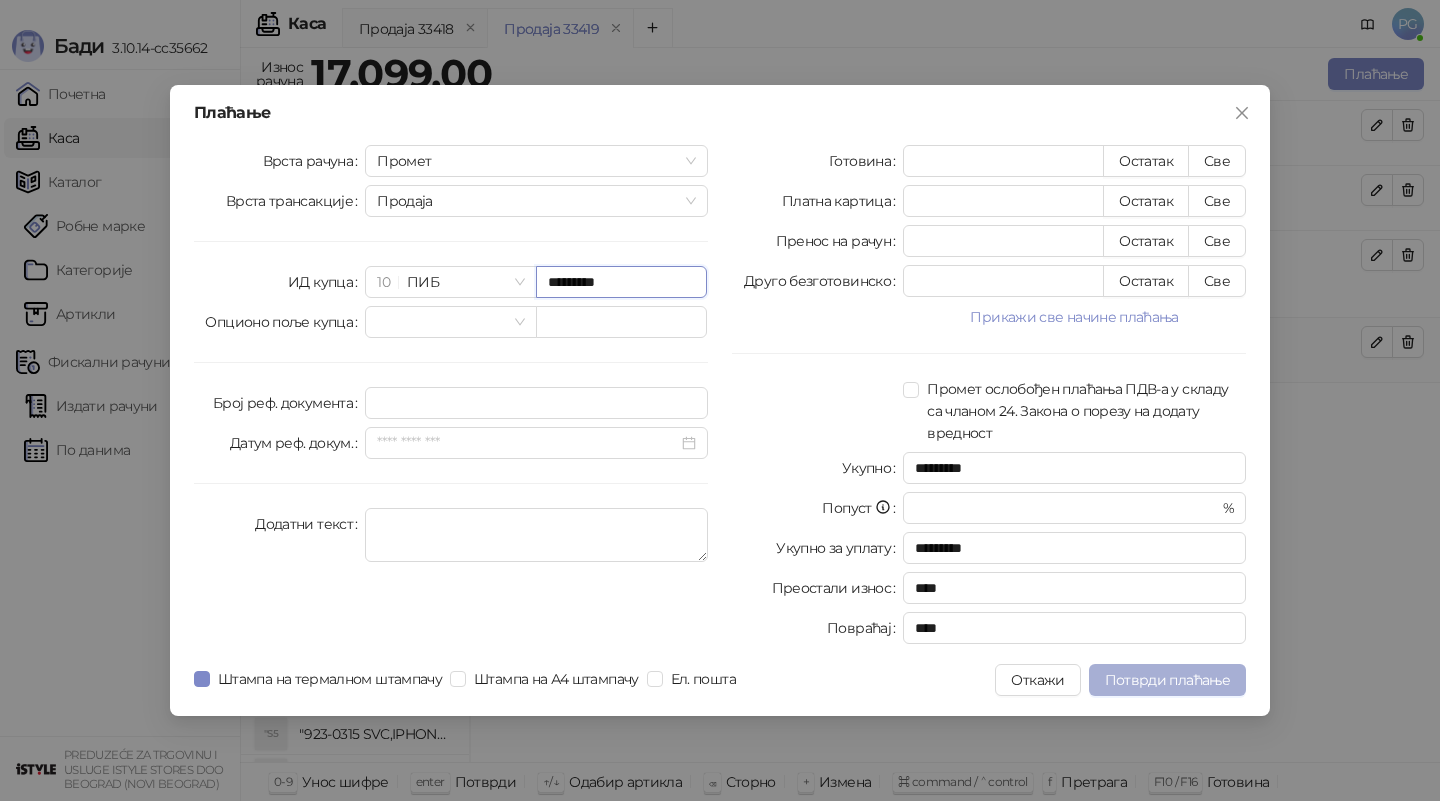 type on "*********" 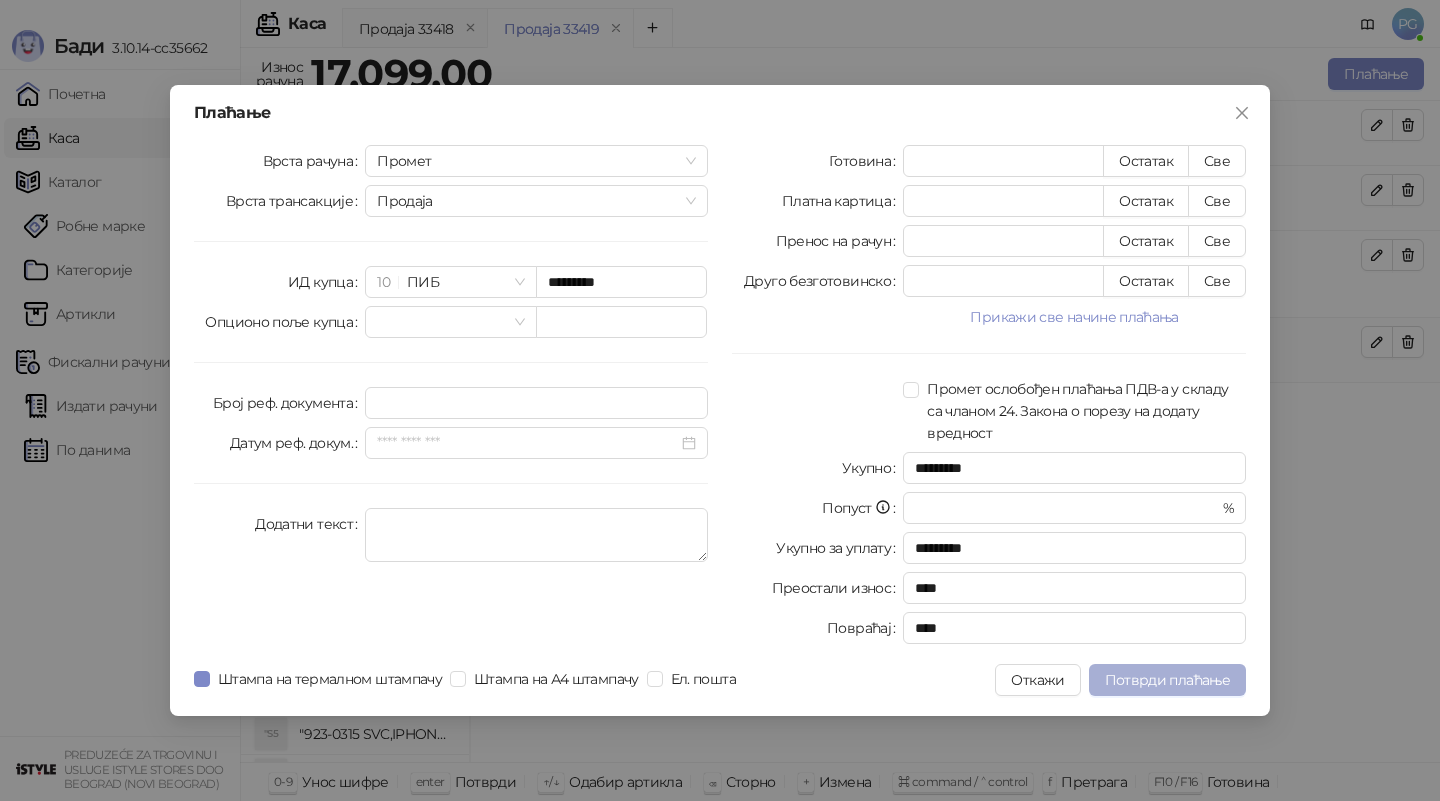 click on "Потврди плаћање" at bounding box center [1167, 680] 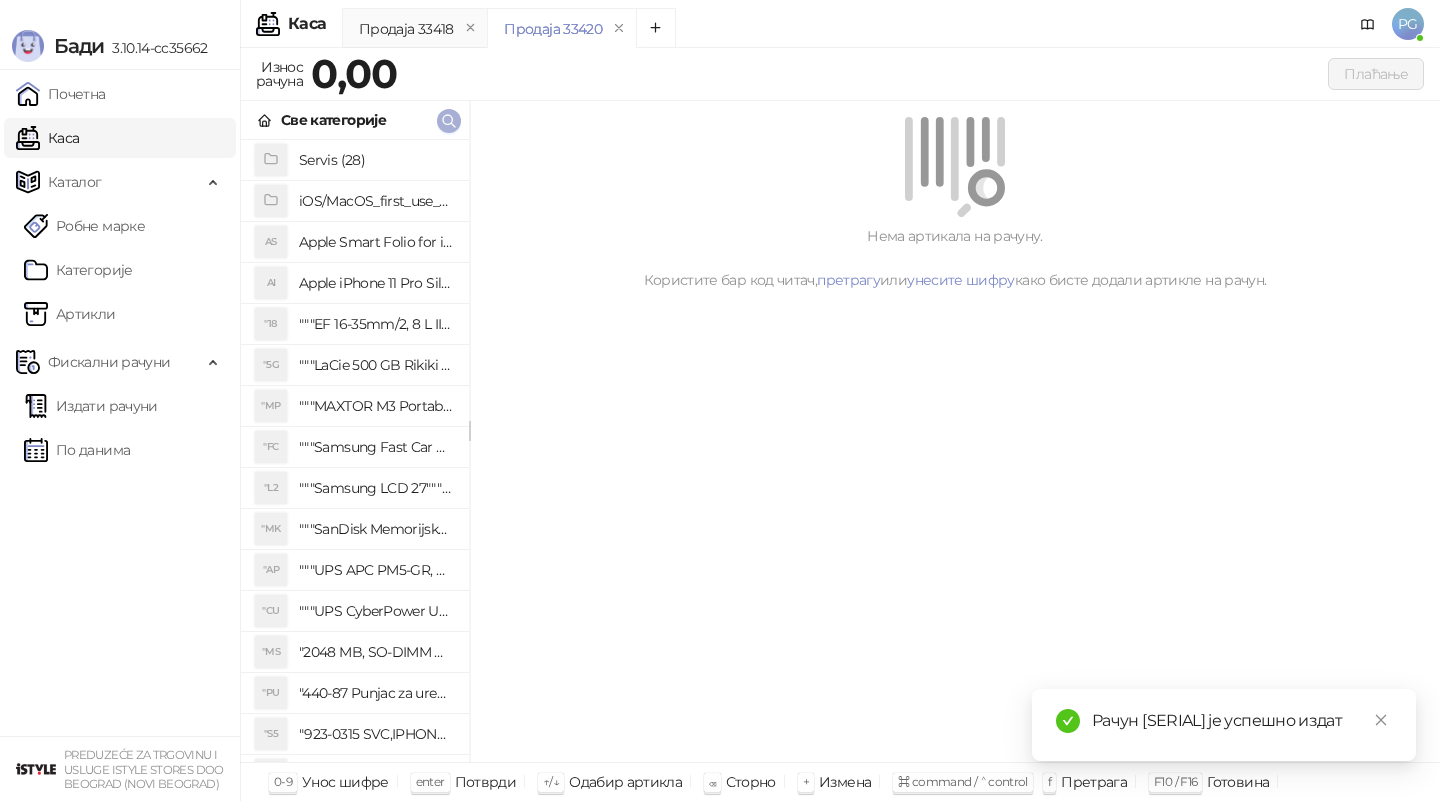 click 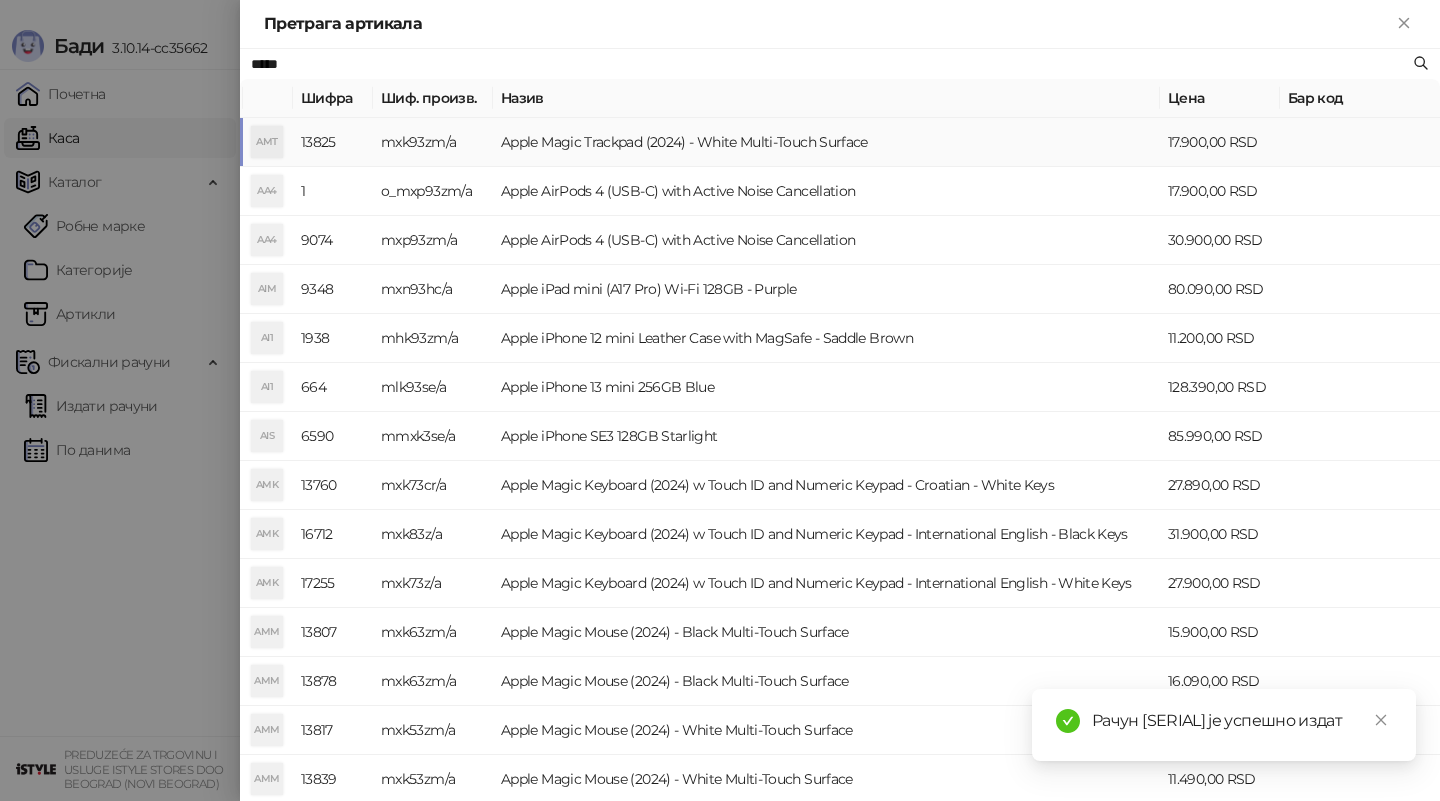 type on "*****" 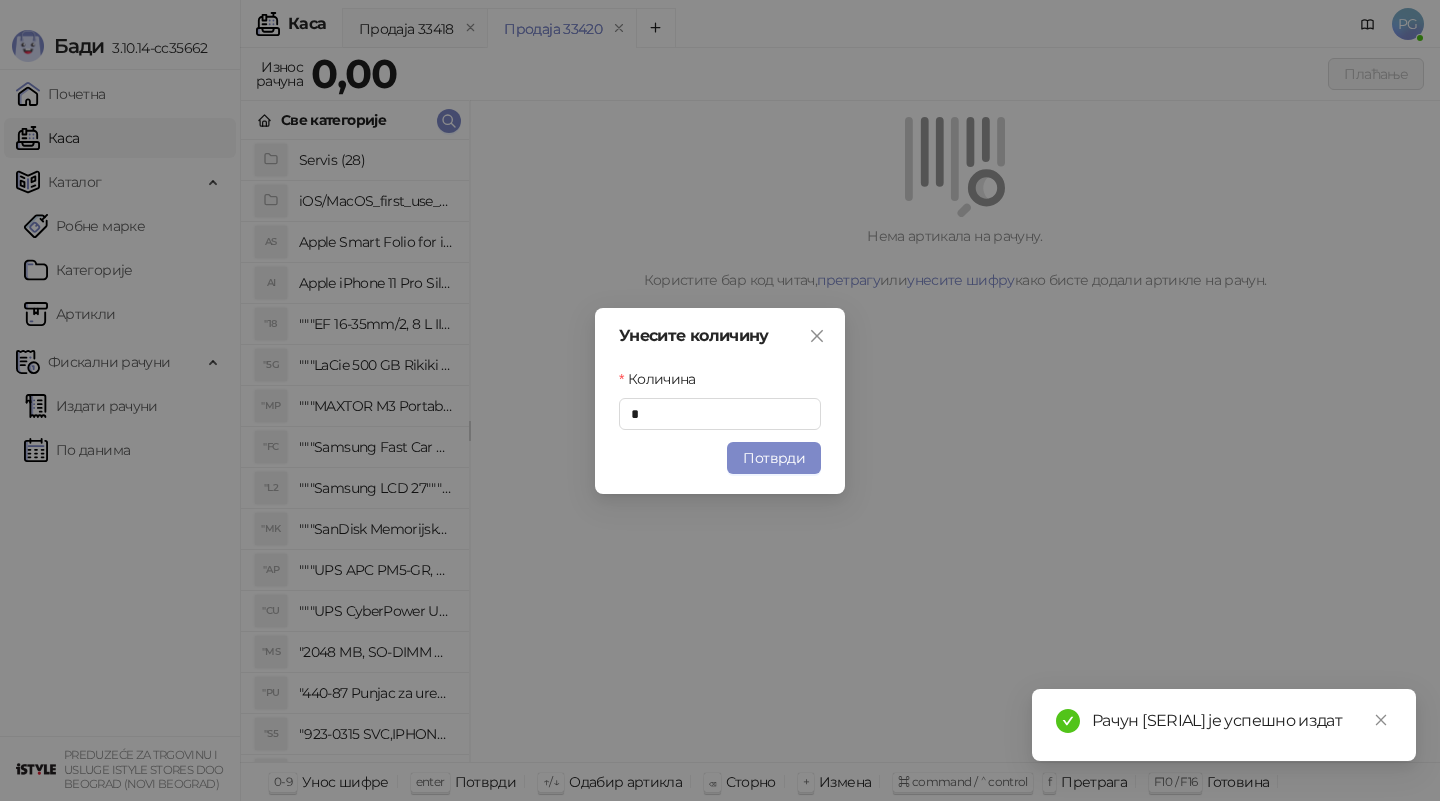 click on "Потврди" at bounding box center [774, 458] 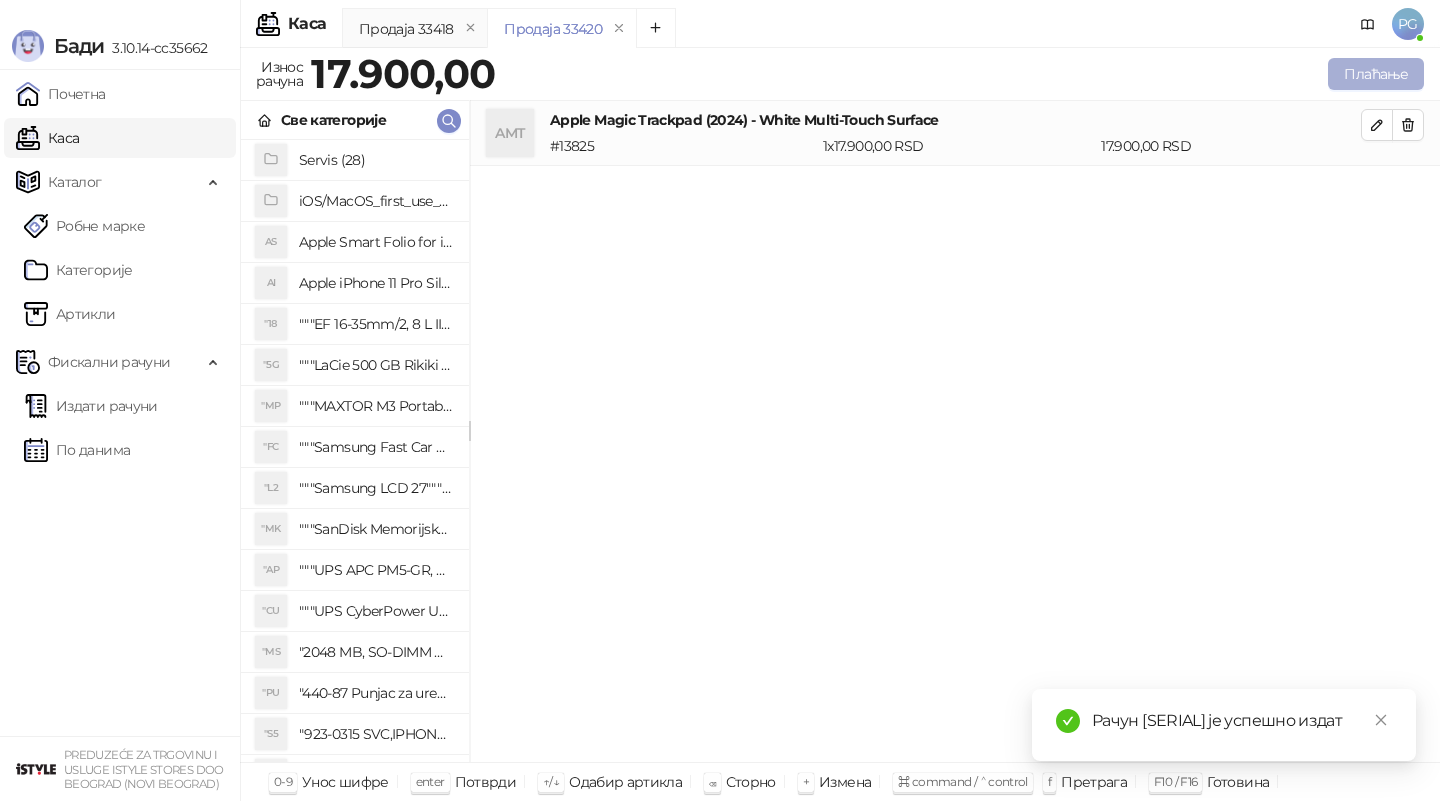 click on "Плаћање" at bounding box center (1376, 74) 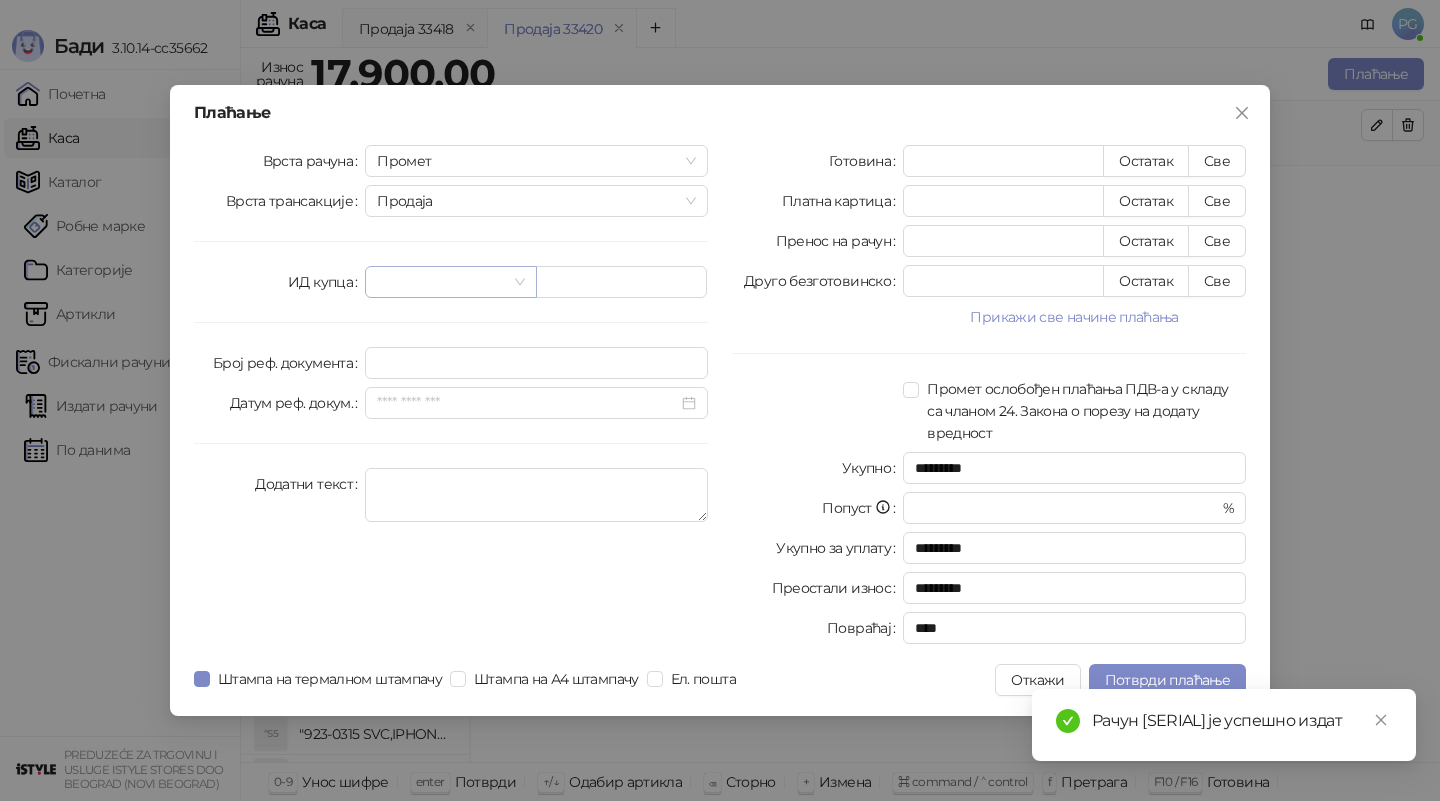 click at bounding box center (441, 282) 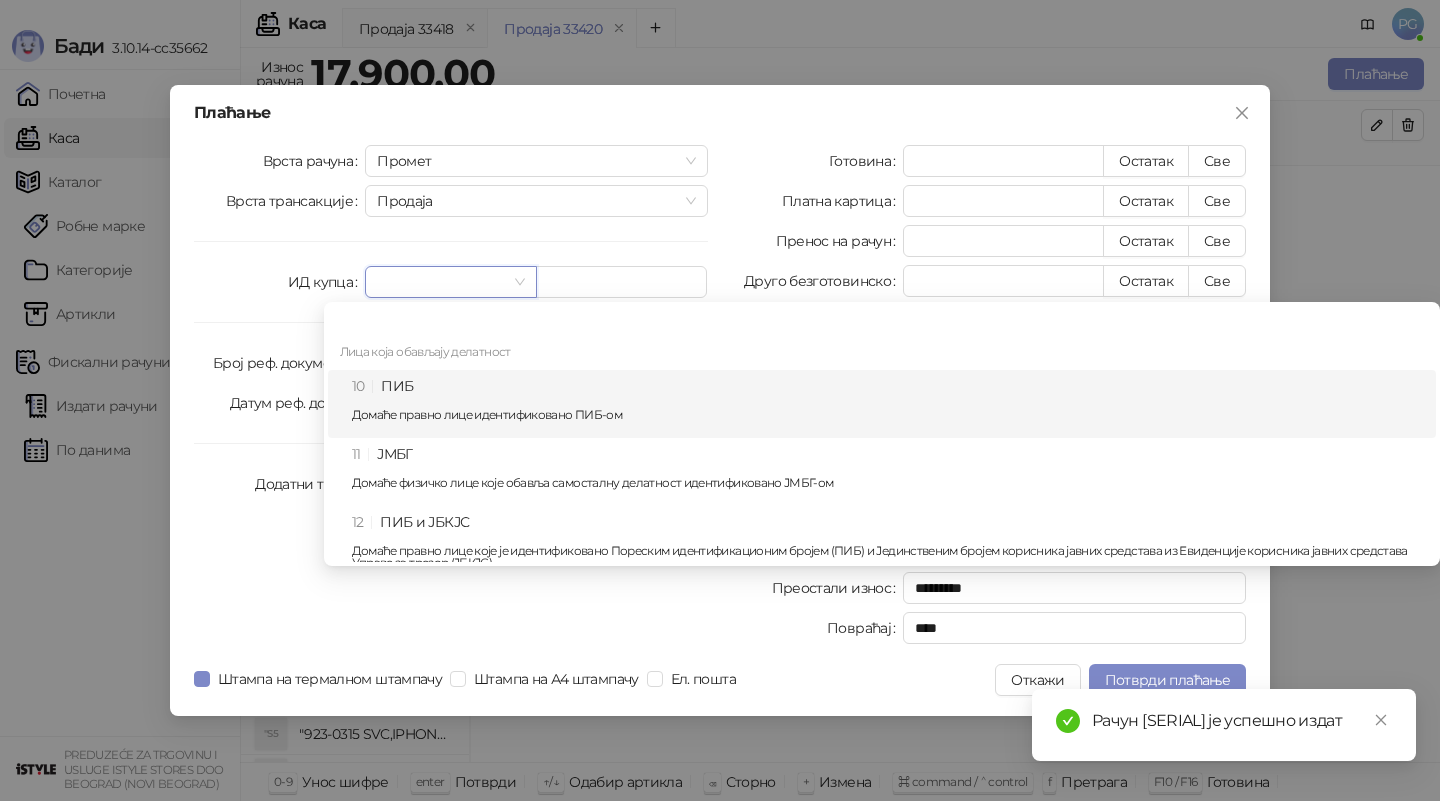 click on "10 ПИБ Домаће правно лице идентификовано ПИБ-ом" at bounding box center (888, 404) 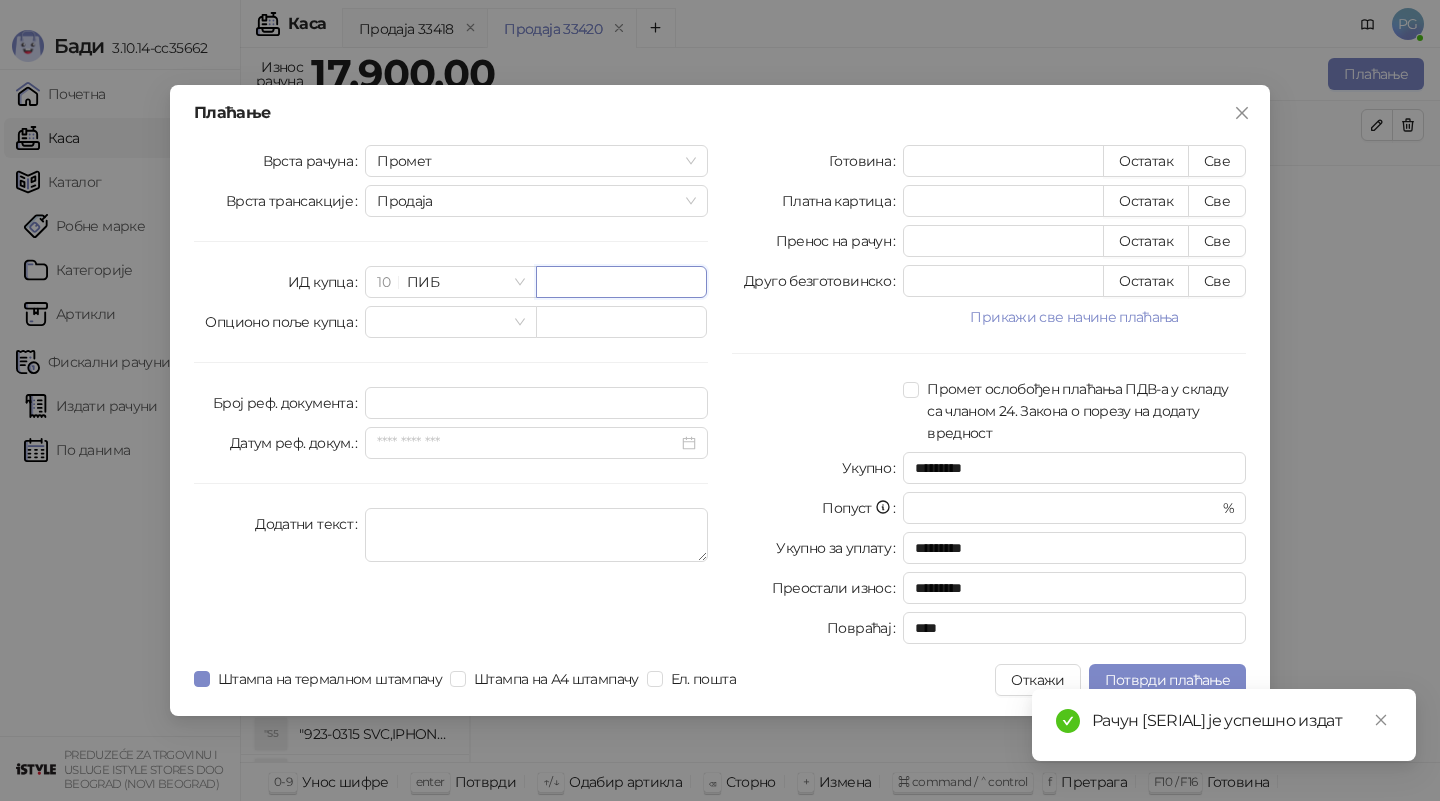 paste on "*********" 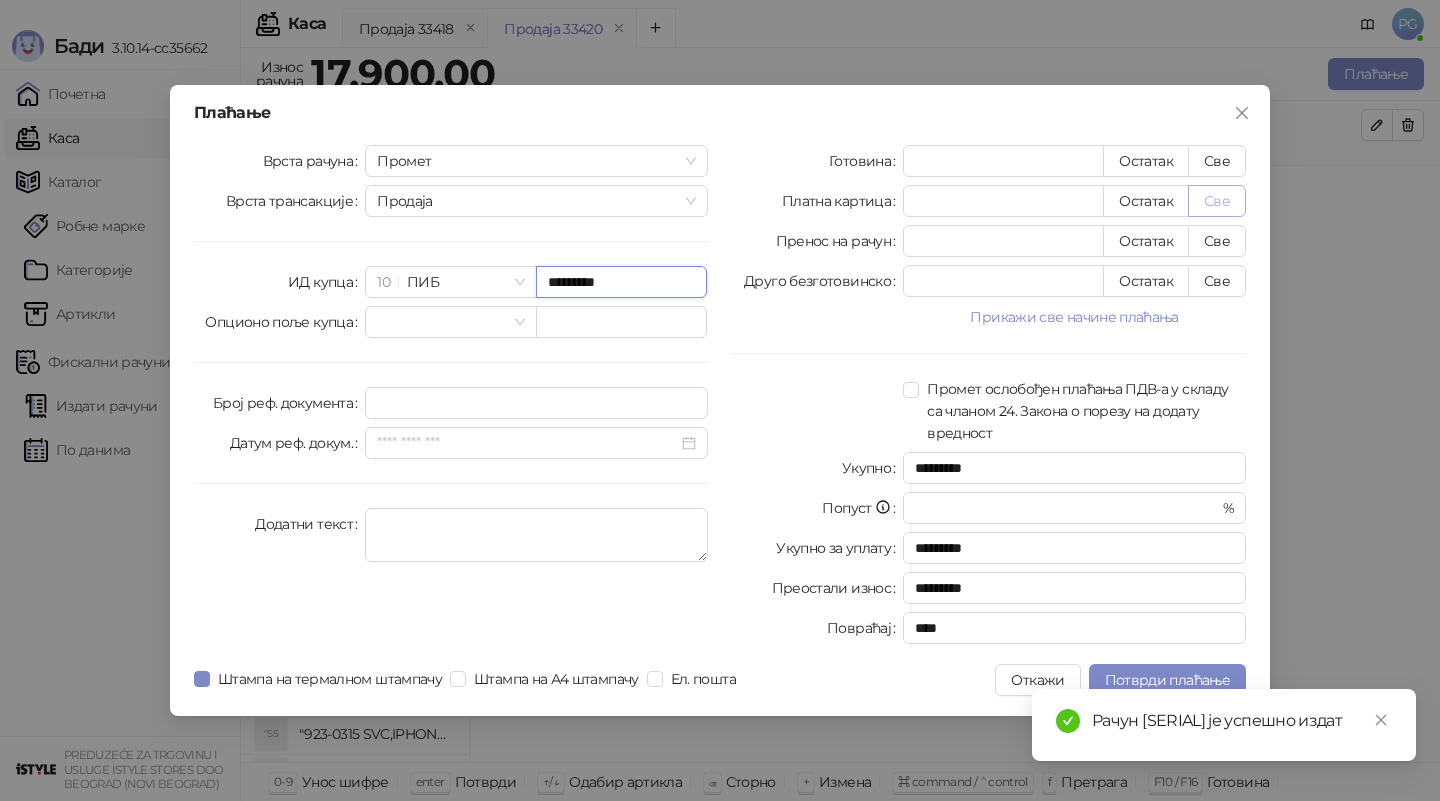 type on "*********" 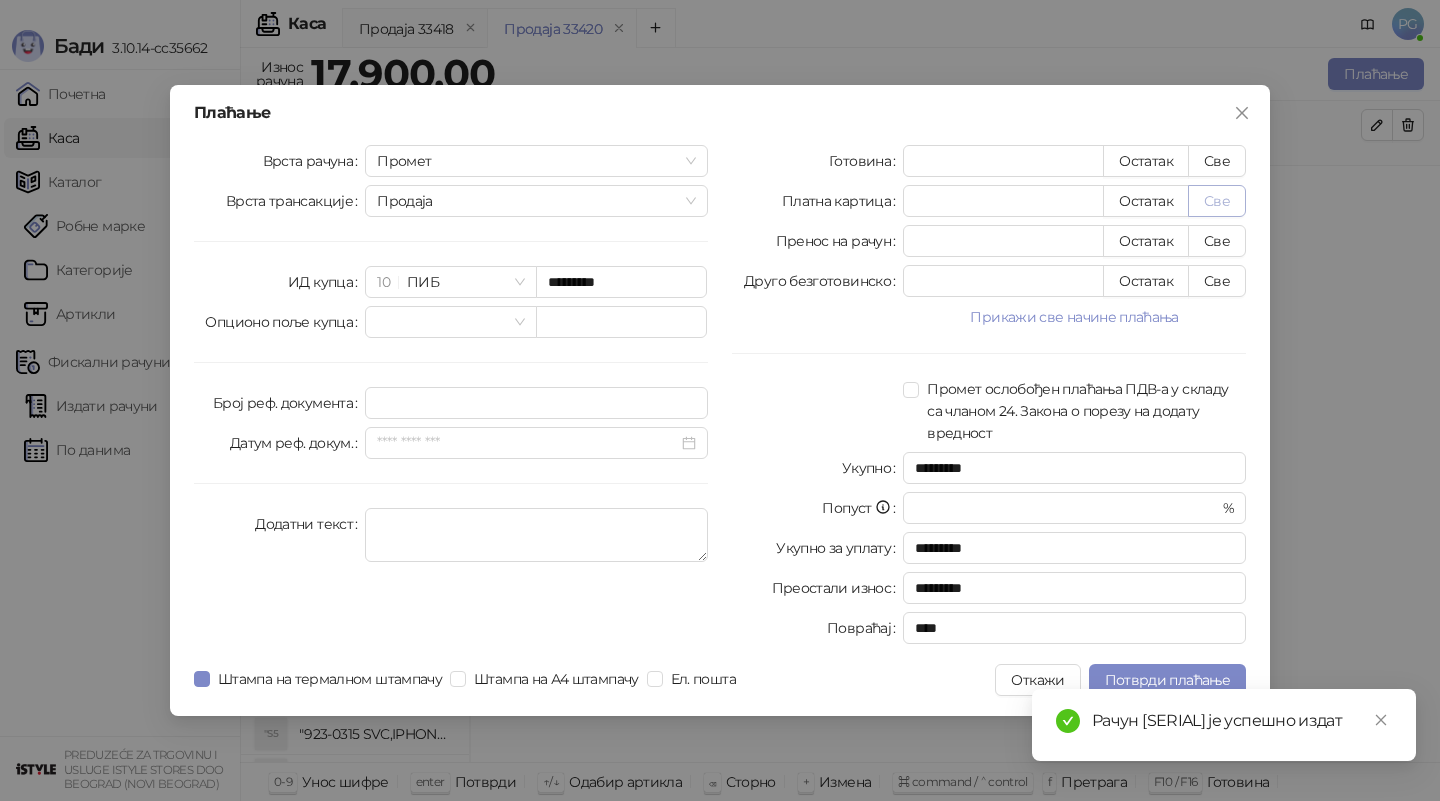 click on "Све" at bounding box center [1217, 201] 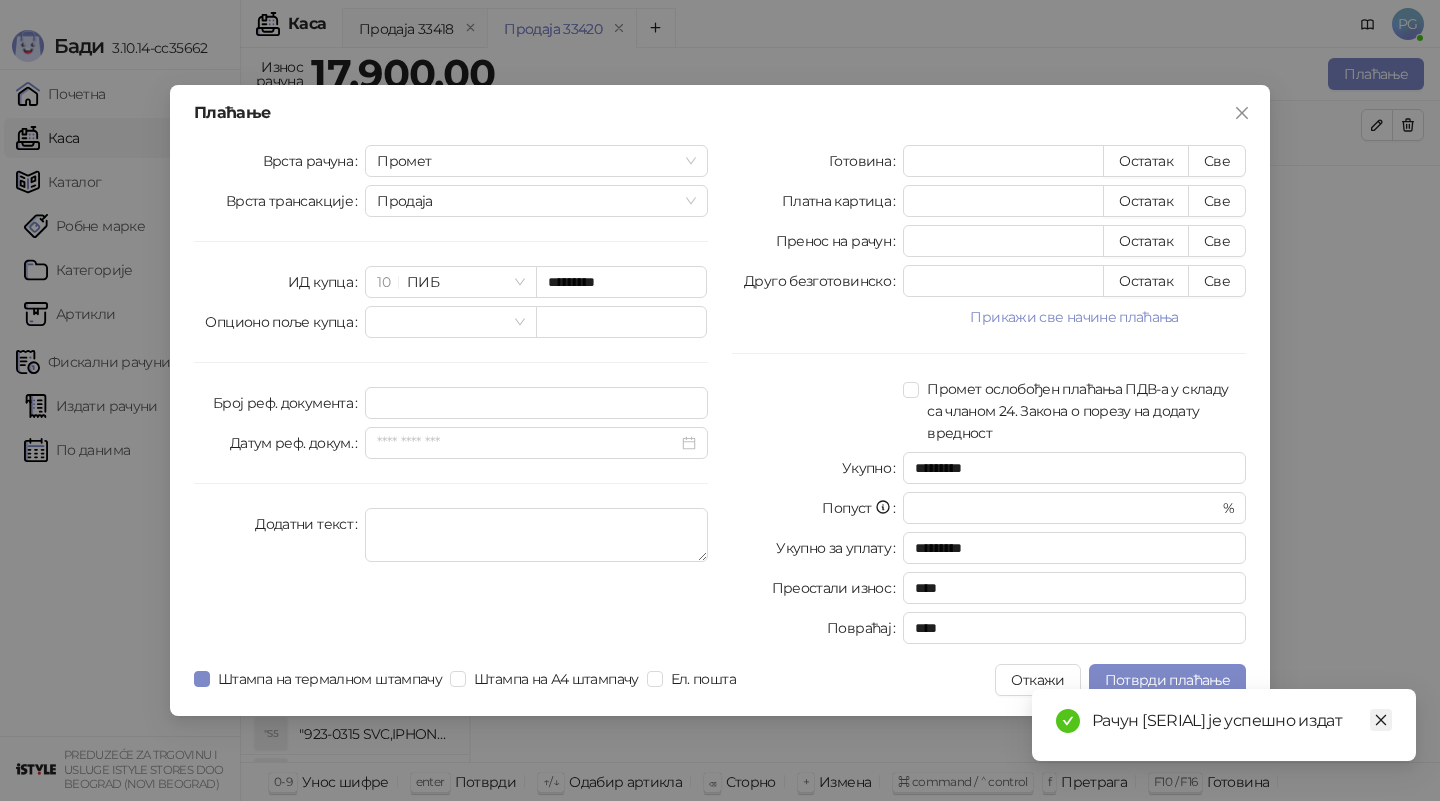 click 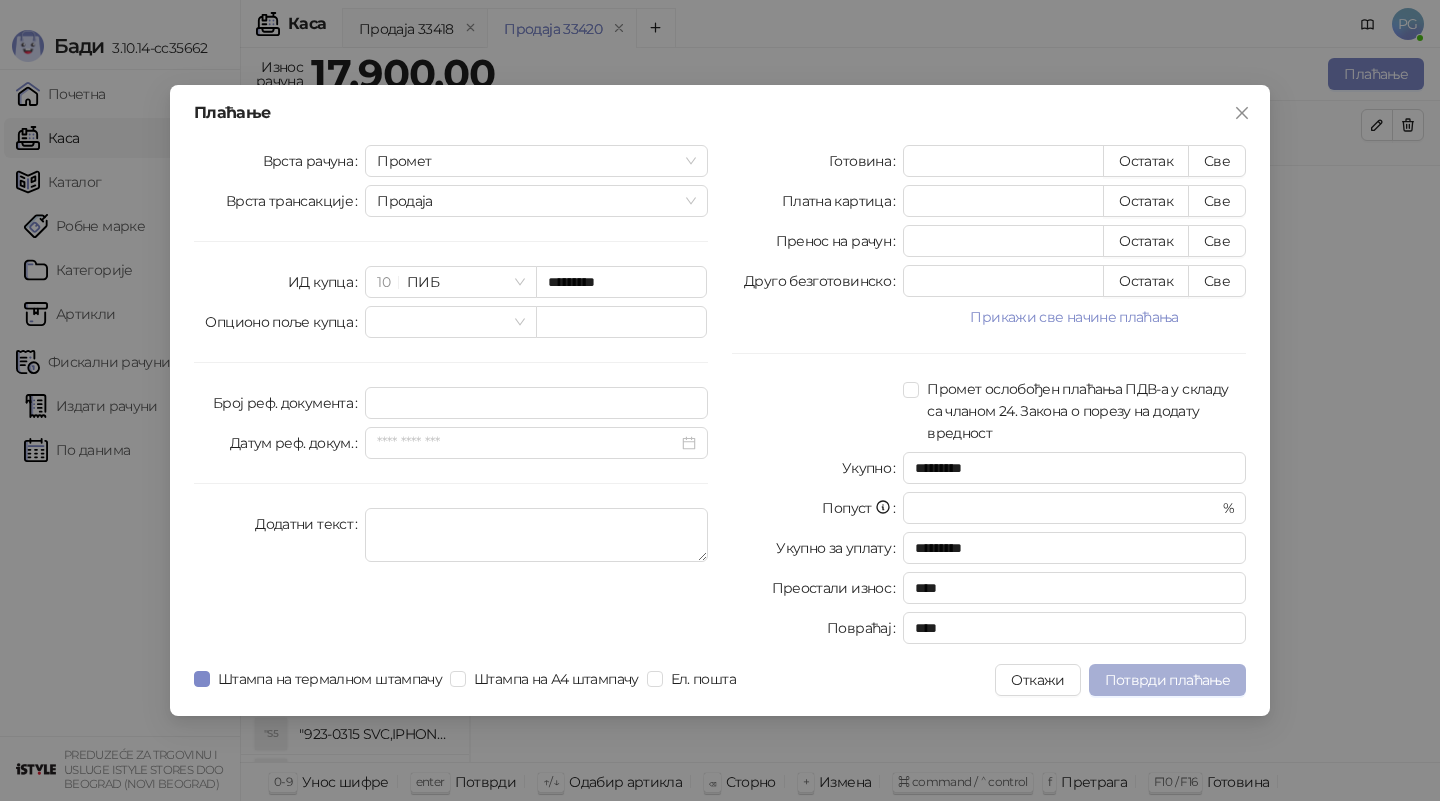click on "Потврди плаћање" at bounding box center [1167, 680] 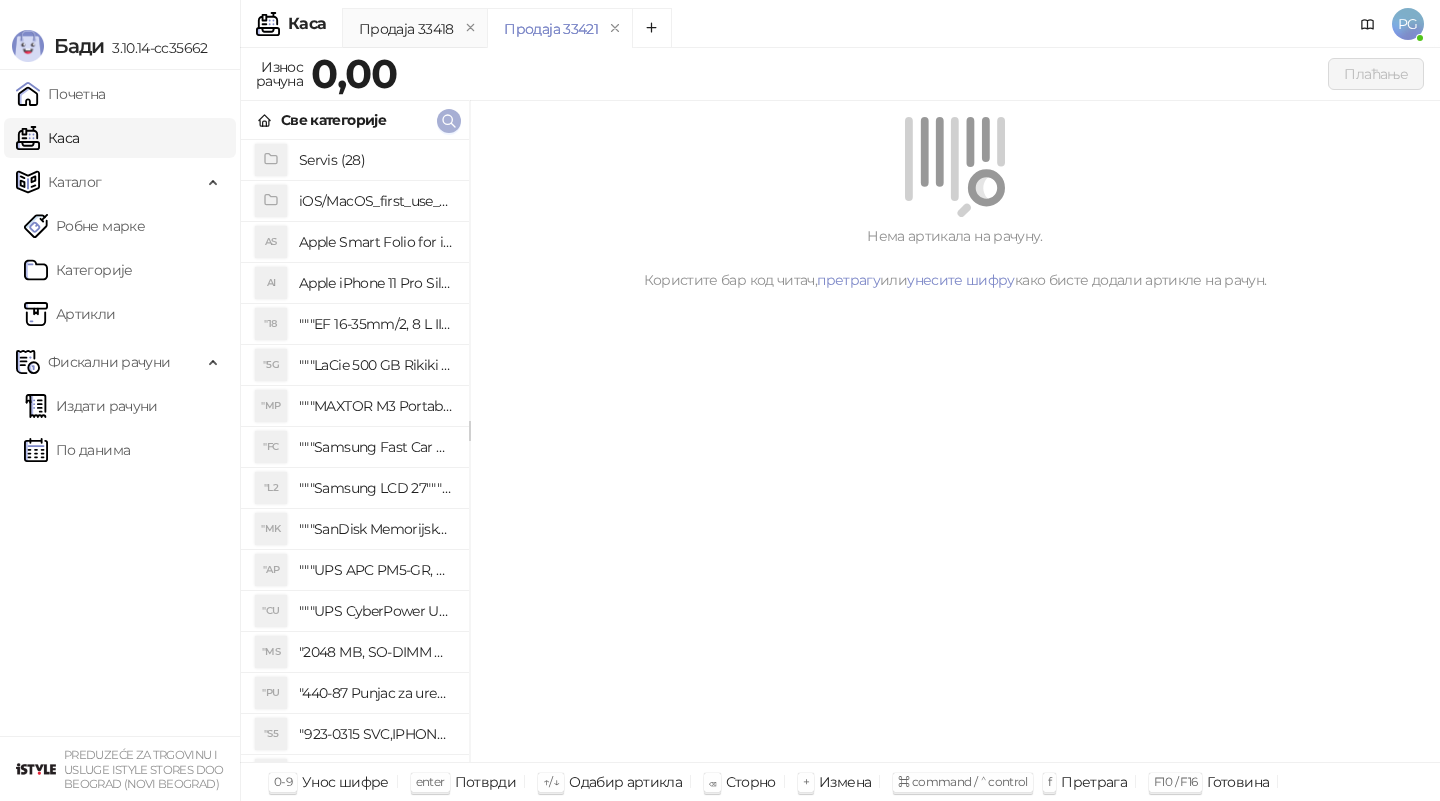 click 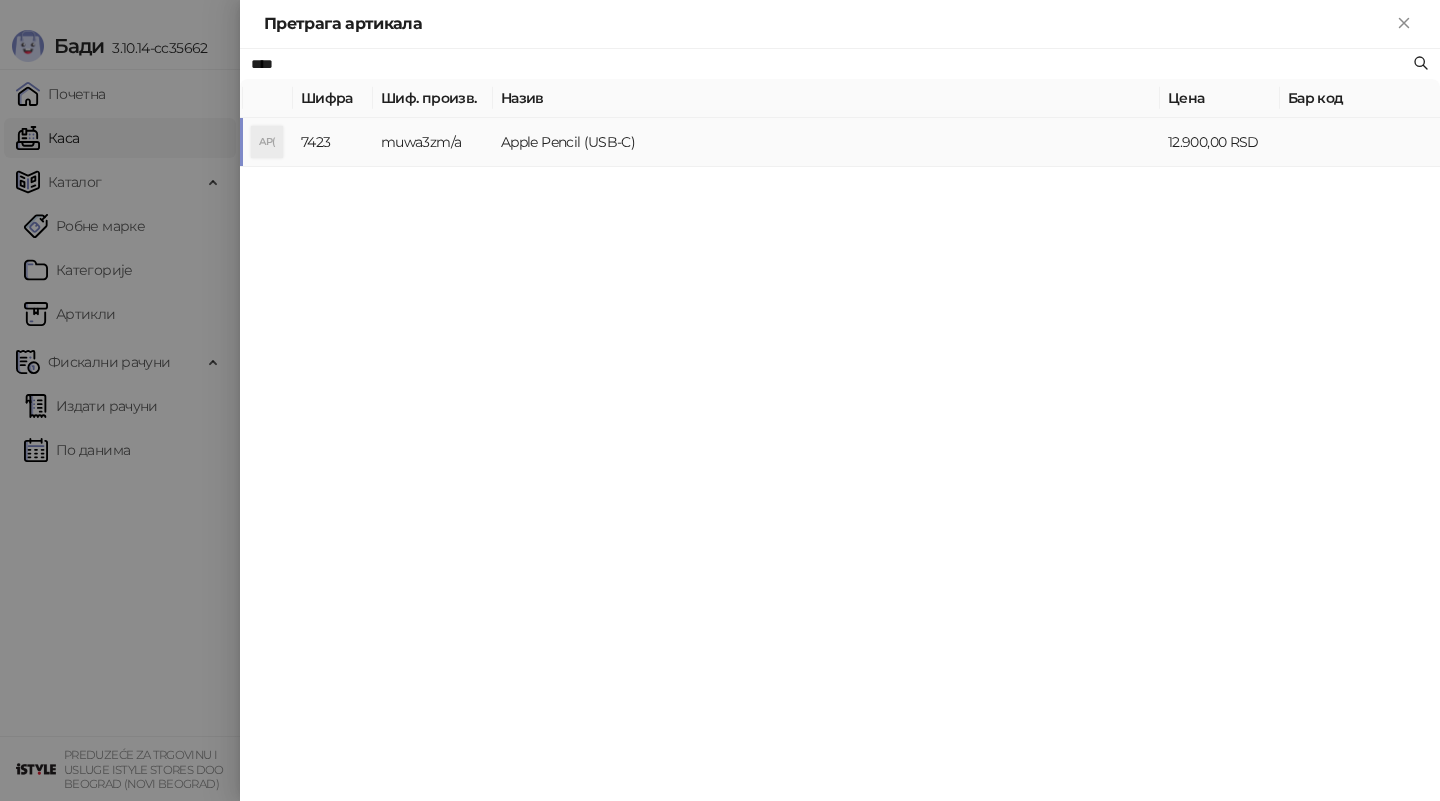 type on "****" 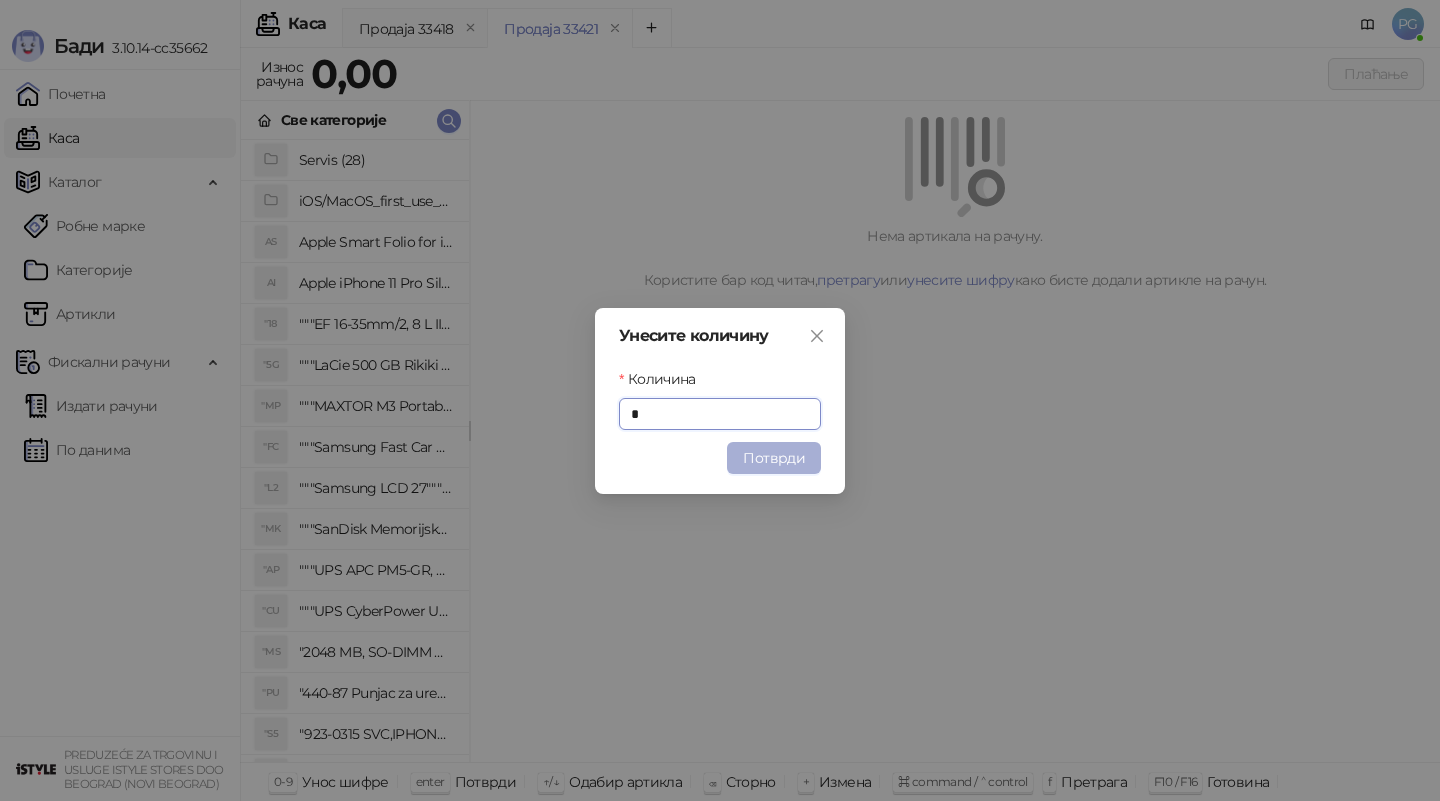 click on "Потврди" at bounding box center (774, 458) 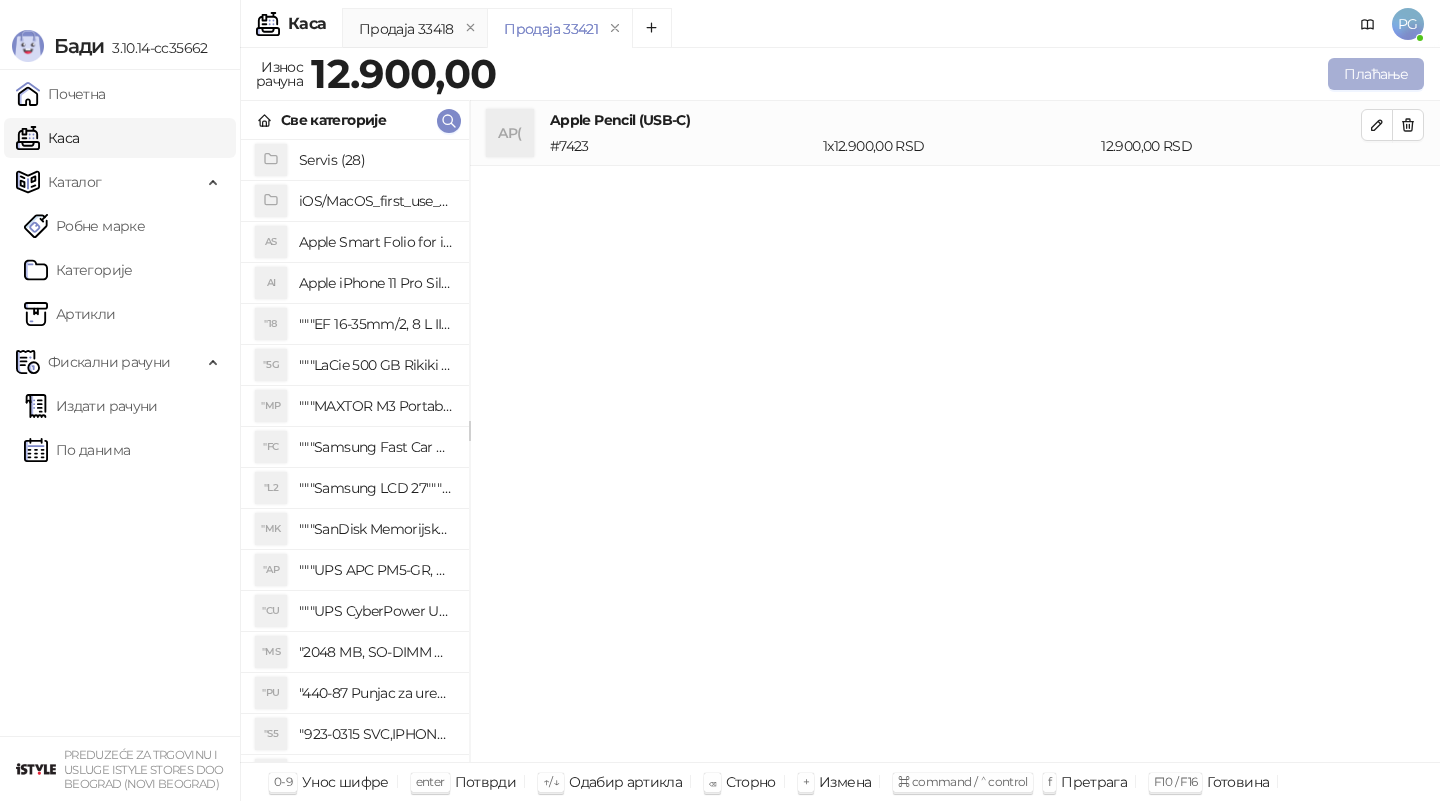 click on "Плаћање" at bounding box center [1376, 74] 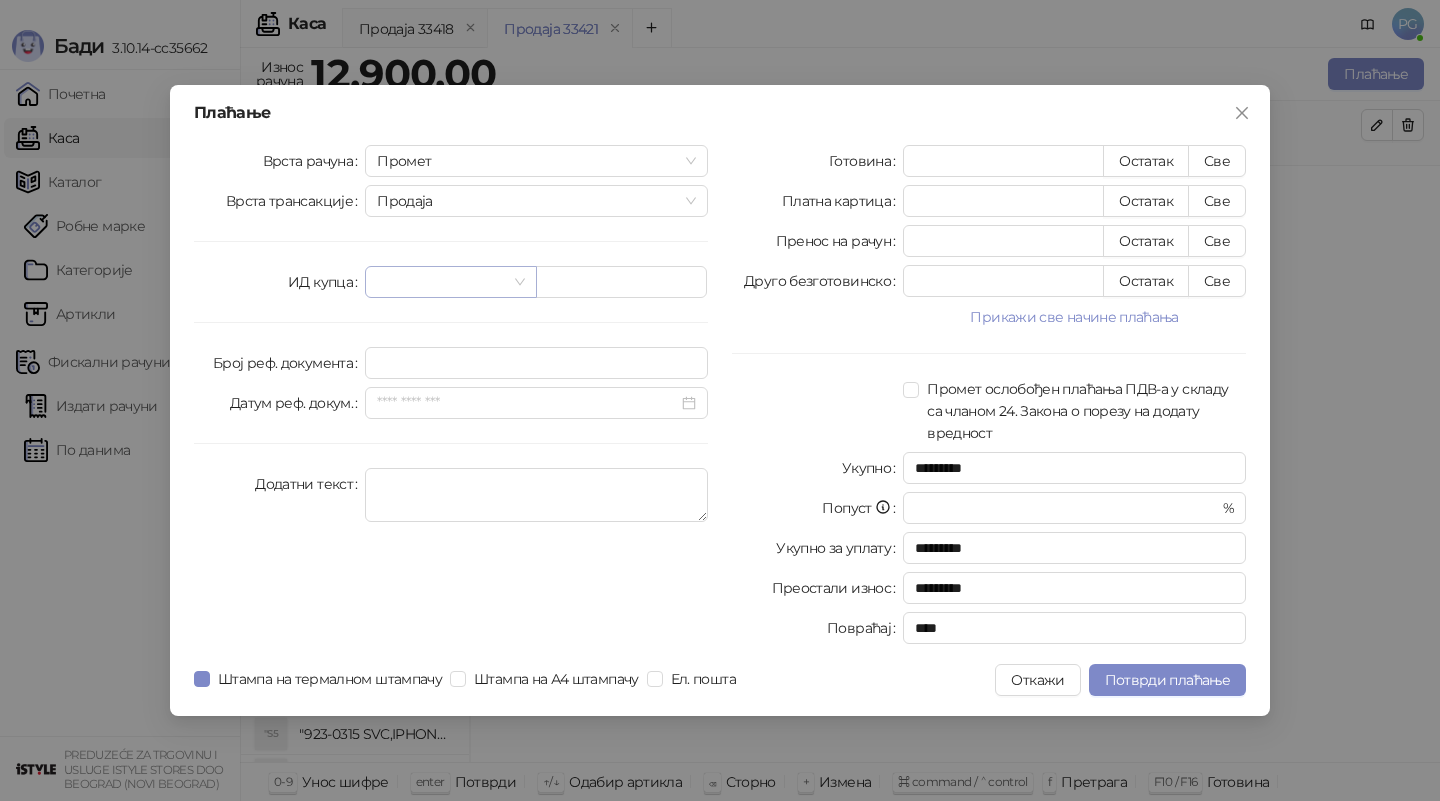 click at bounding box center [441, 282] 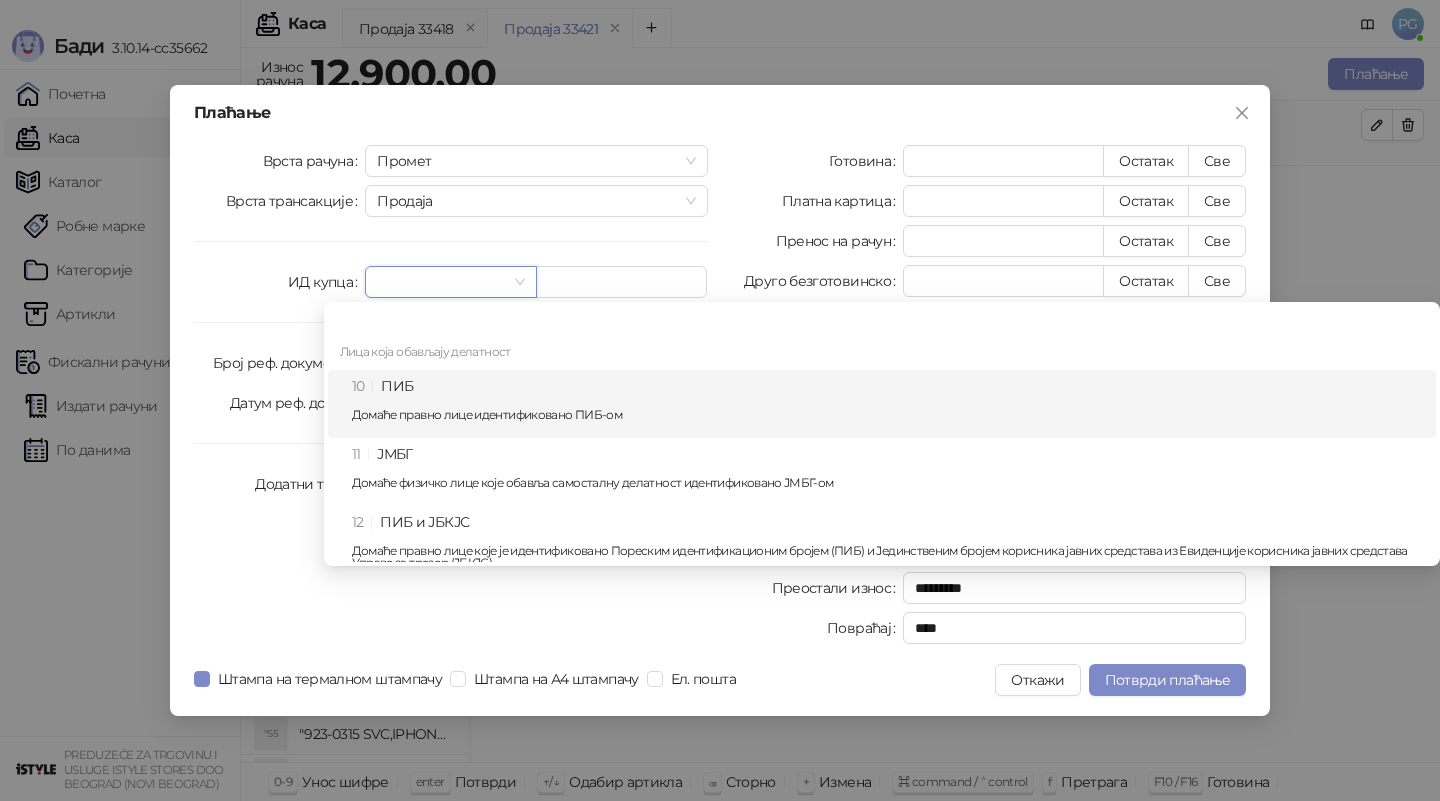 click on "10 ПИБ Домаће правно лице идентификовано ПИБ-ом" at bounding box center [888, 404] 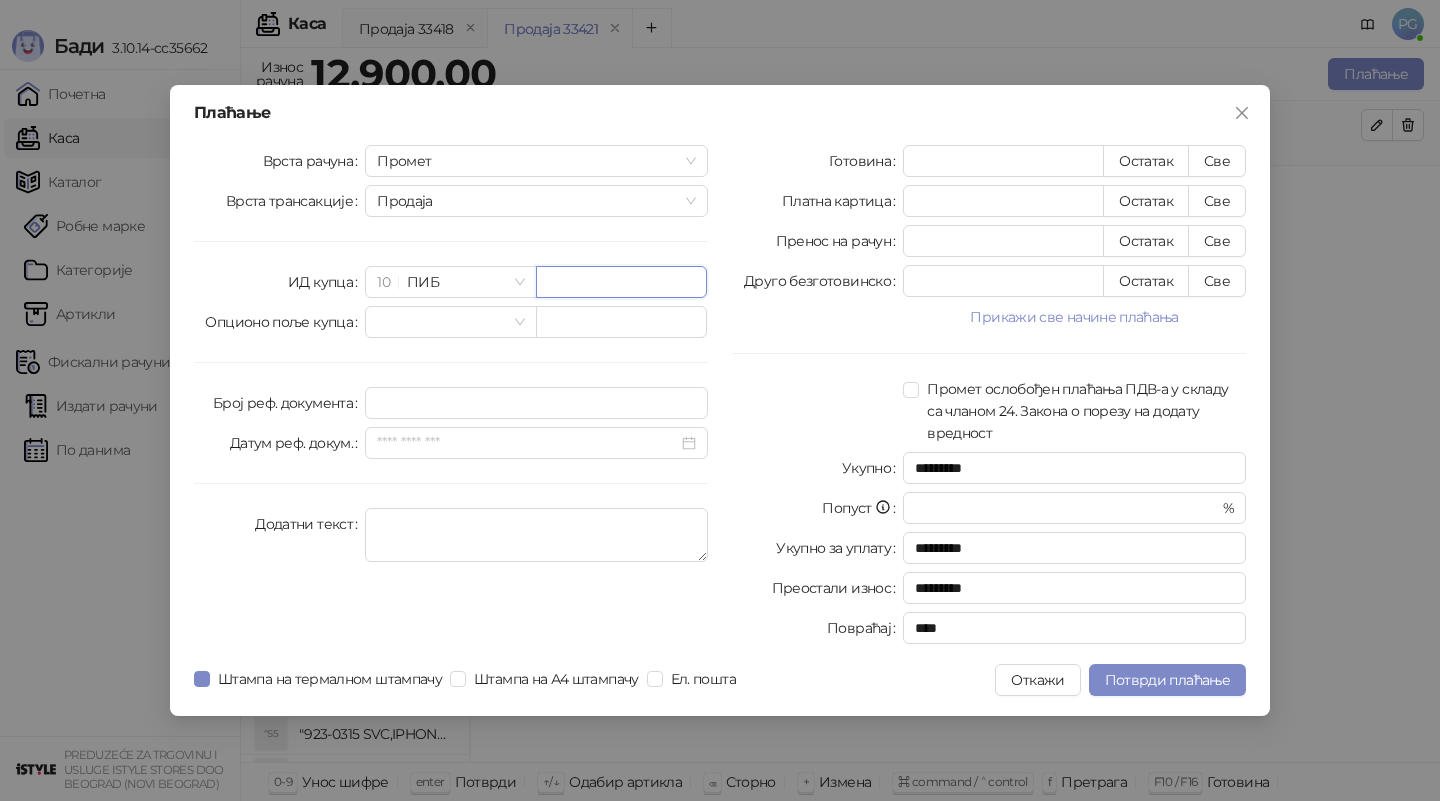 paste on "*********" 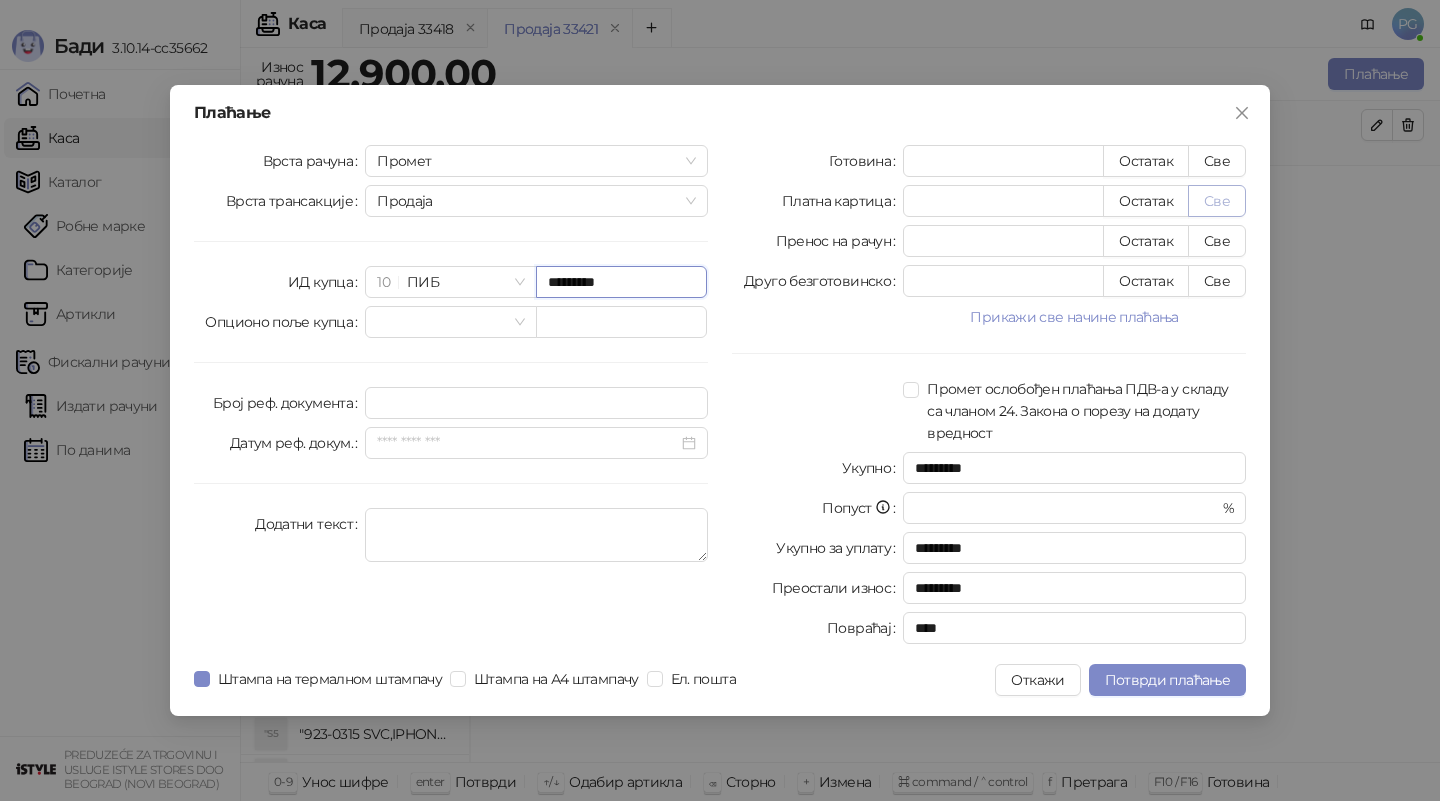 type on "*********" 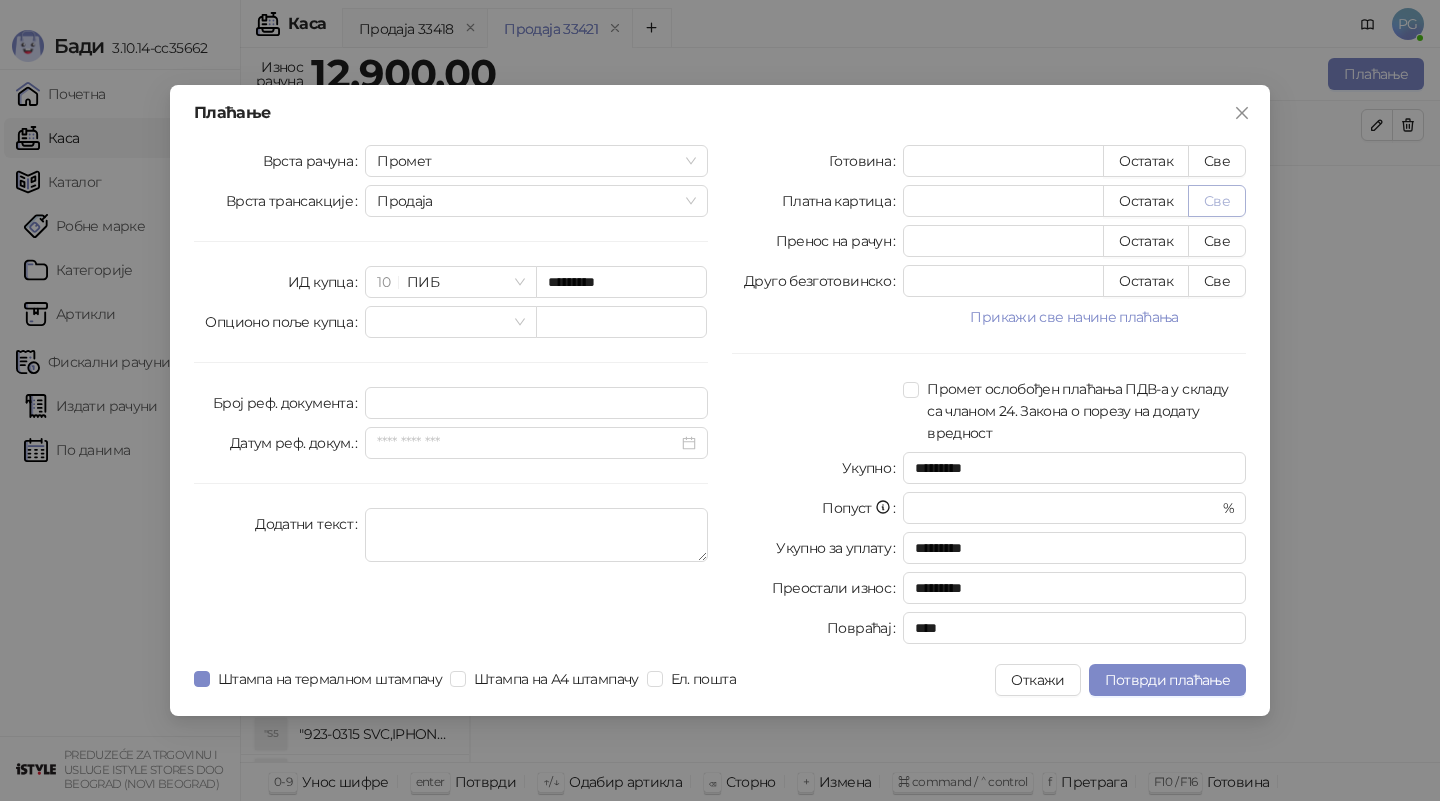 click on "Све" at bounding box center (1217, 201) 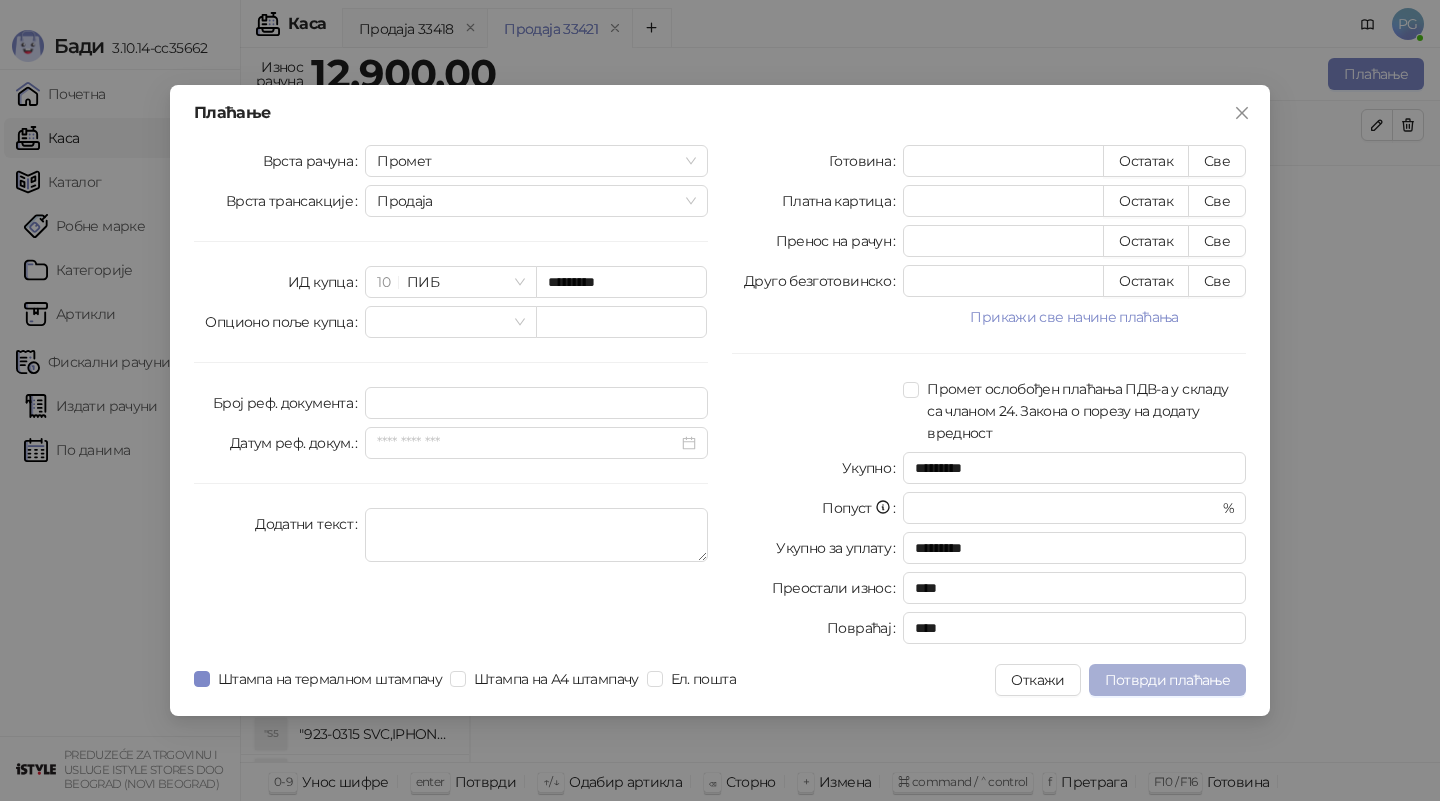 click on "Потврди плаћање" at bounding box center [1167, 680] 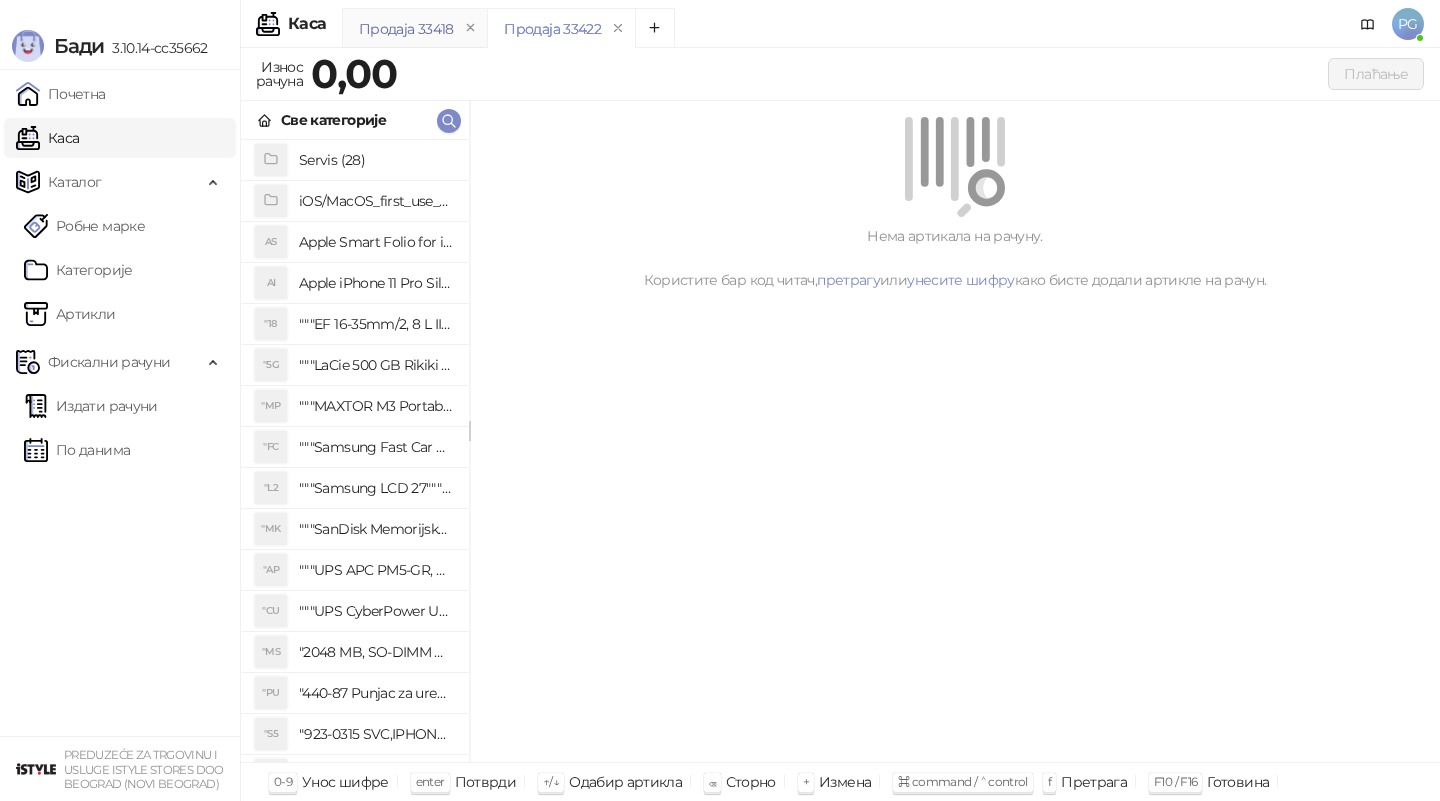 click on "Продаја 33418" at bounding box center (406, 29) 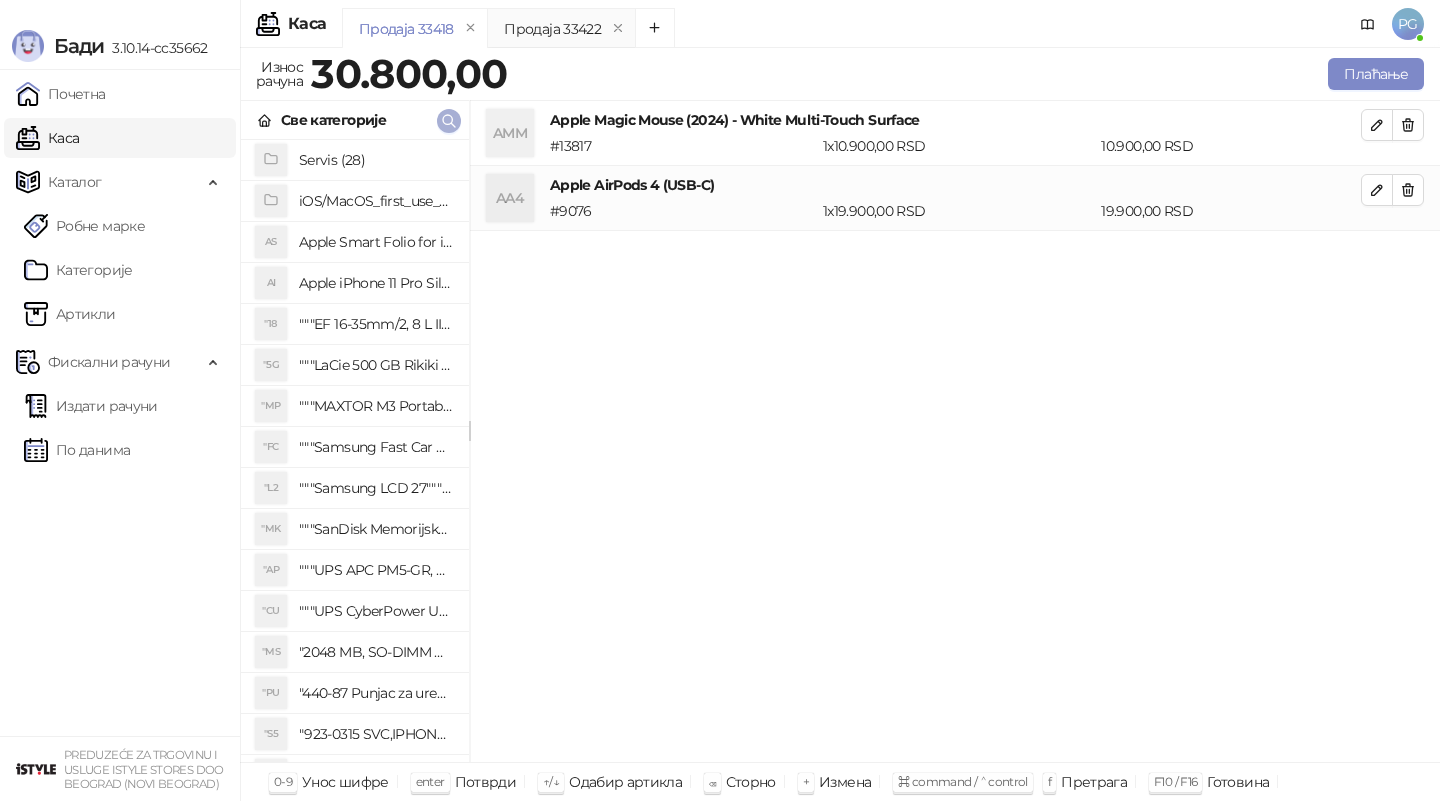 click 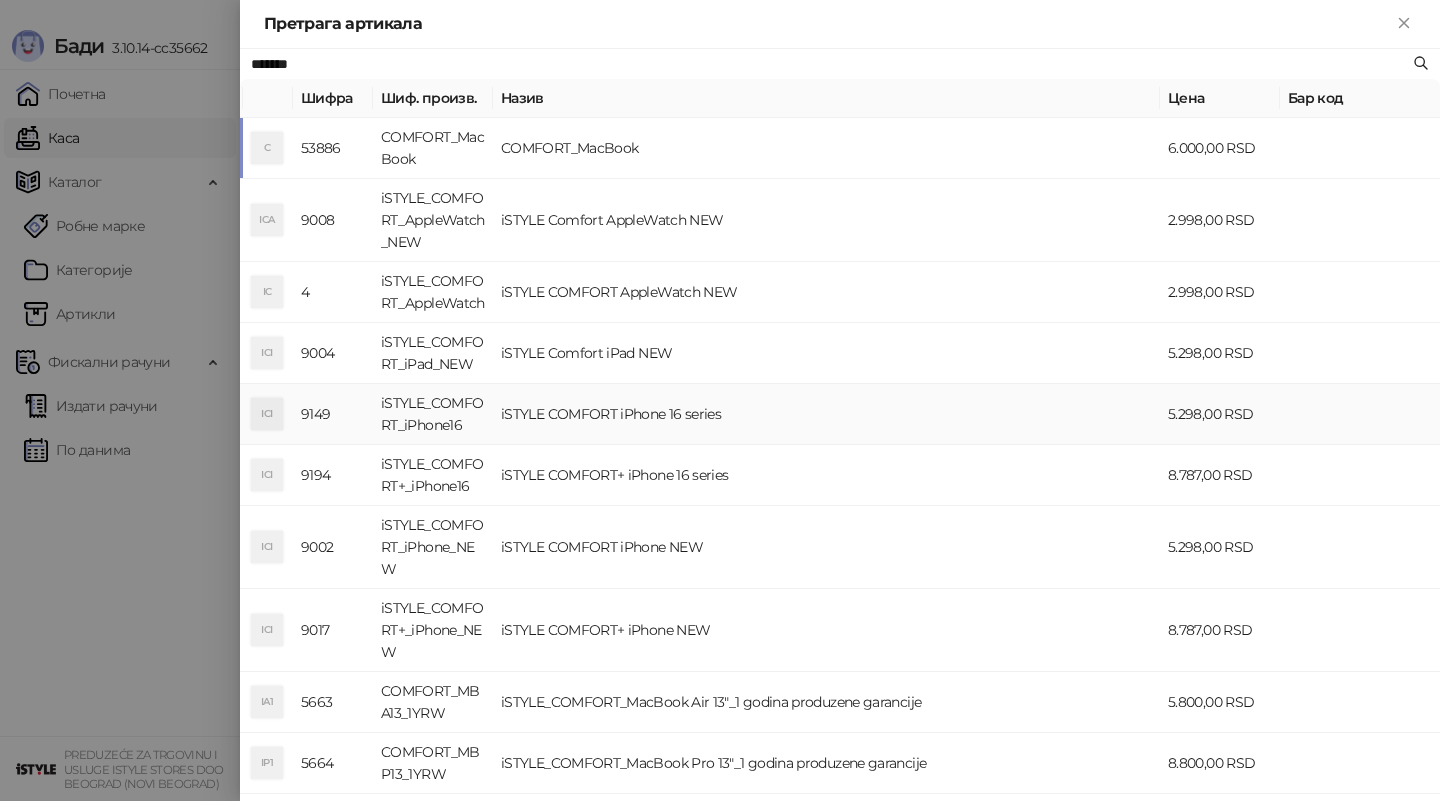 type on "*******" 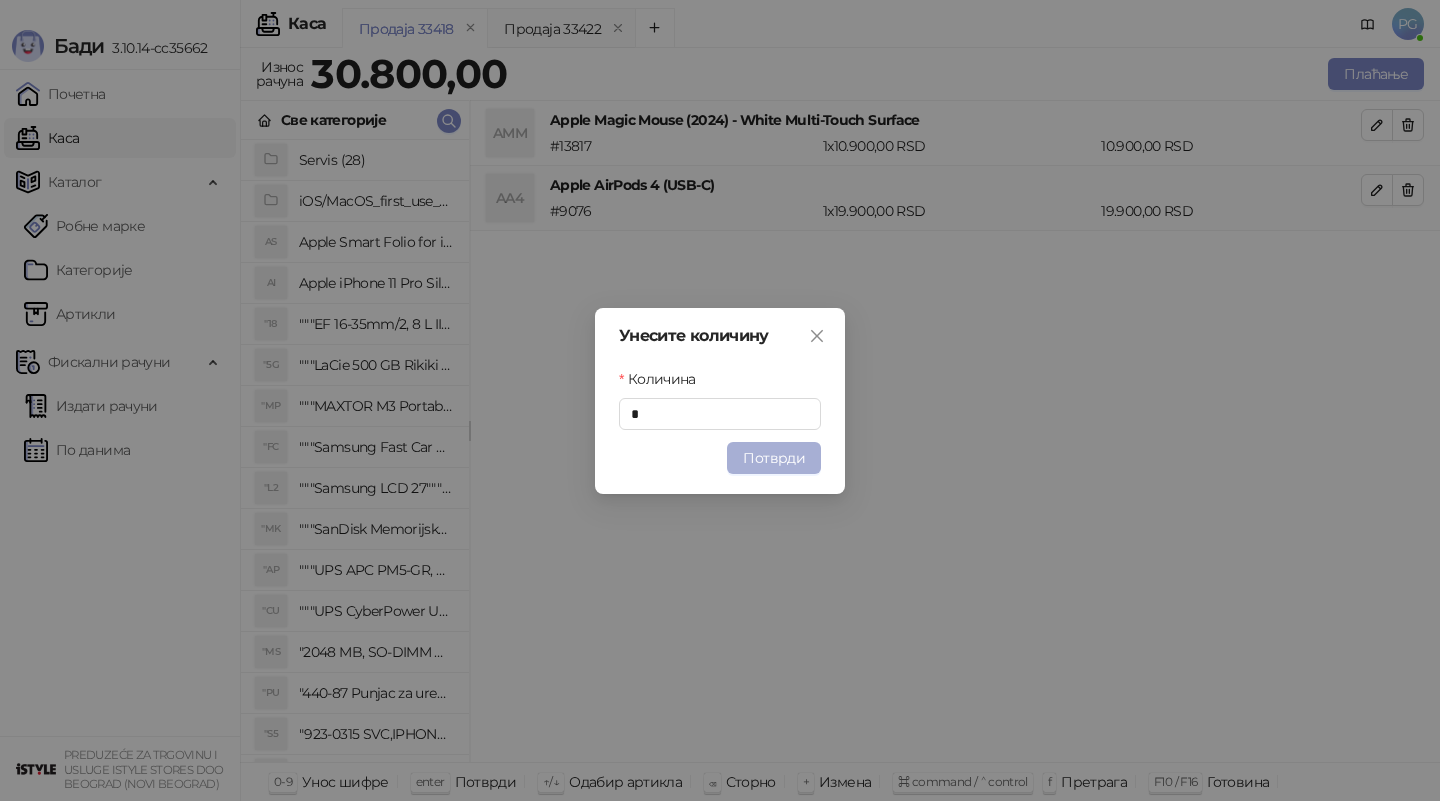 click on "Потврди" at bounding box center [774, 458] 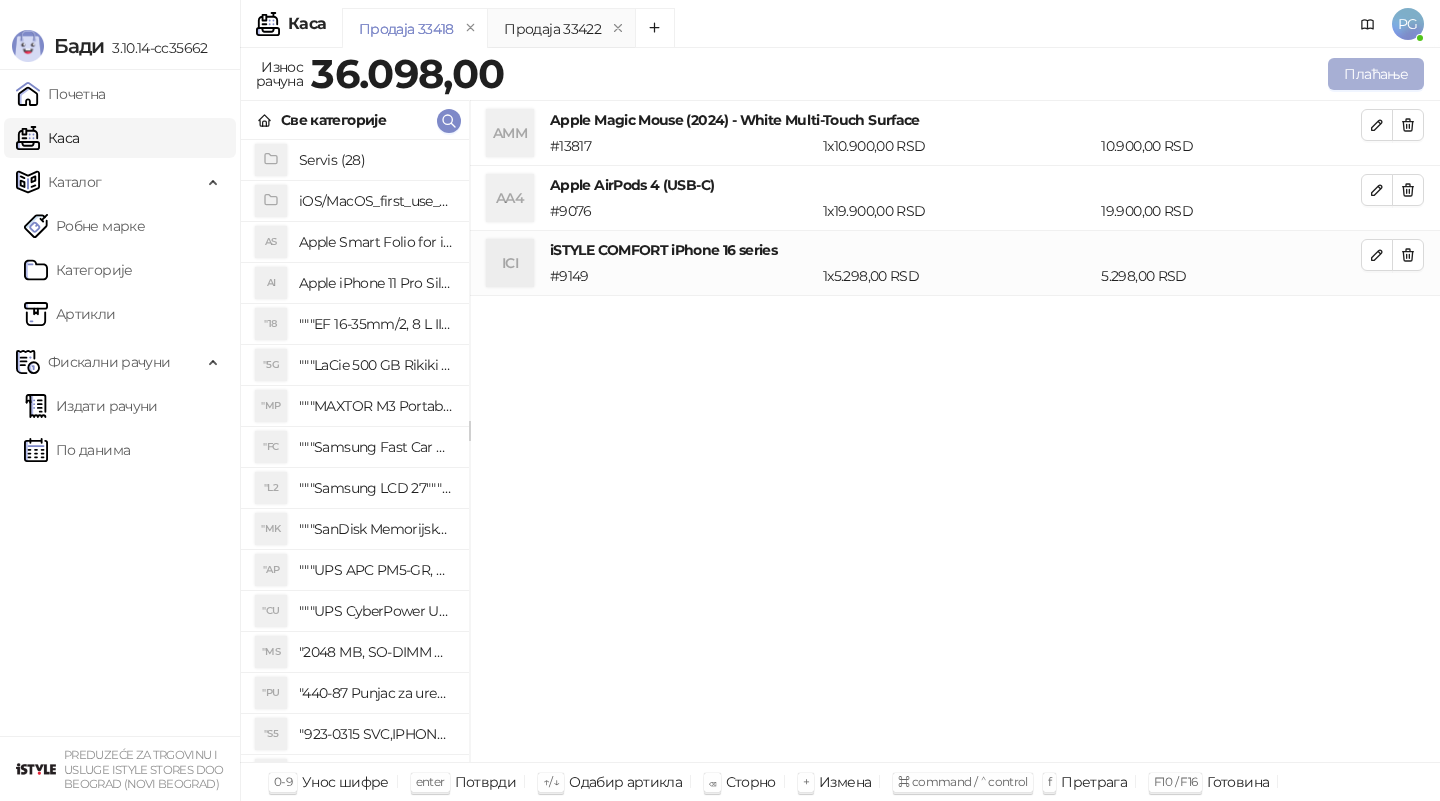 click on "Плаћање" at bounding box center [1376, 74] 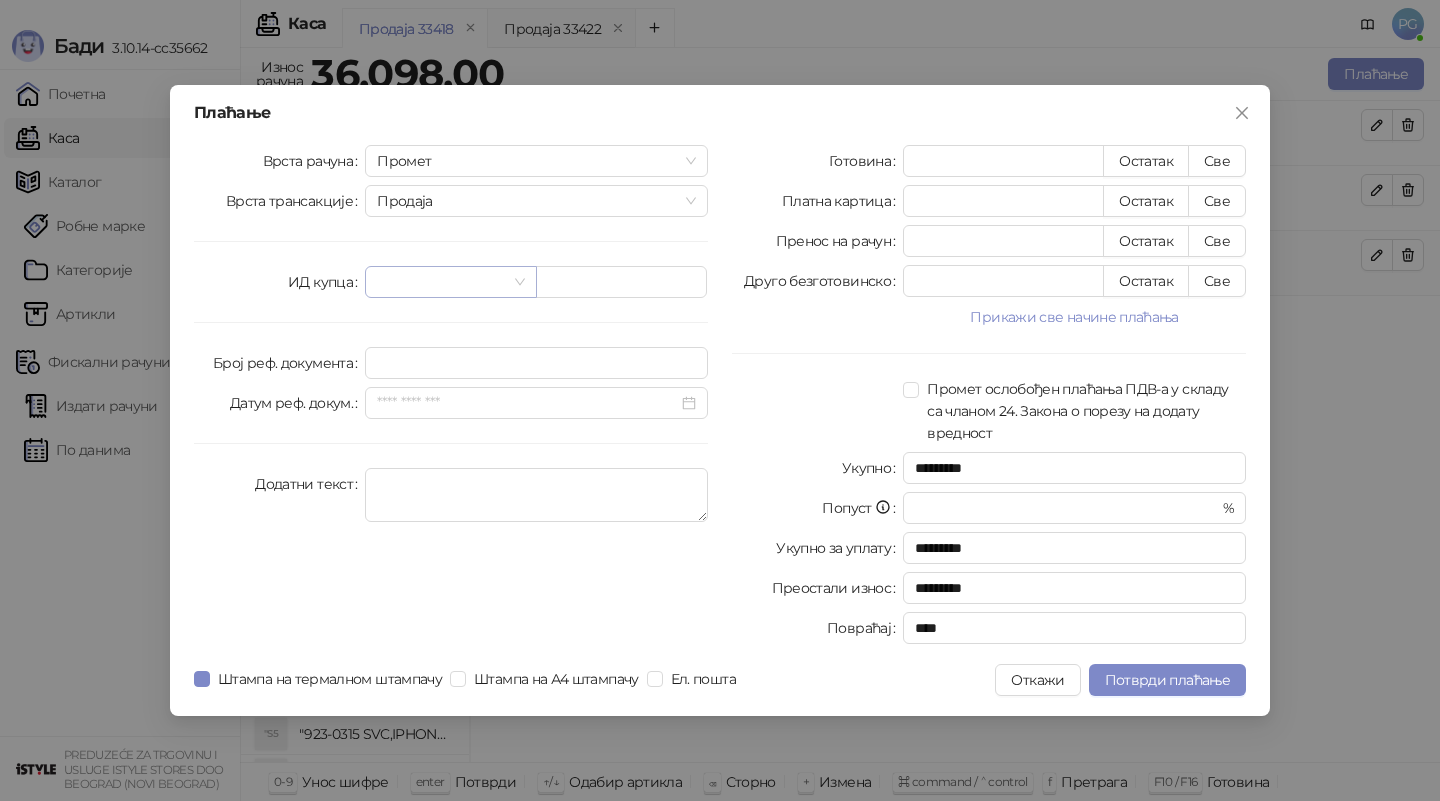 click at bounding box center (441, 282) 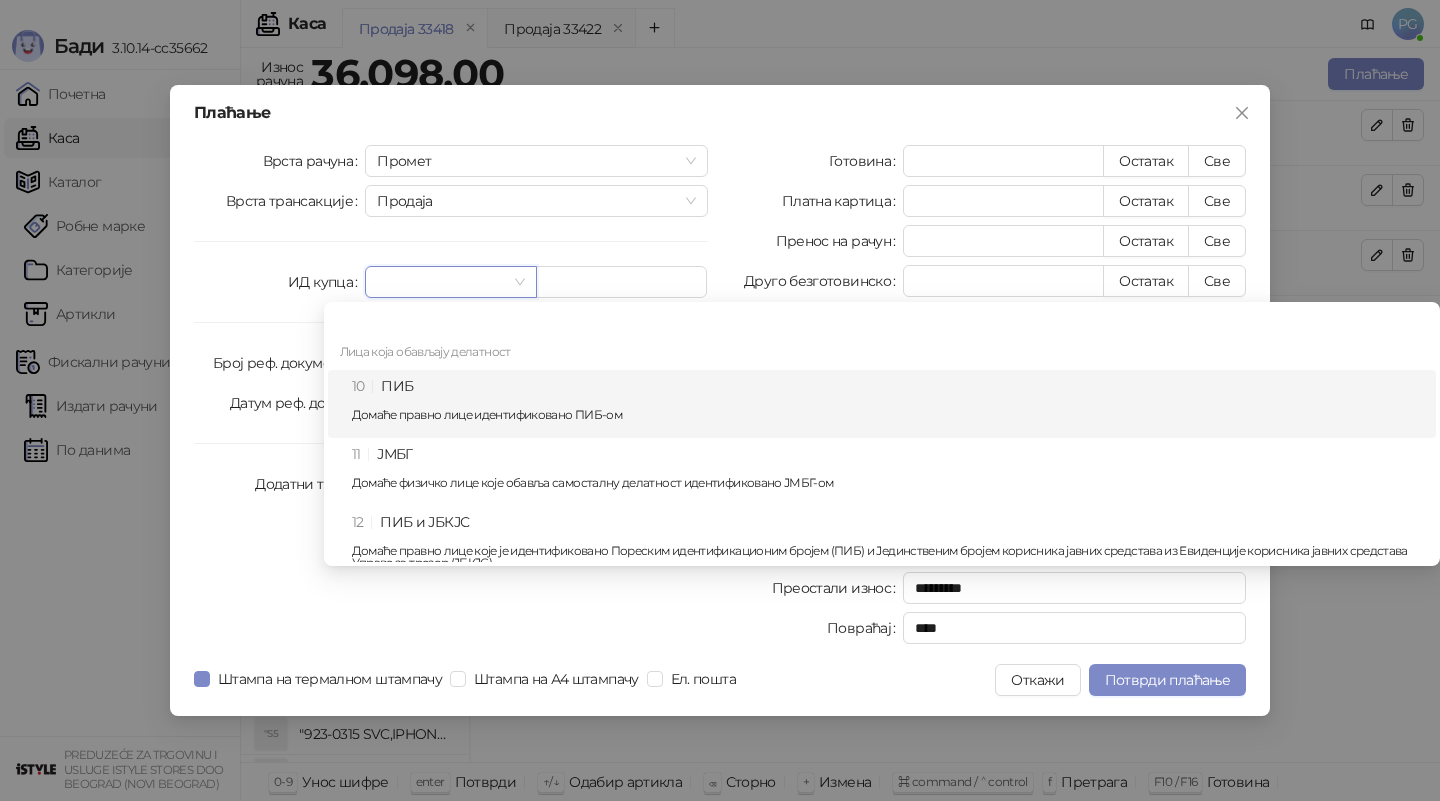 click on "10 ПИБ Домаће правно лице идентификовано ПИБ-ом" at bounding box center [888, 404] 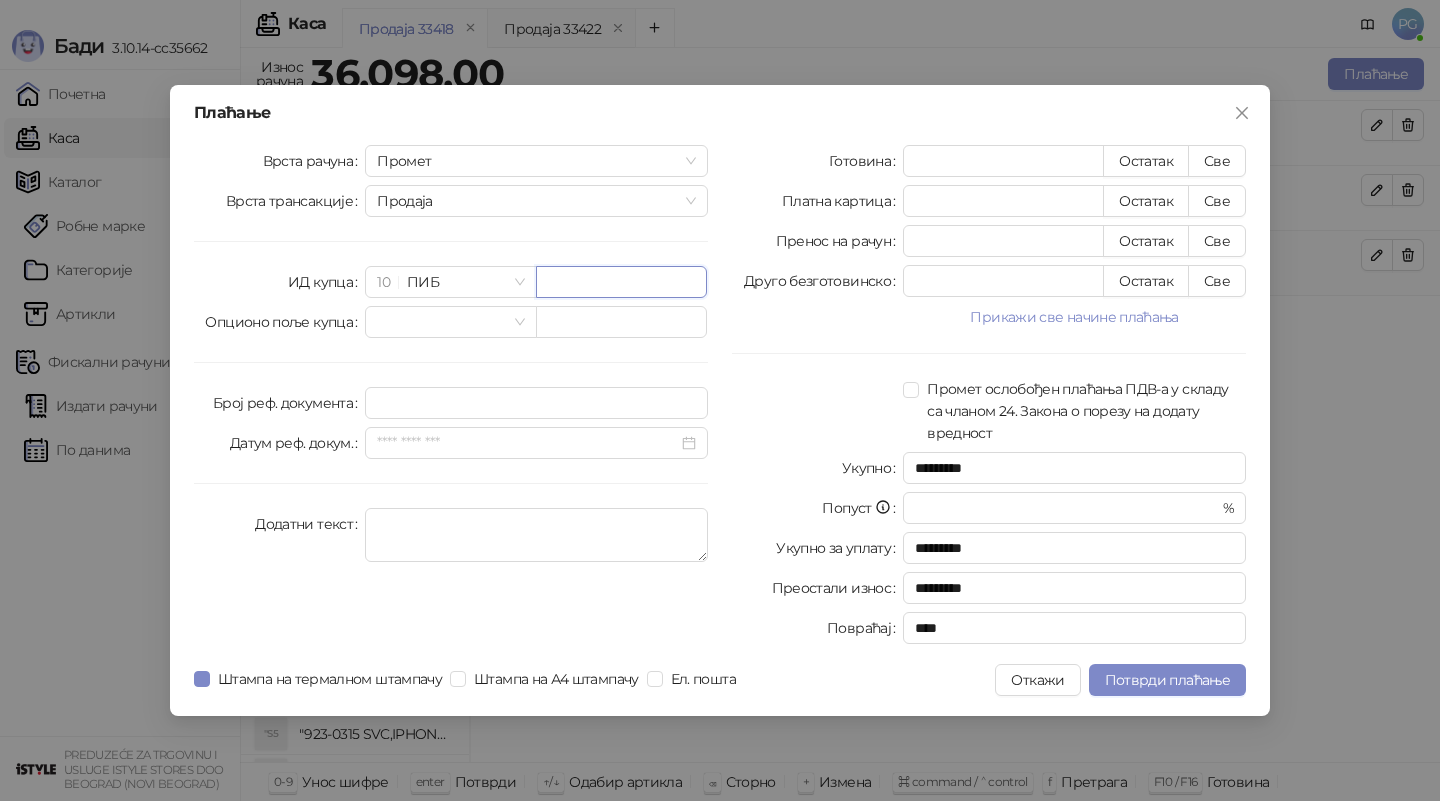 paste on "*********" 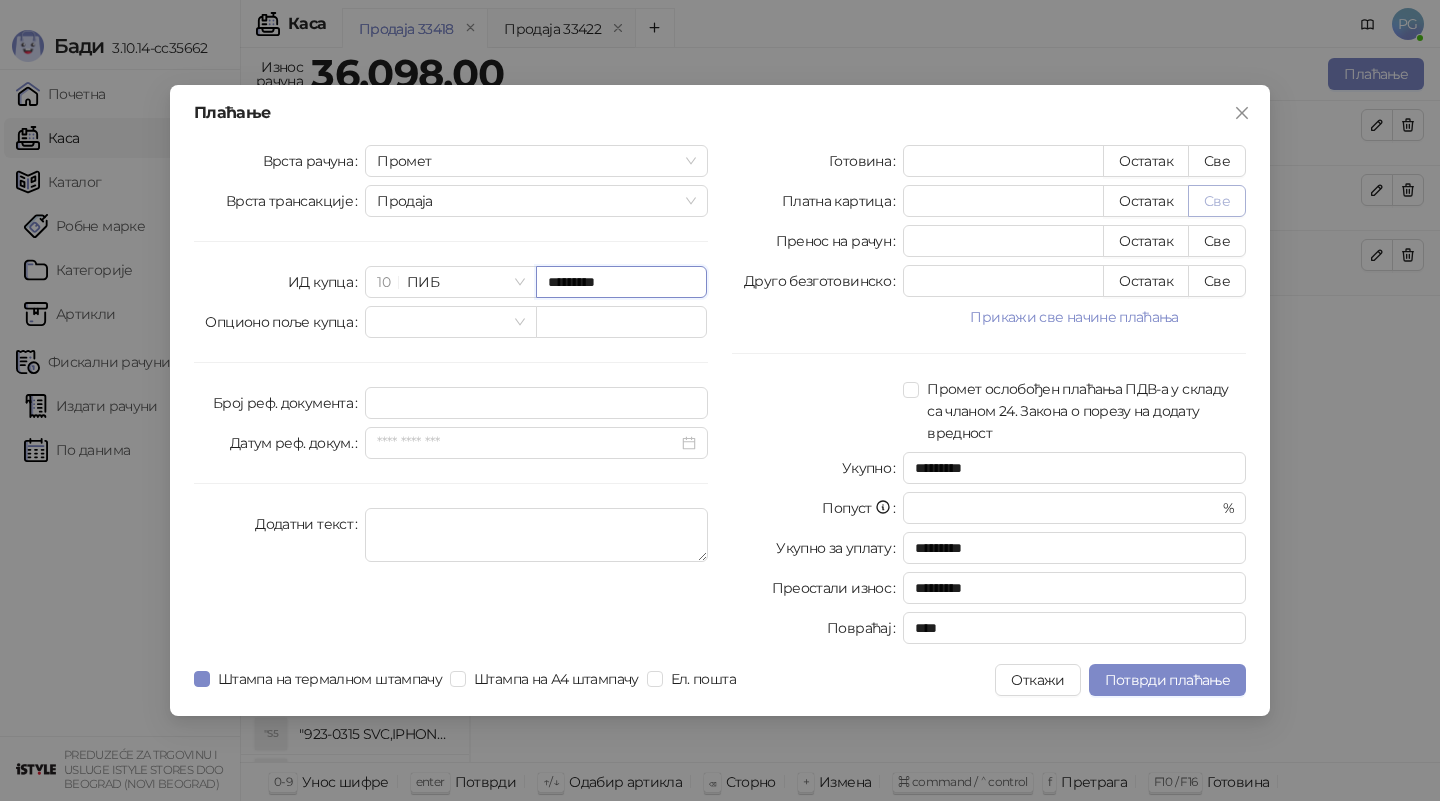 type on "*********" 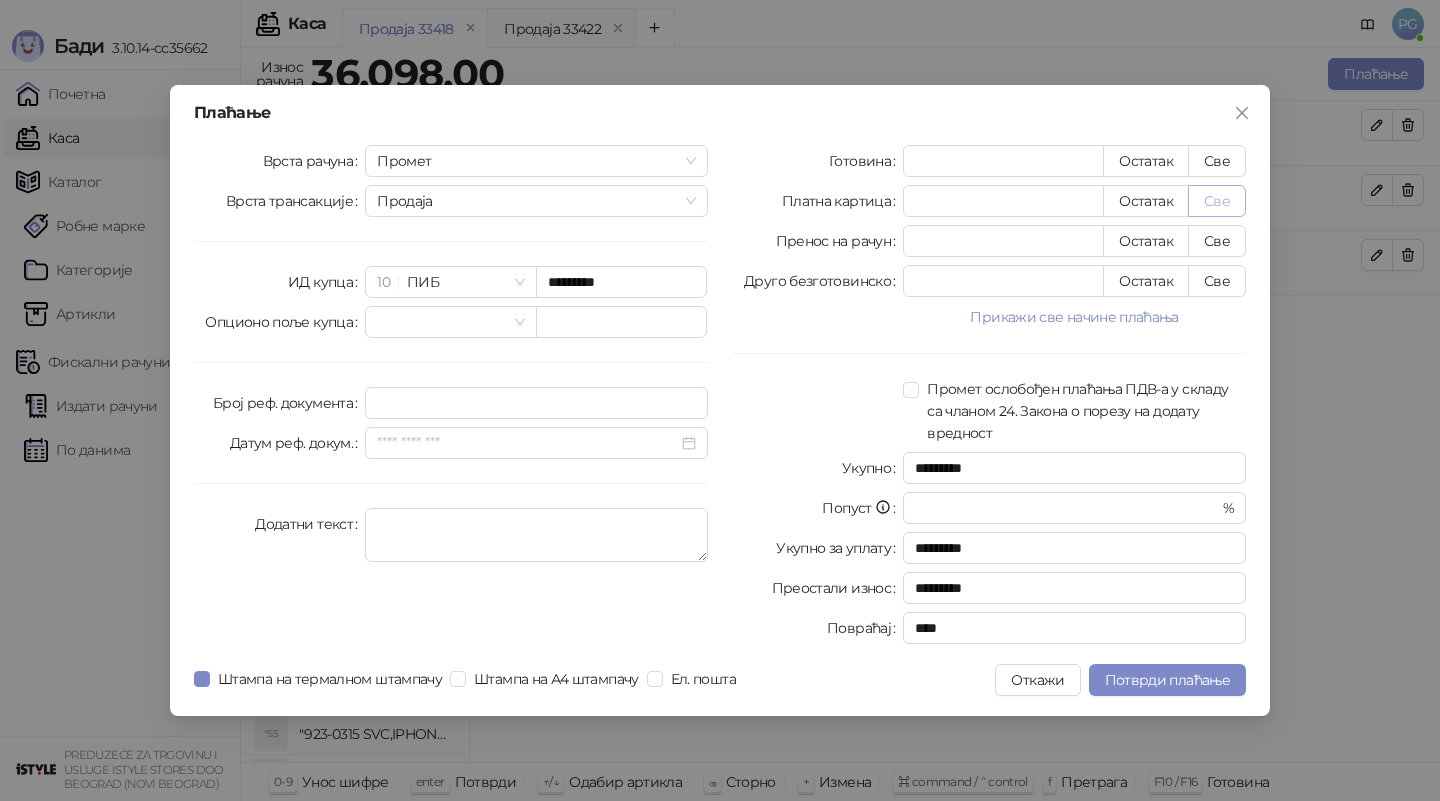 click on "Све" at bounding box center [1217, 201] 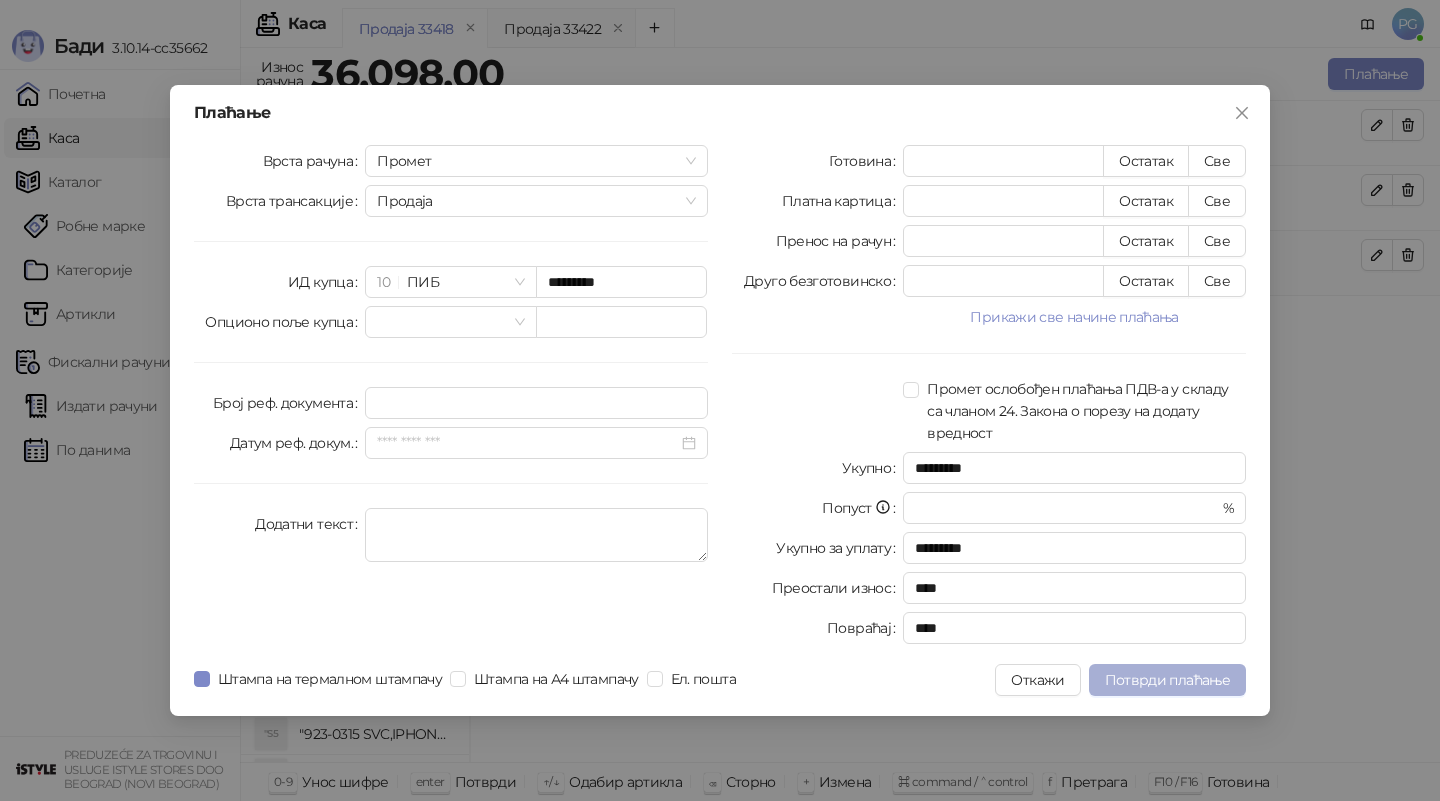 click on "Потврди плаћање" at bounding box center [1167, 680] 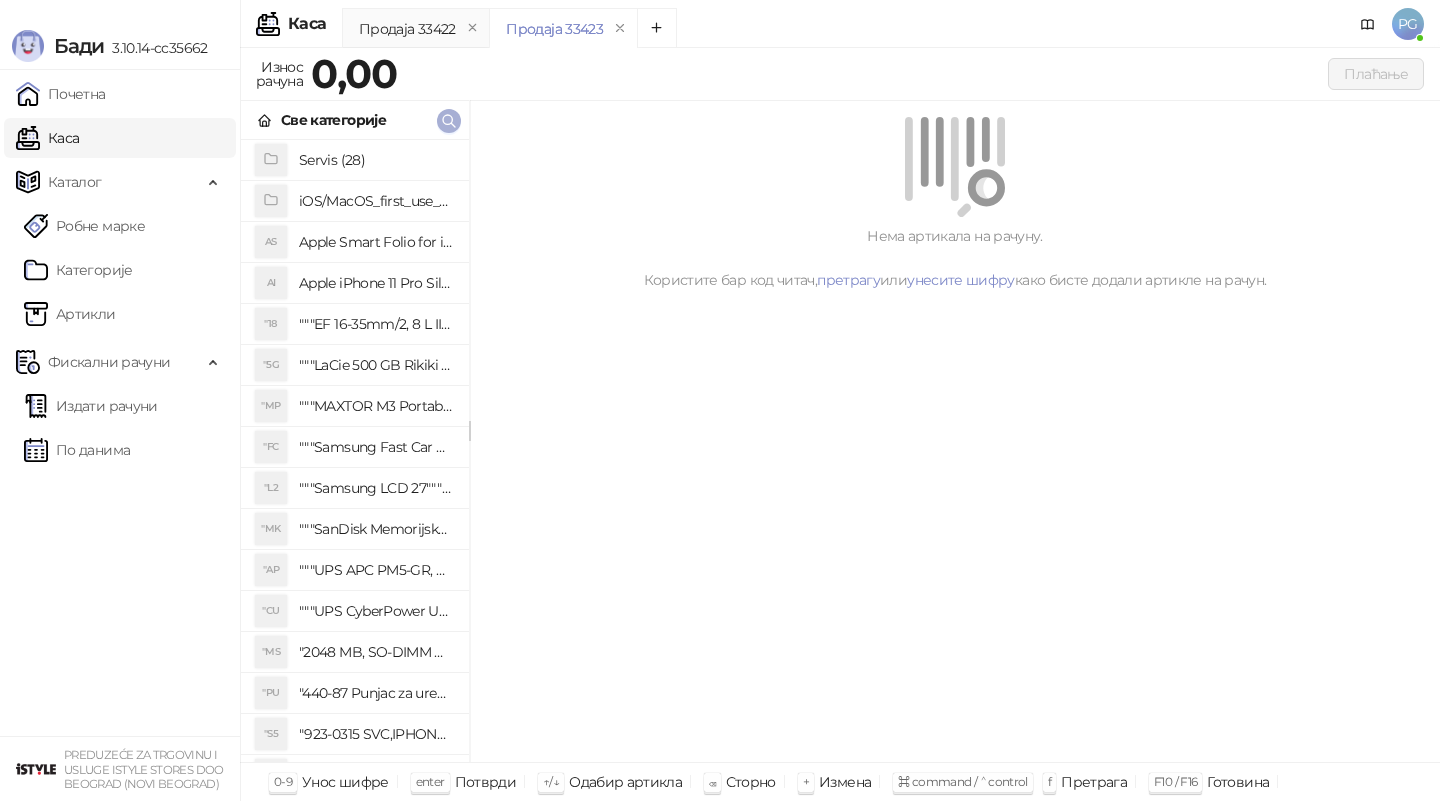 click 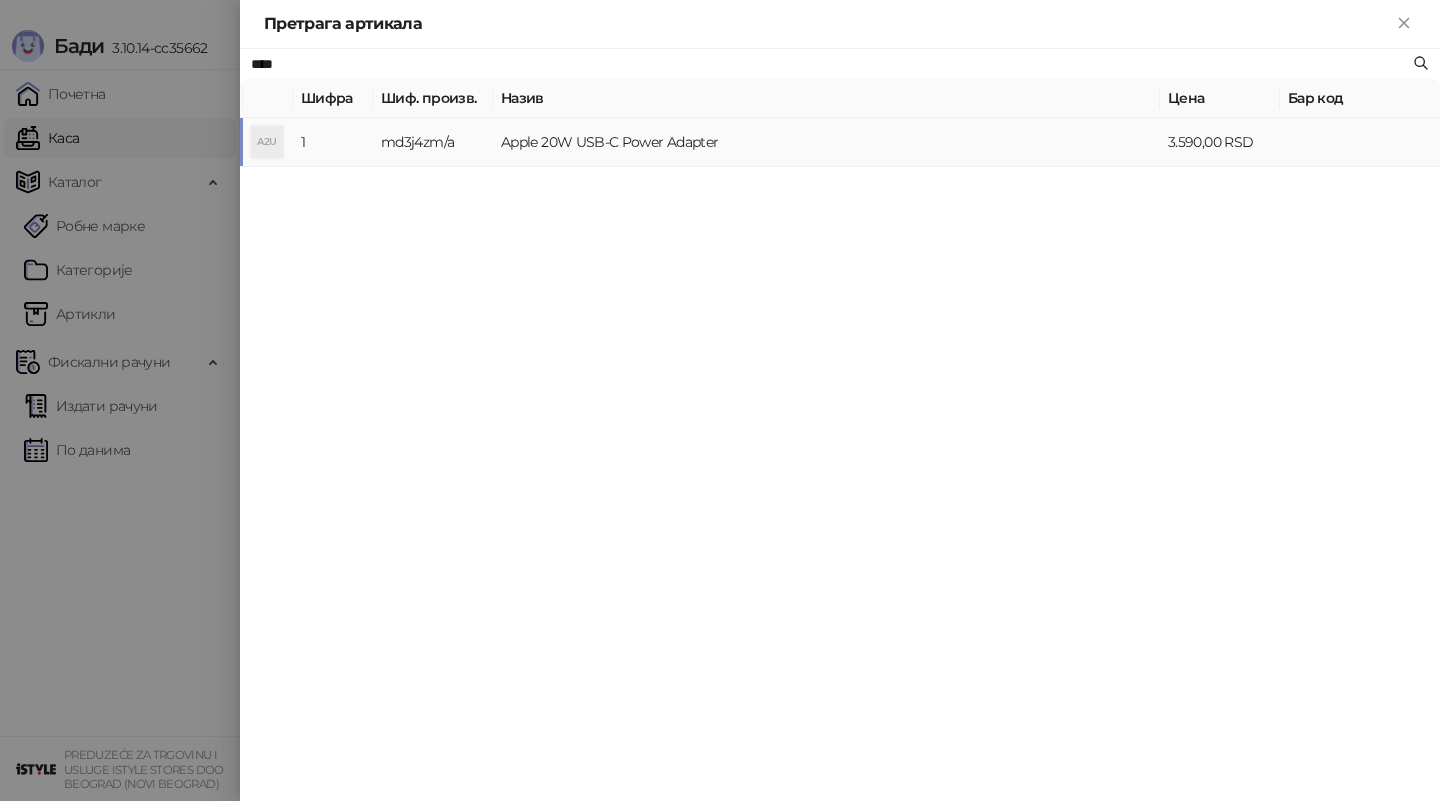 click on "Apple 20W USB-C Power Adapter" at bounding box center (826, 142) 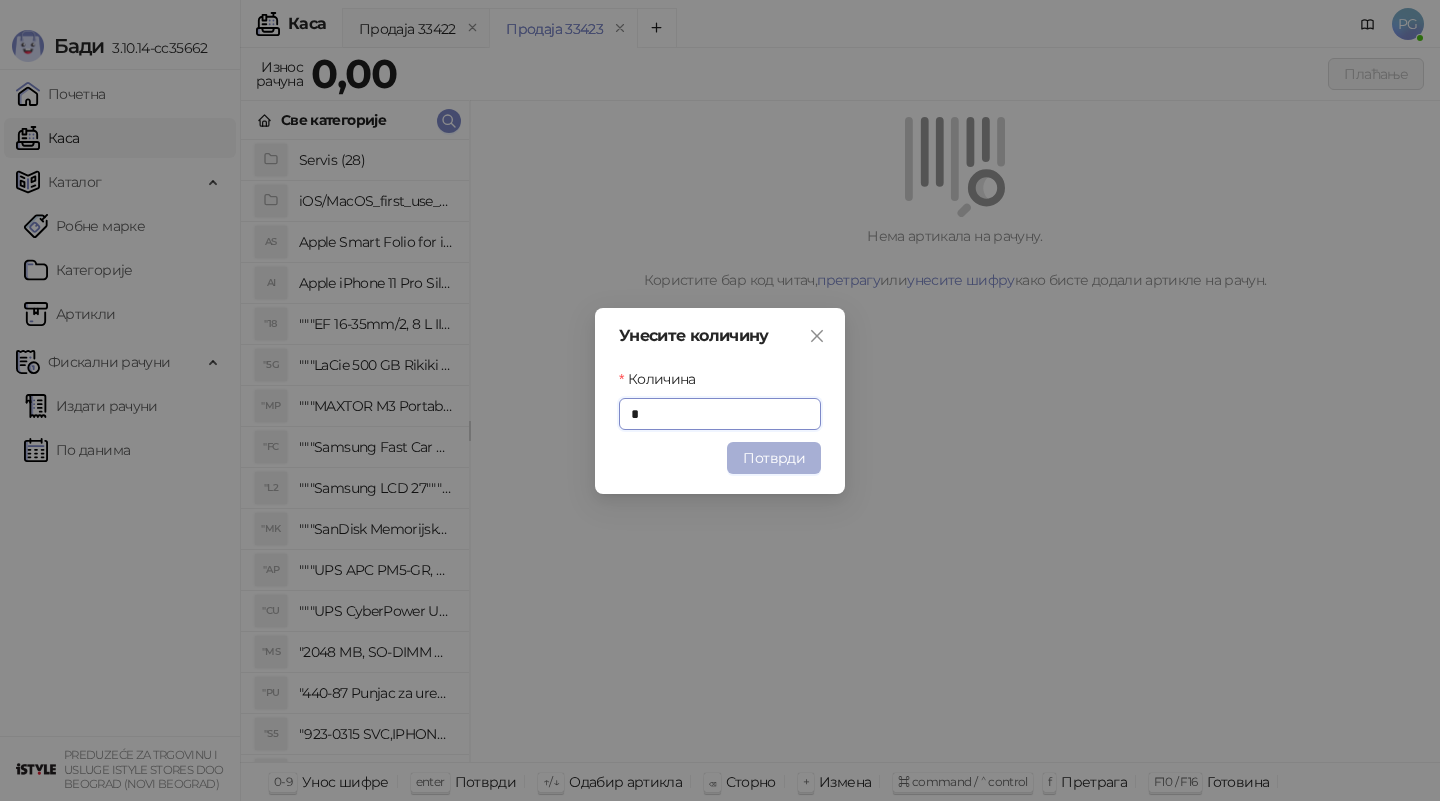 click on "Потврди" at bounding box center (774, 458) 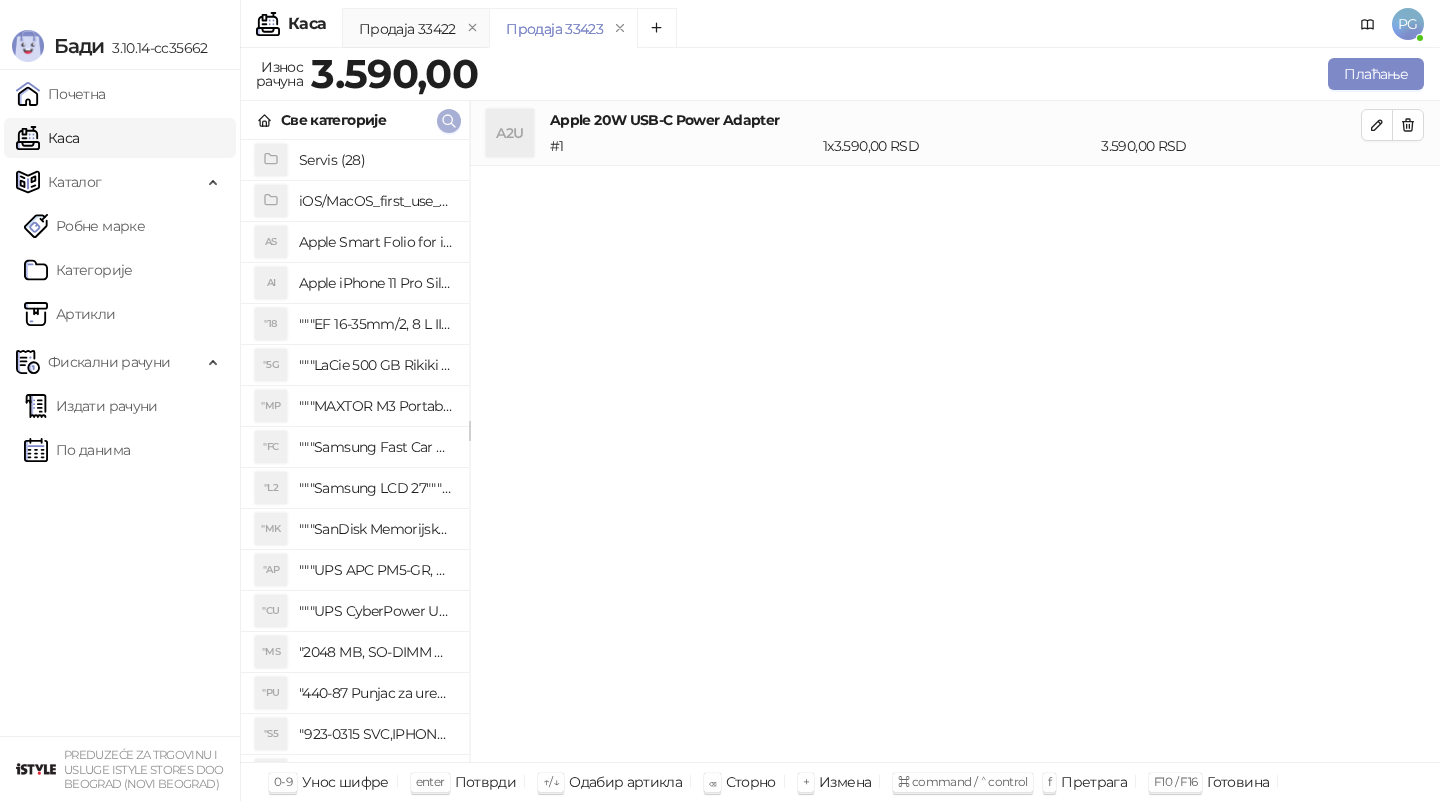 click 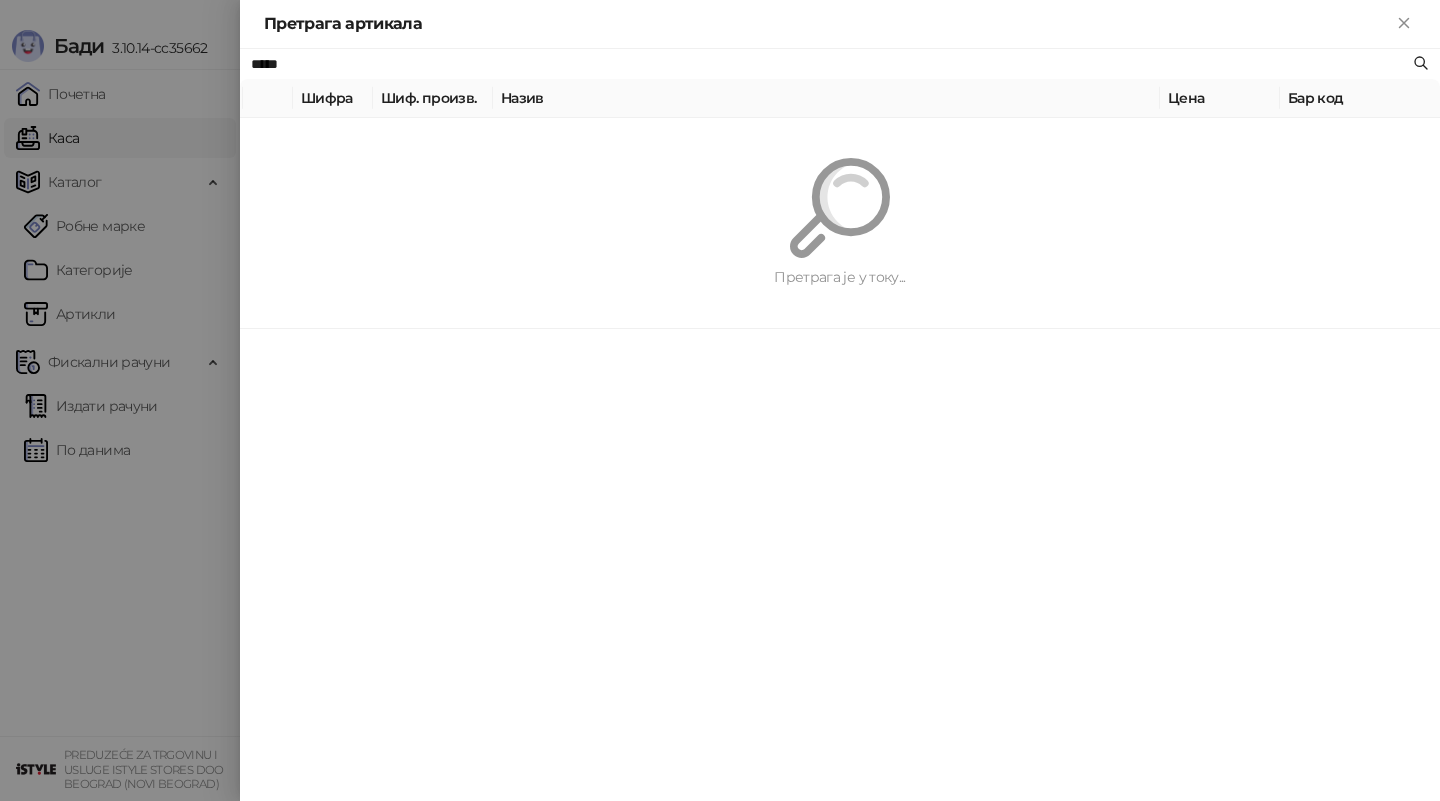 type on "*****" 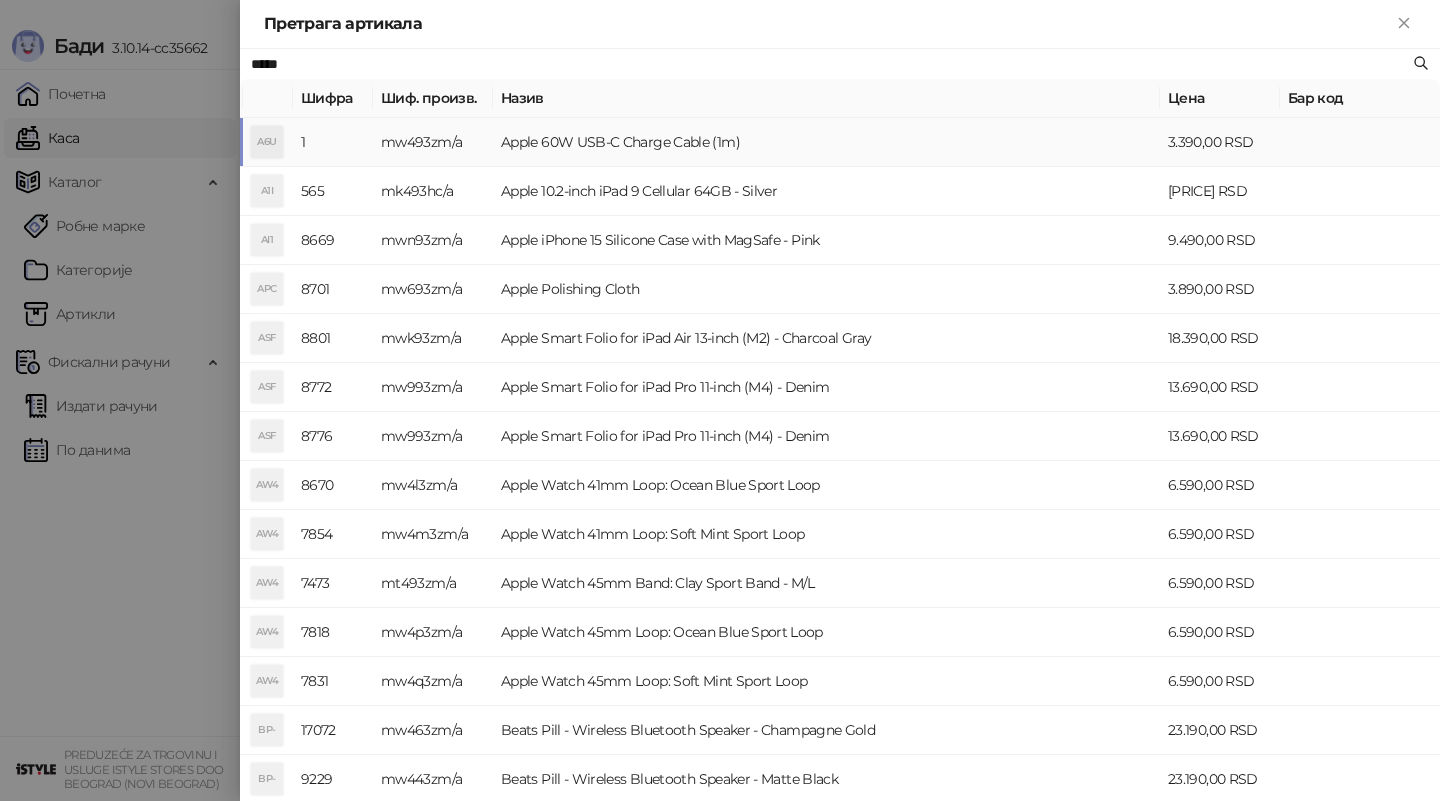 click on "Apple 60W USB-C Charge Cable (1m)" at bounding box center [826, 142] 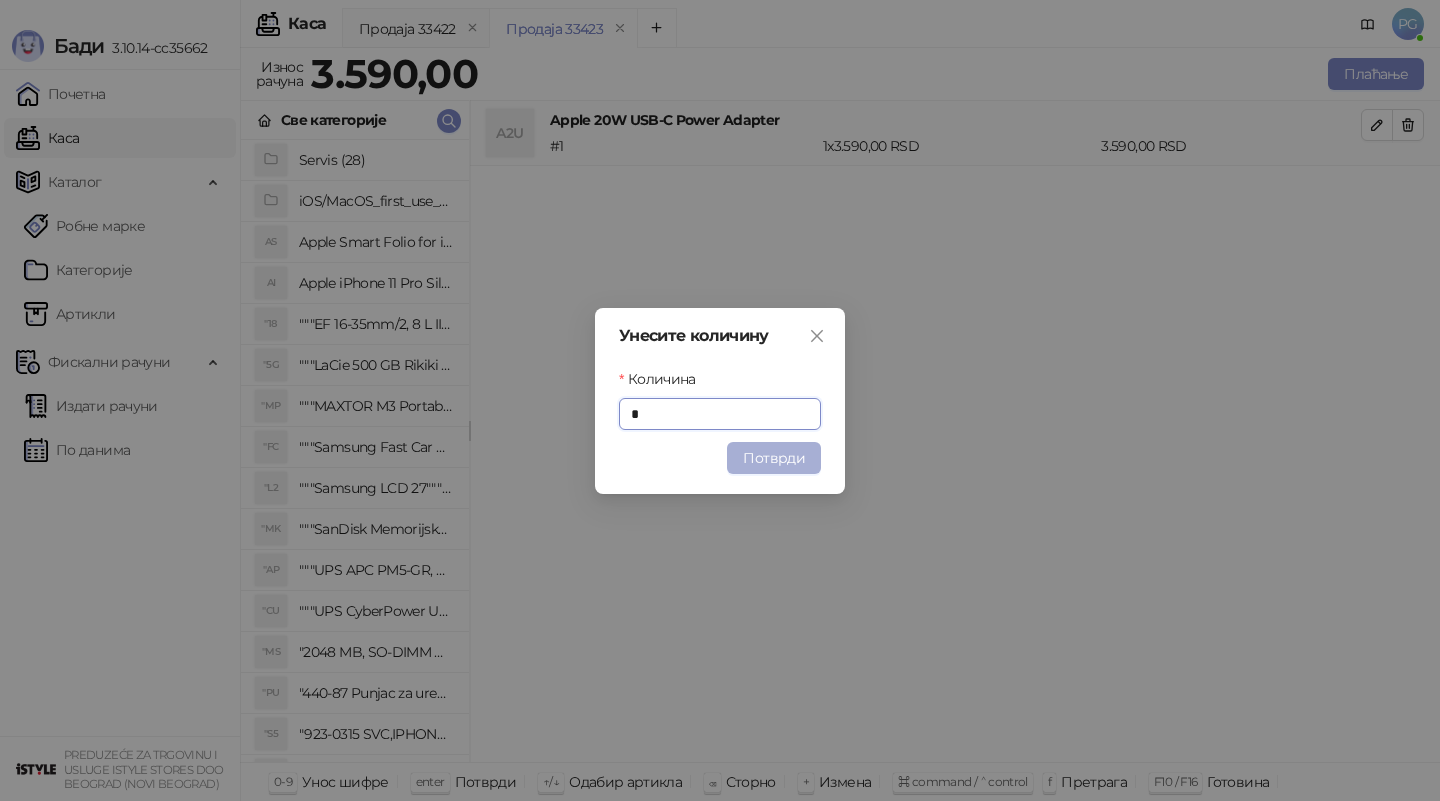click on "Потврди" at bounding box center (774, 458) 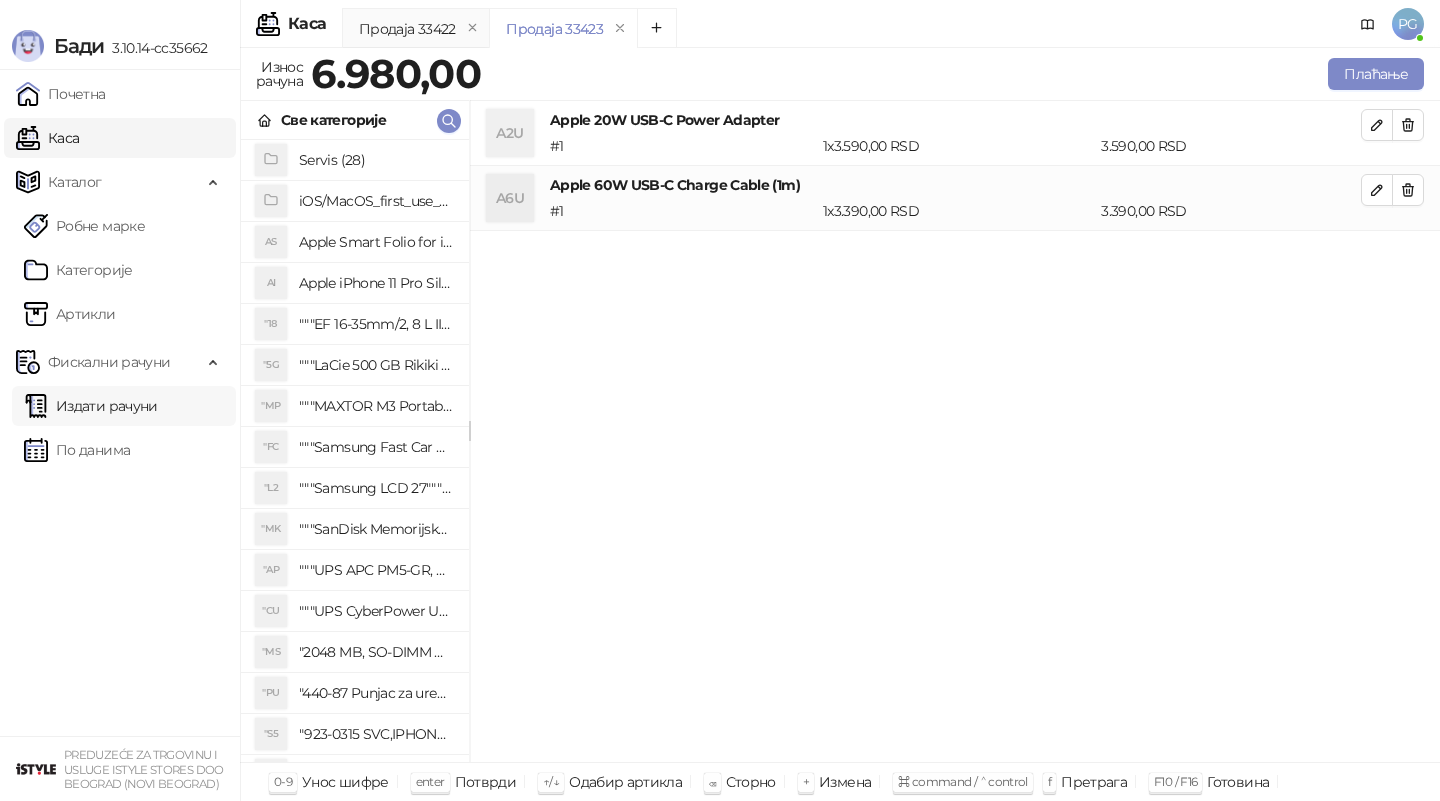 click on "Издати рачуни" at bounding box center (91, 406) 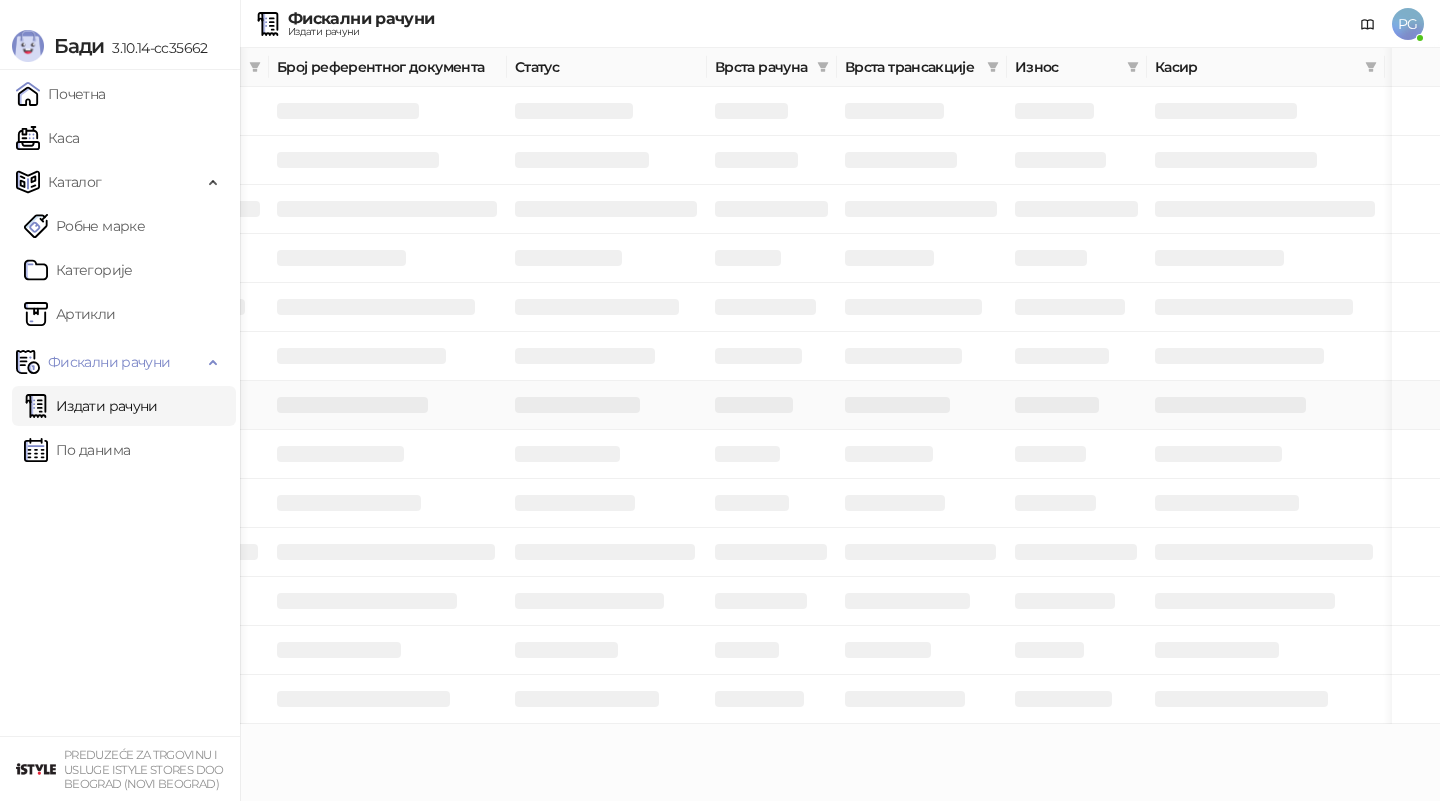 scroll, scrollTop: 0, scrollLeft: 600, axis: horizontal 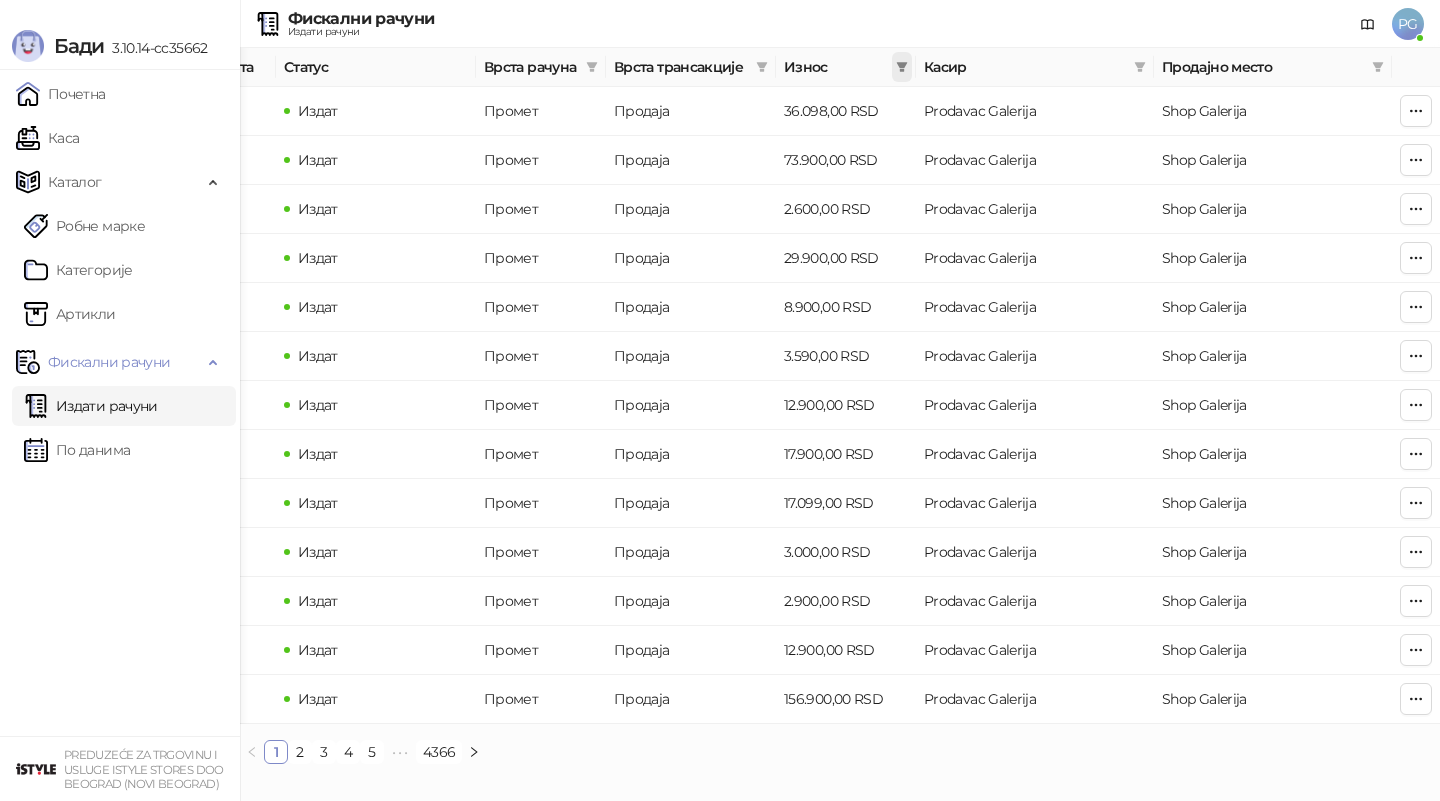click 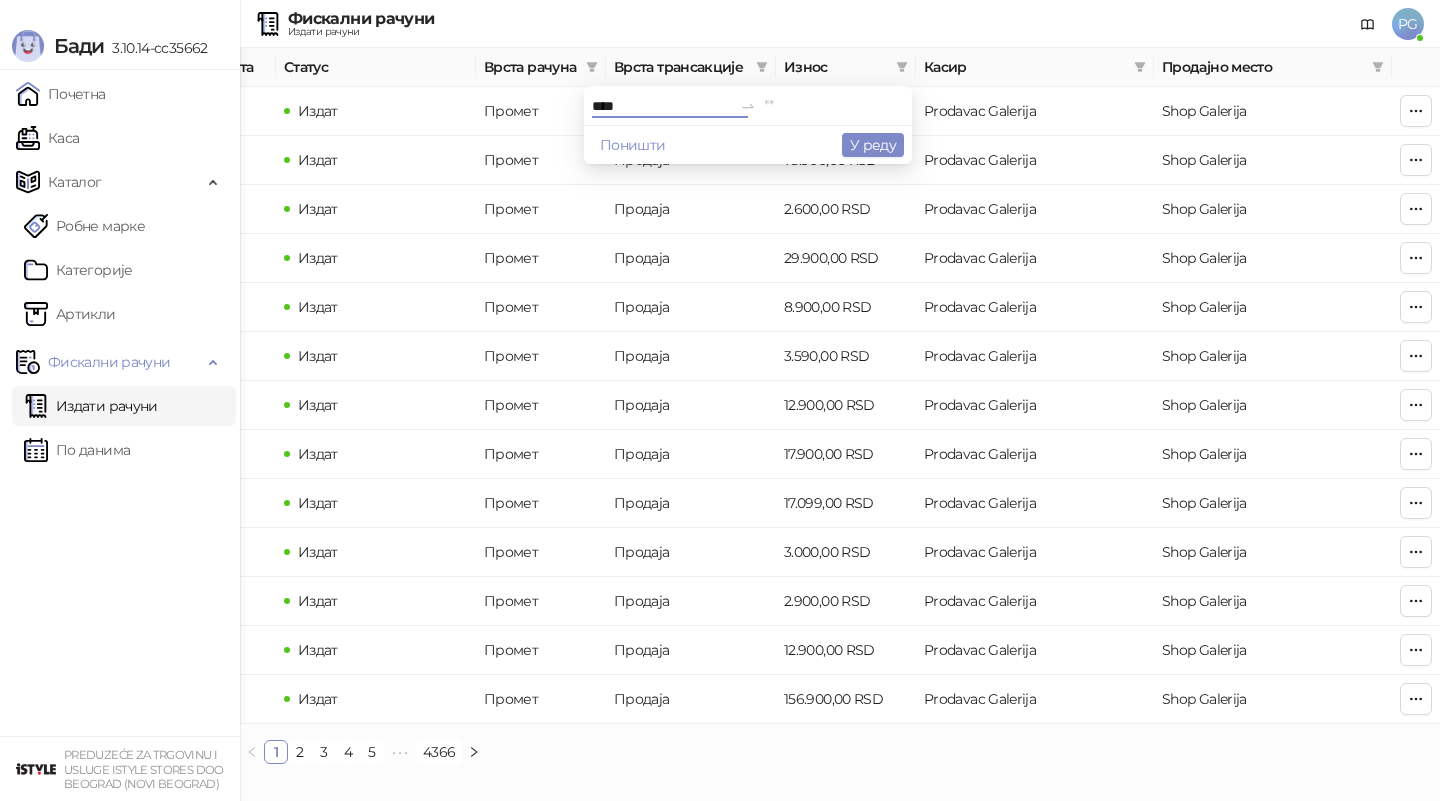 type on "****" 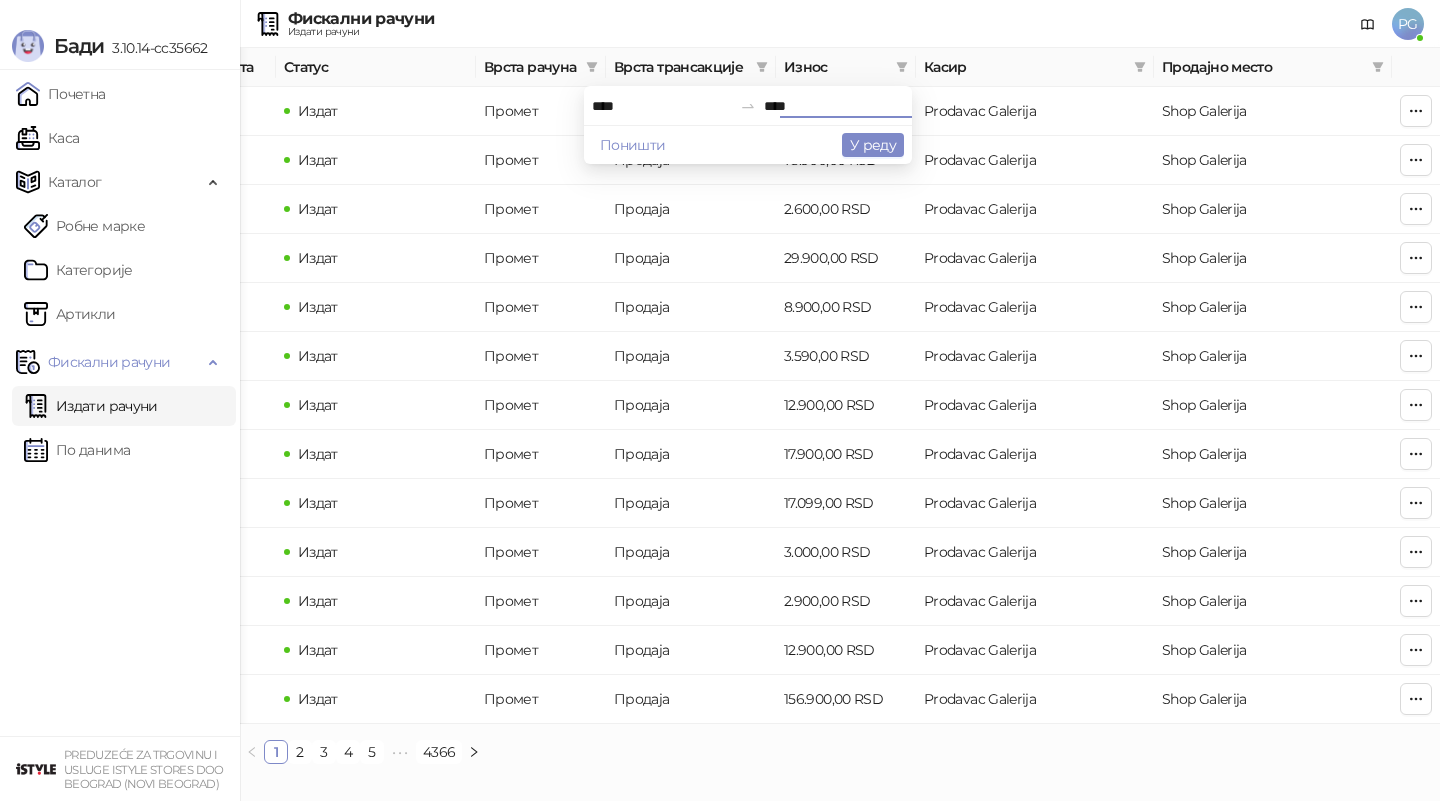 type on "****" 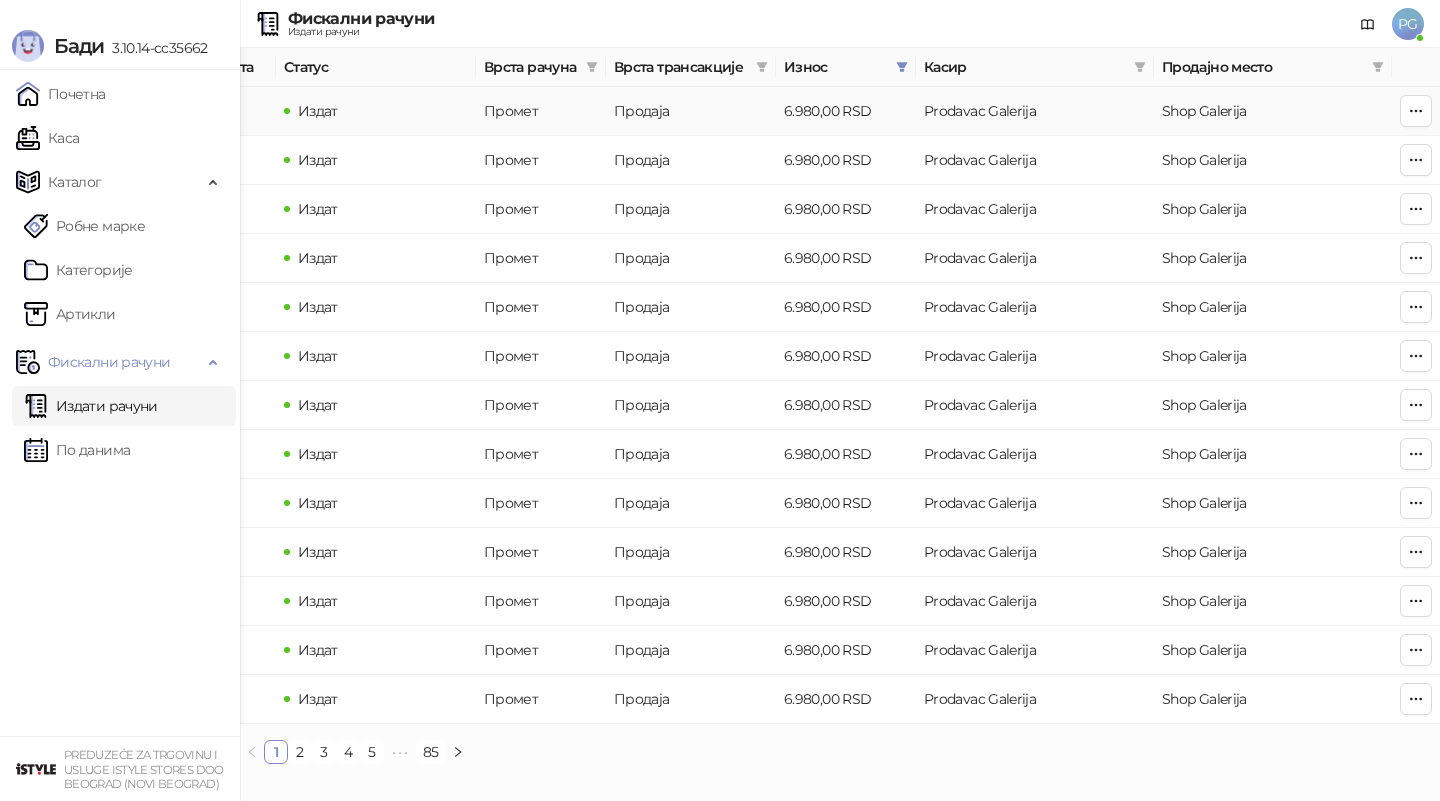 scroll, scrollTop: 0, scrollLeft: 0, axis: both 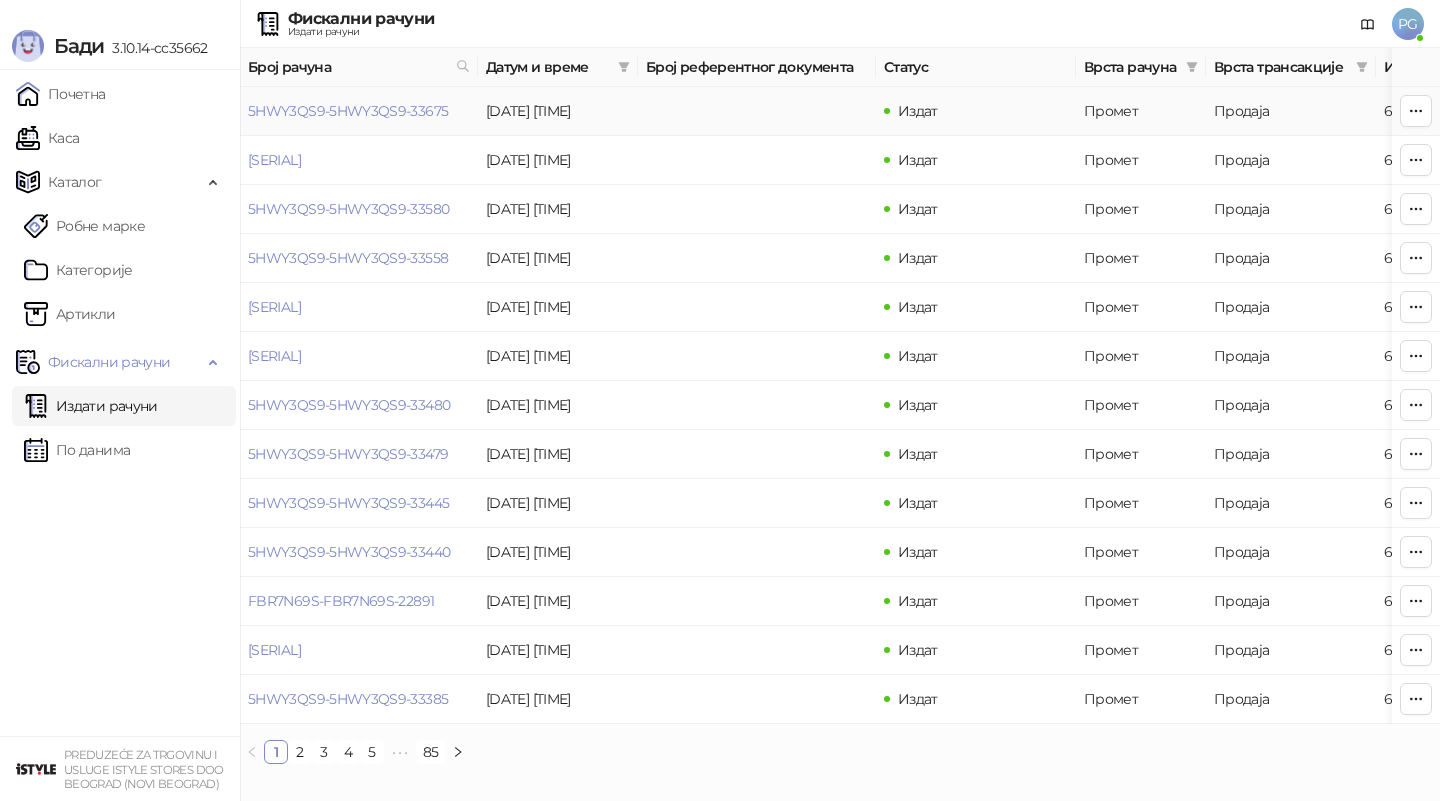 click on "5HWY3QS9-5HWY3QS9-33675" at bounding box center [348, 111] 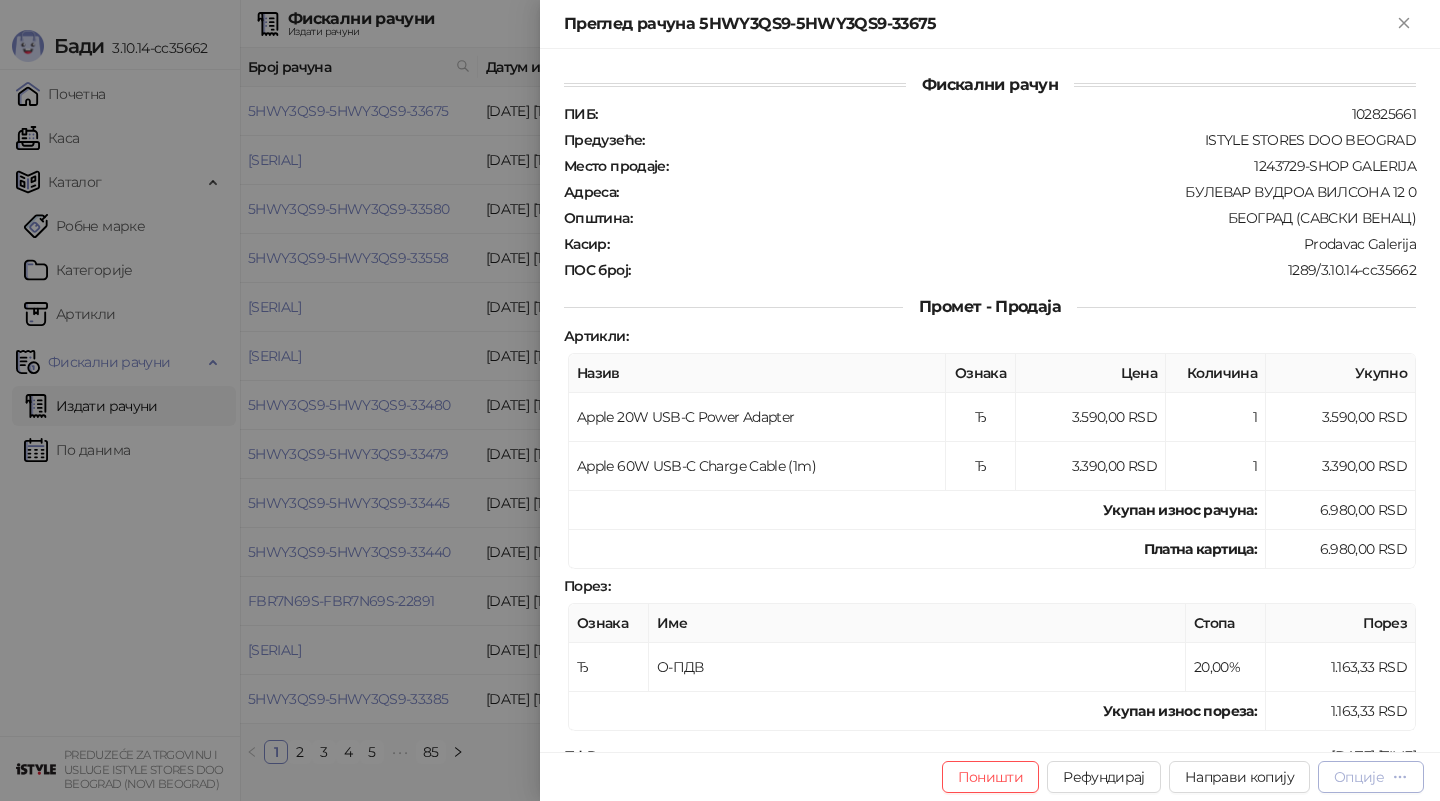 click on "Опције" at bounding box center [1359, 777] 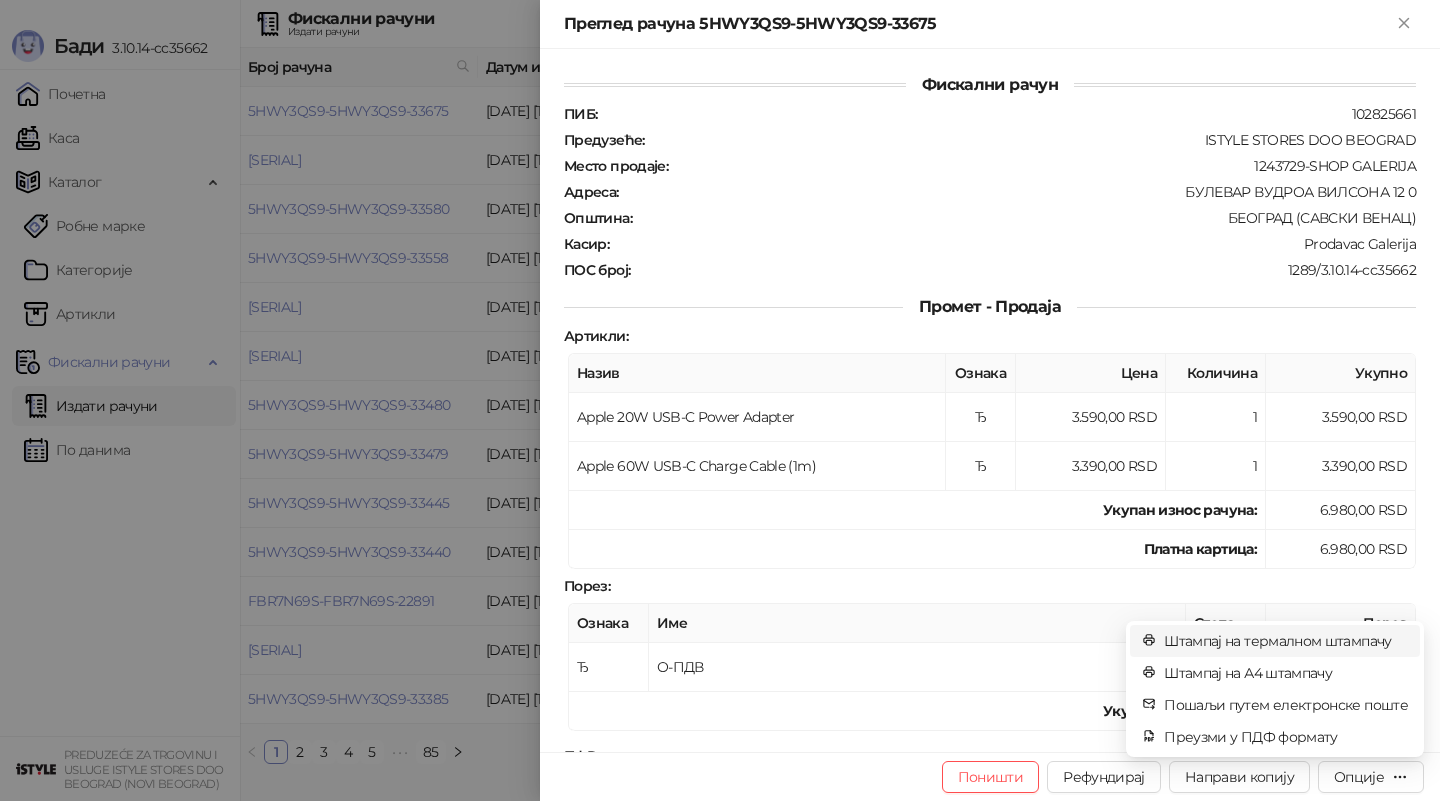 click on "Штампај на термалном штампачу" at bounding box center (1286, 641) 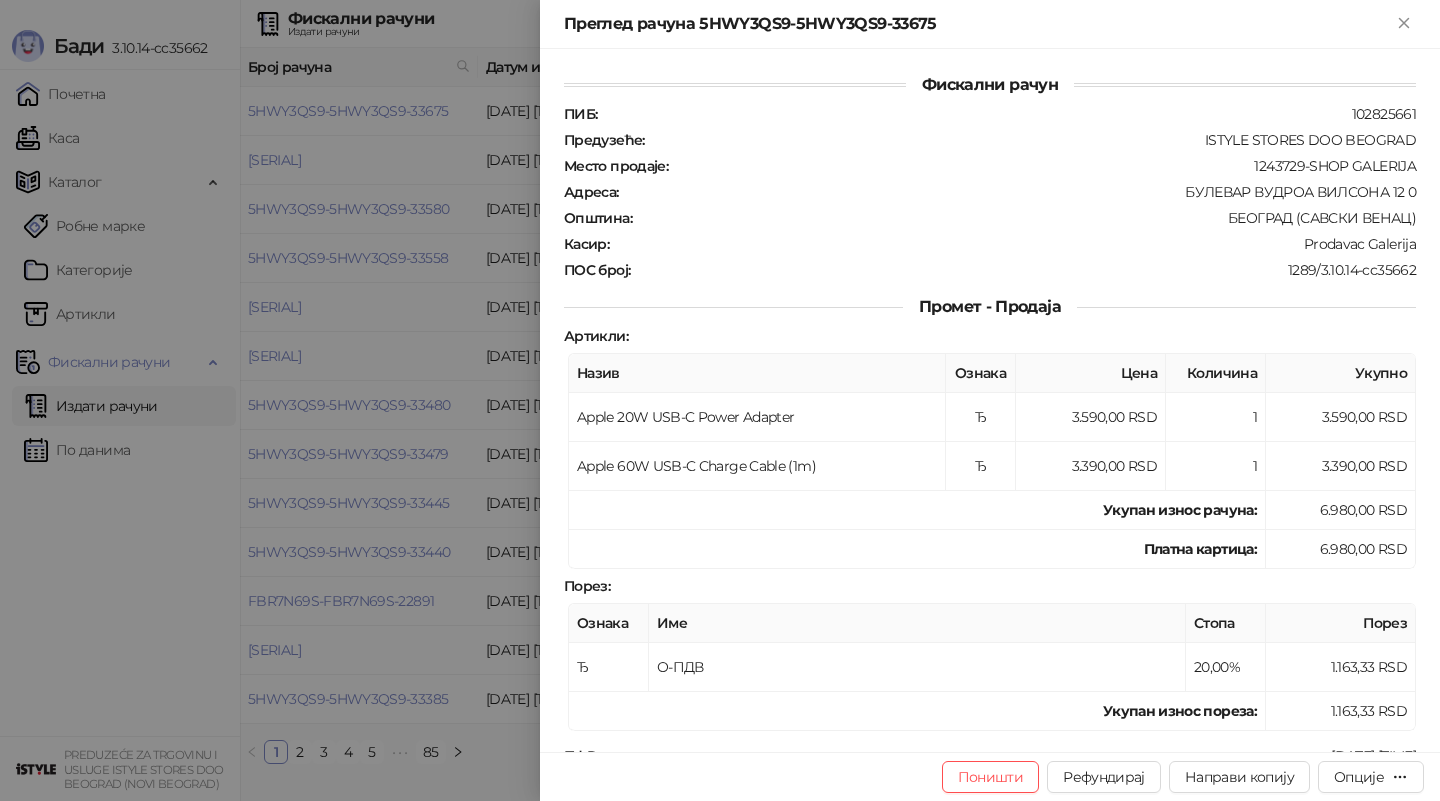 click at bounding box center [720, 400] 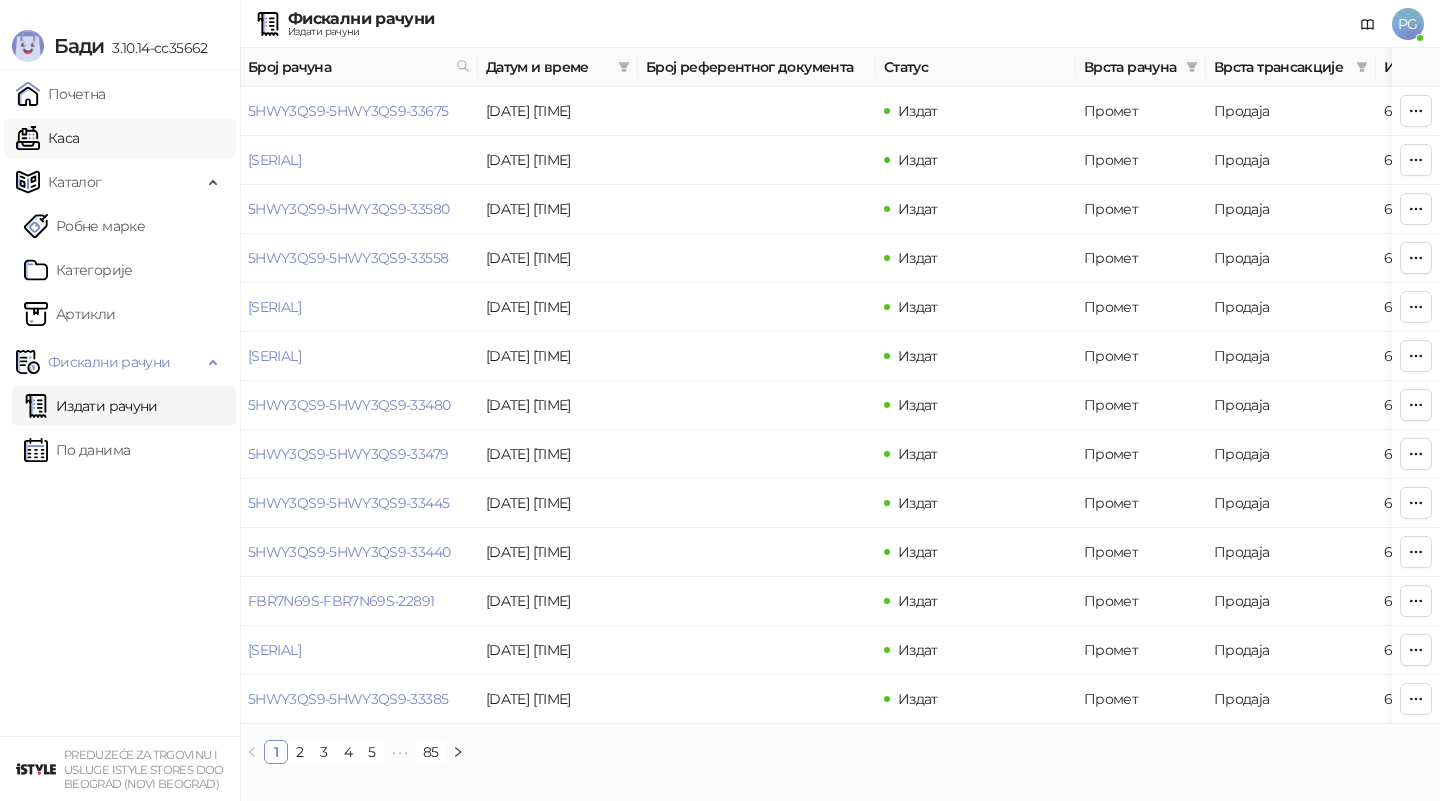 click on "Каса" at bounding box center [47, 138] 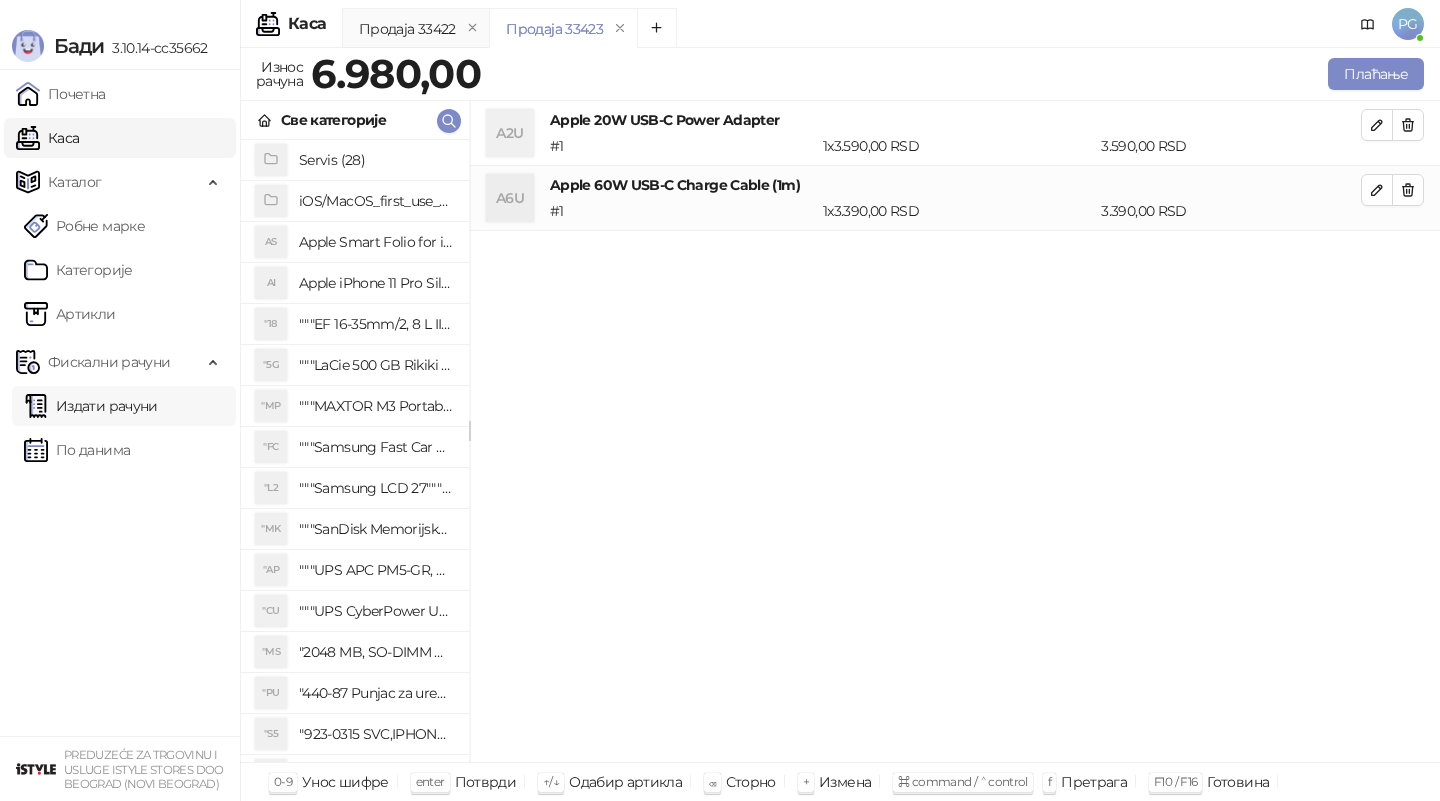 click on "Издати рачуни" at bounding box center [91, 406] 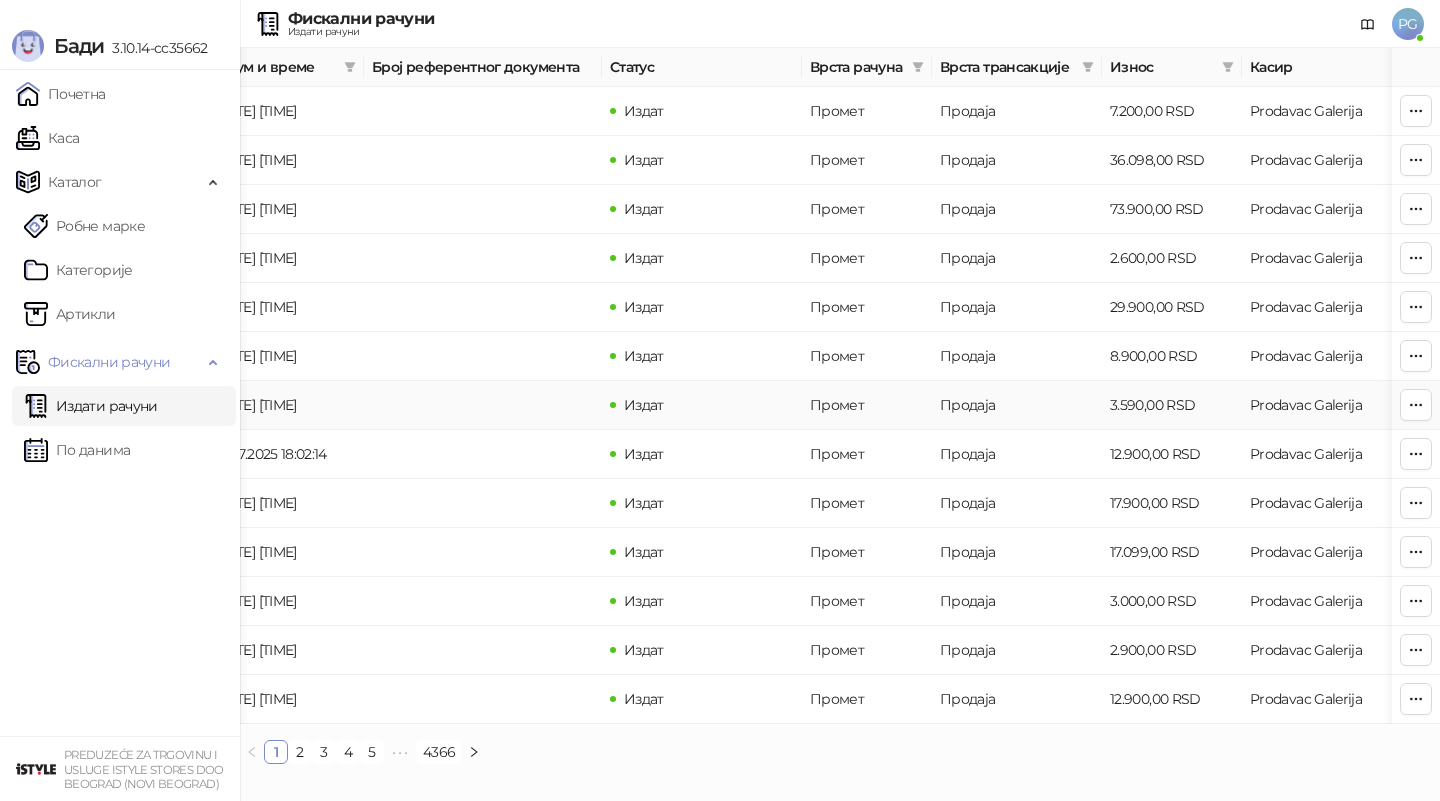scroll, scrollTop: 0, scrollLeft: 0, axis: both 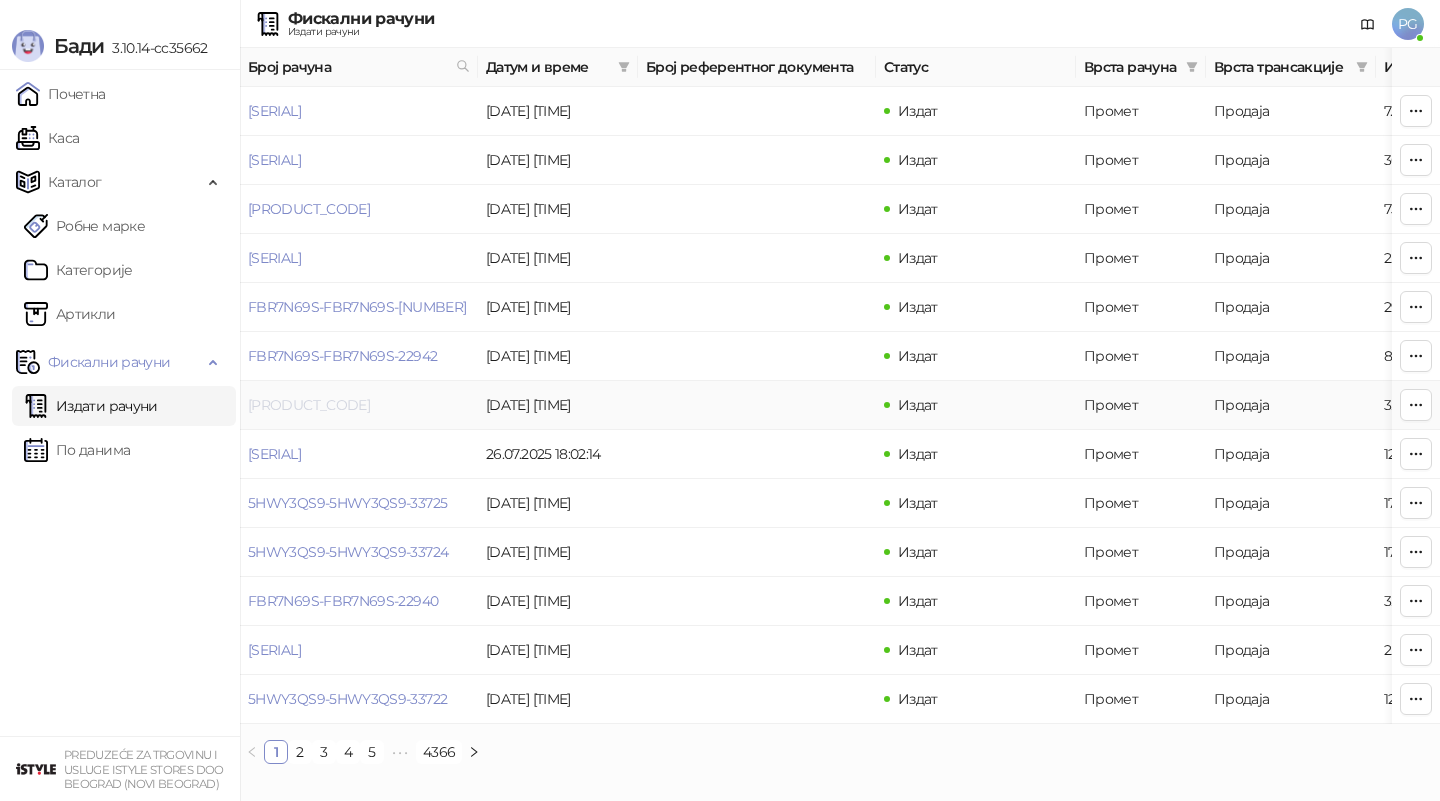 click on "[PRODUCT_CODE]" at bounding box center [309, 405] 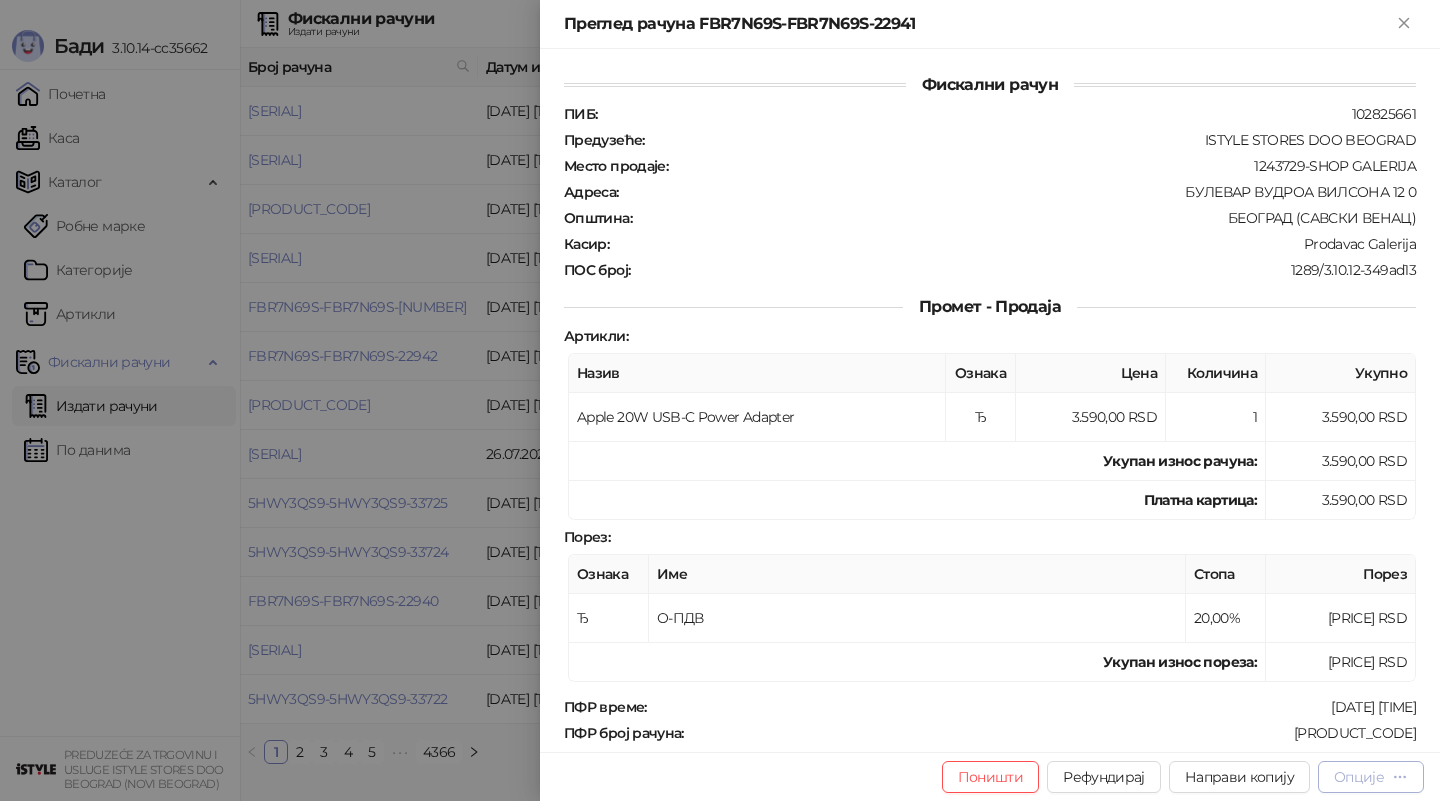 click on "Опције" at bounding box center (1371, 776) 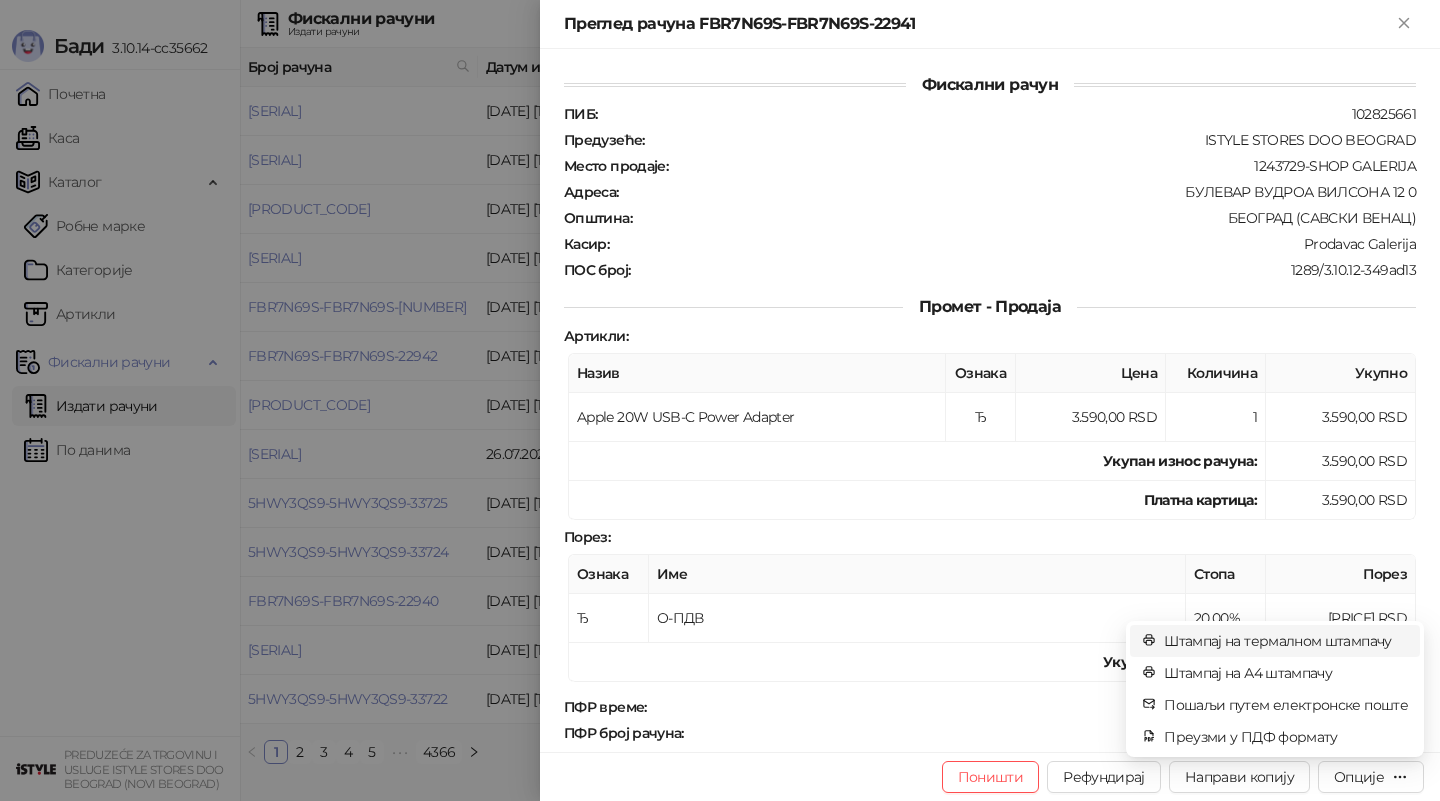 click on "Штампај на термалном штампачу" at bounding box center [1286, 641] 